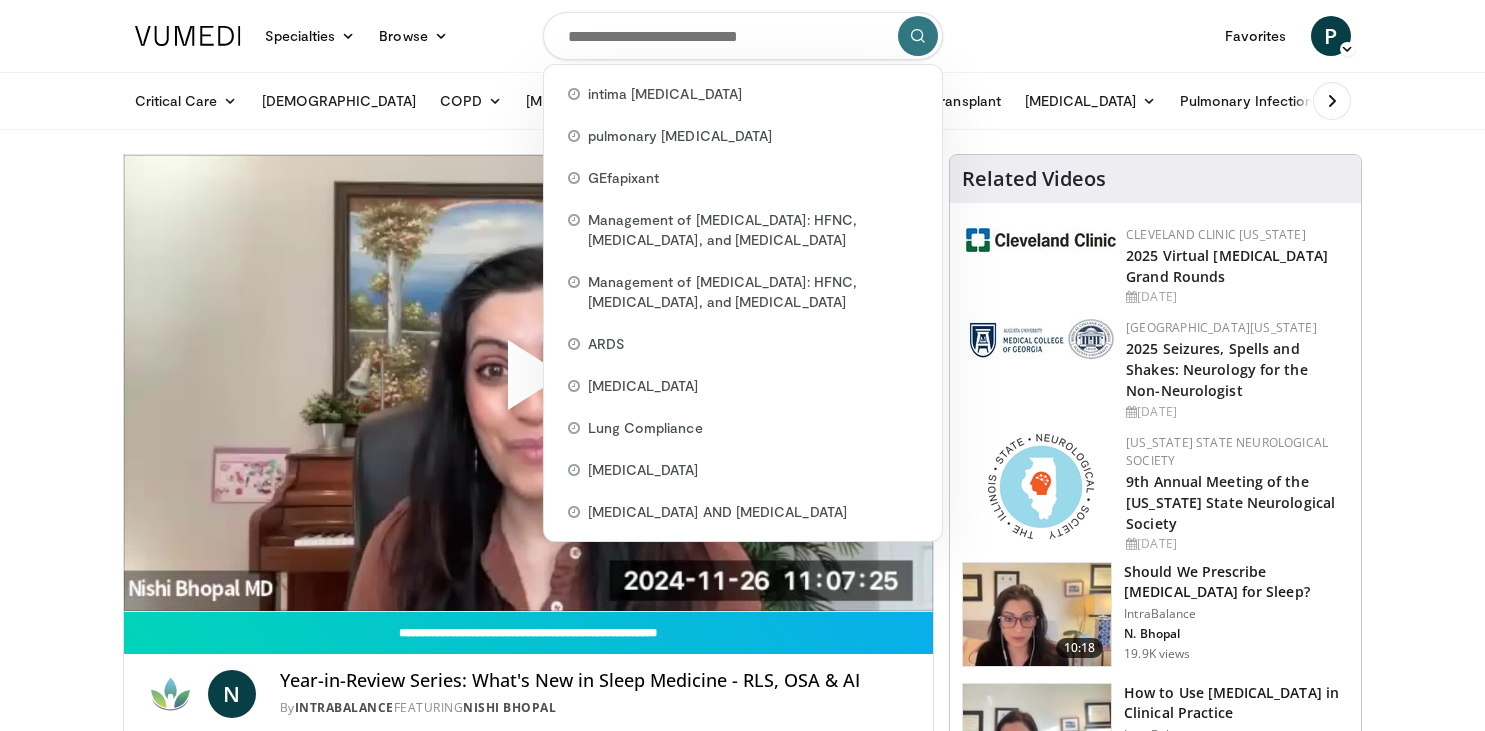 scroll, scrollTop: 0, scrollLeft: 0, axis: both 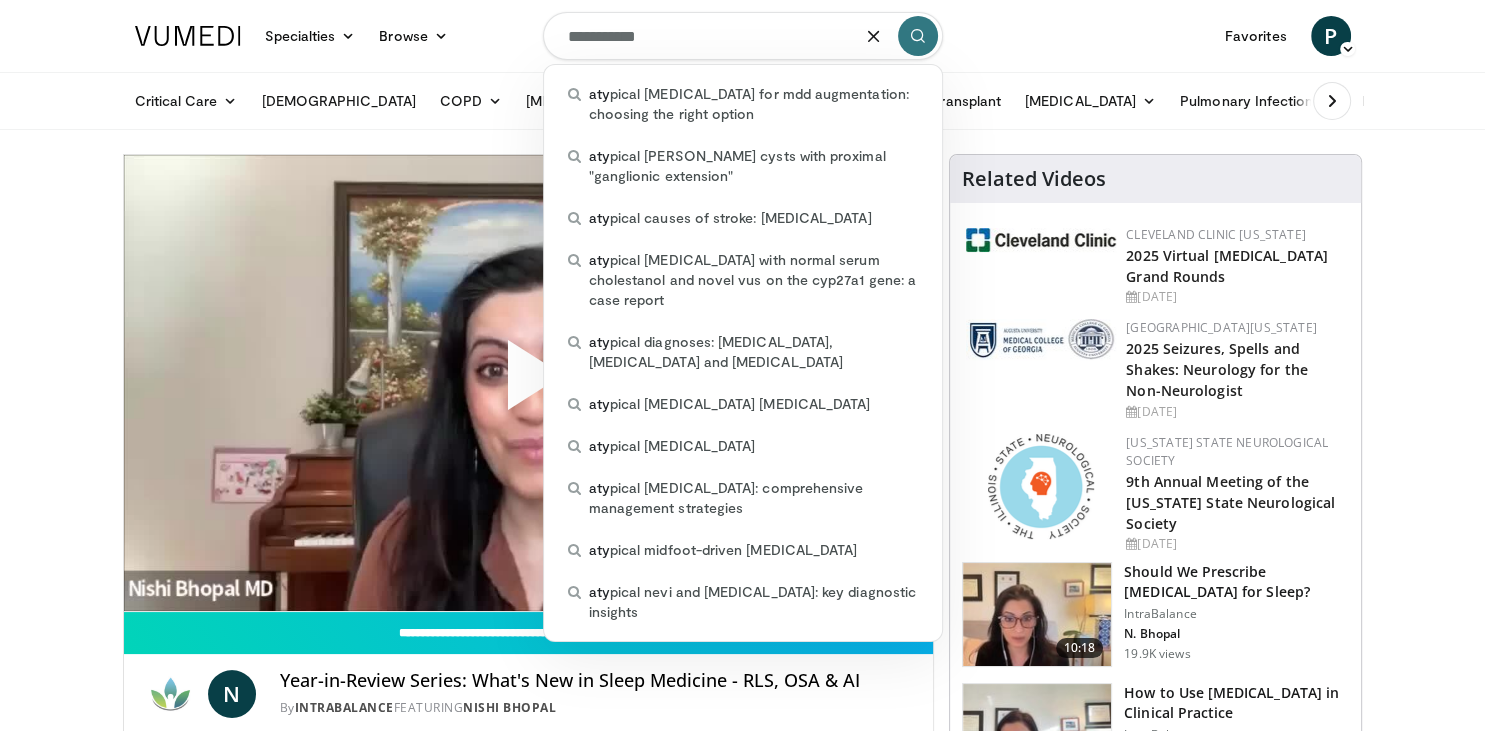 type on "**********" 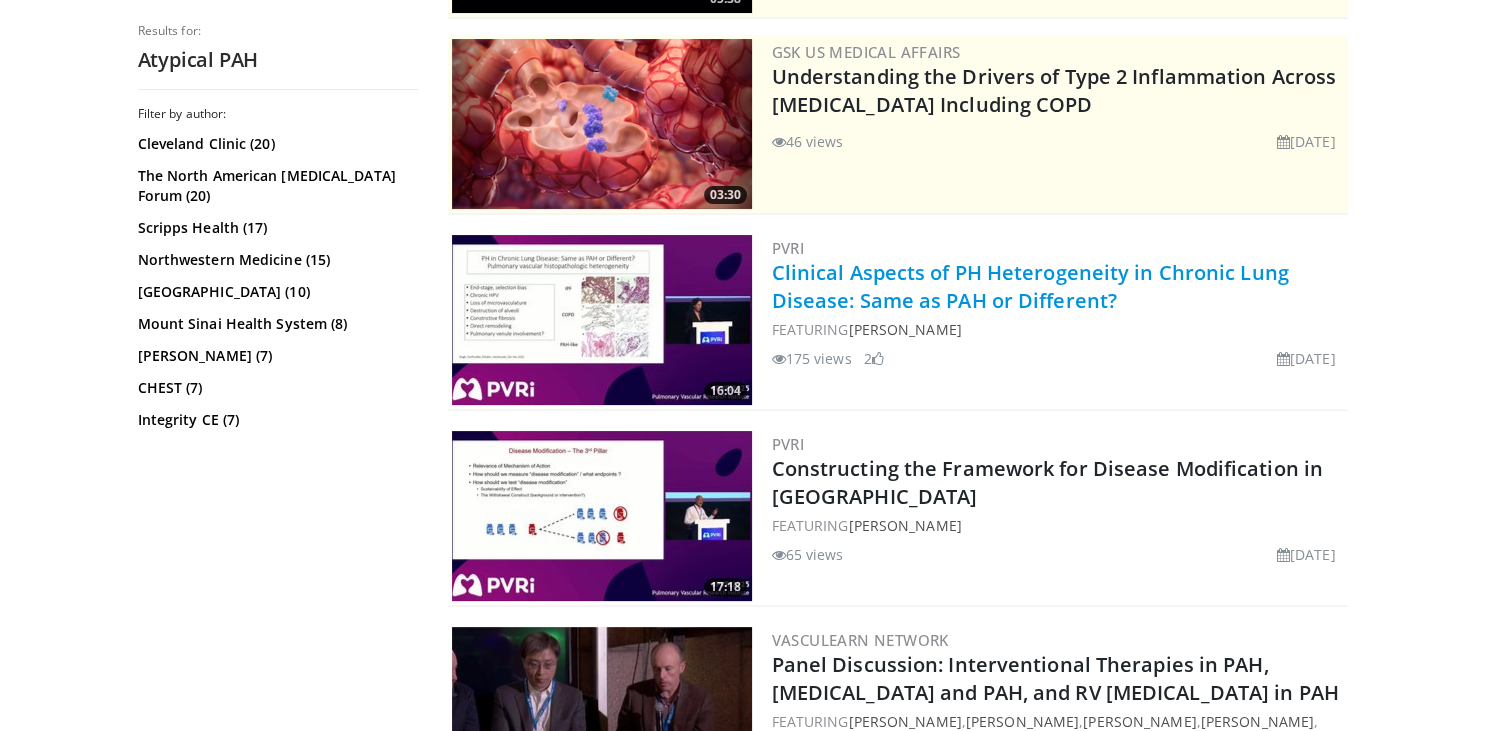 scroll, scrollTop: 386, scrollLeft: 0, axis: vertical 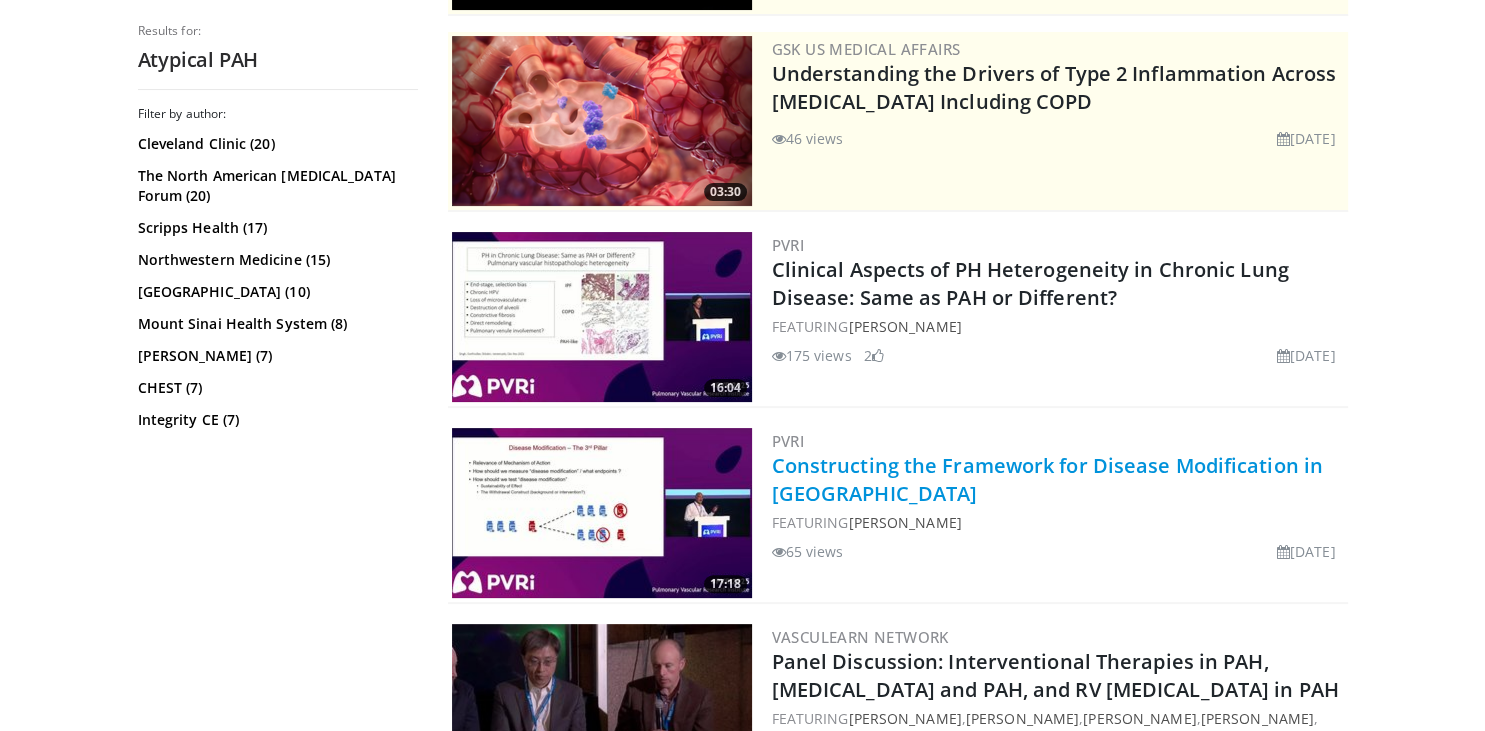 click on "Constructing the Framework for Disease Modification in [GEOGRAPHIC_DATA]" at bounding box center (1047, 479) 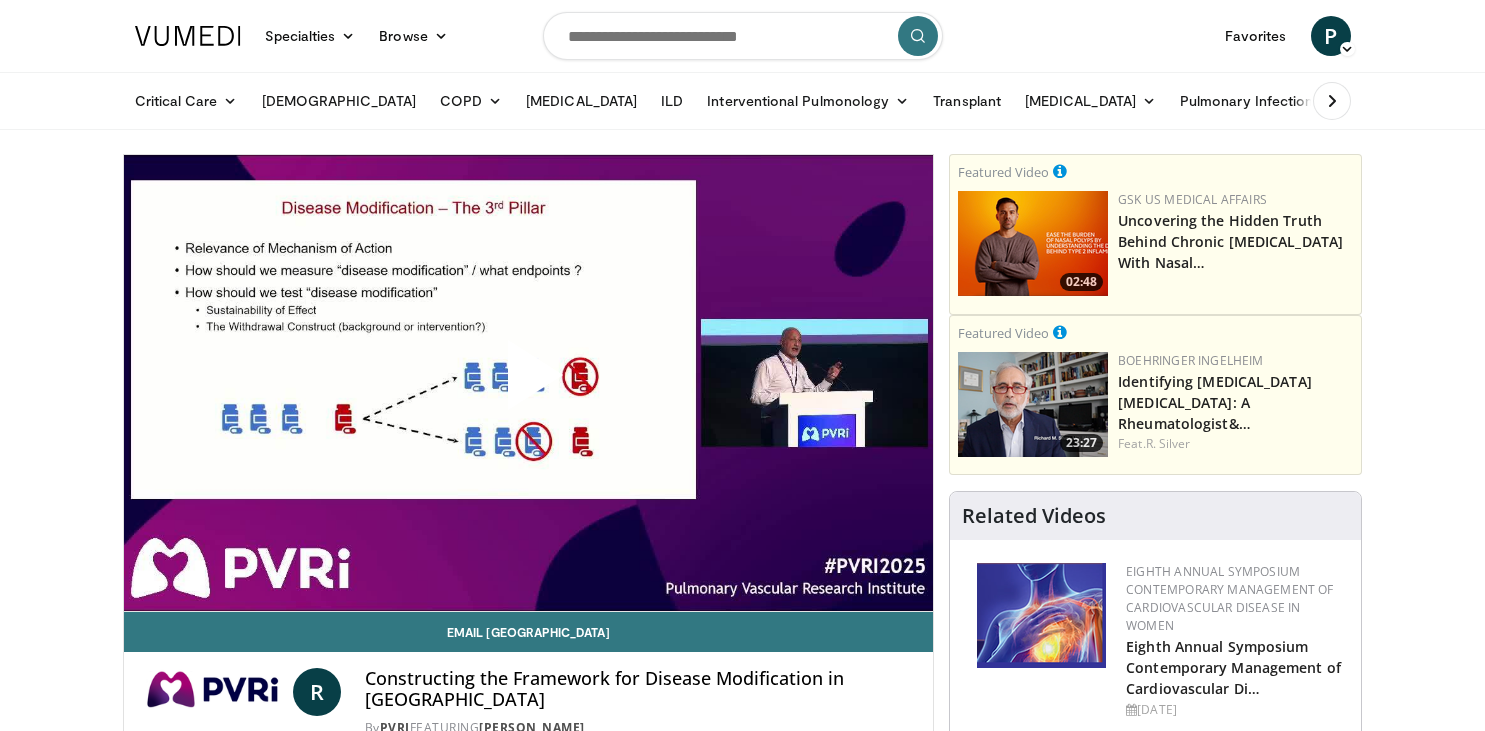 scroll, scrollTop: 0, scrollLeft: 0, axis: both 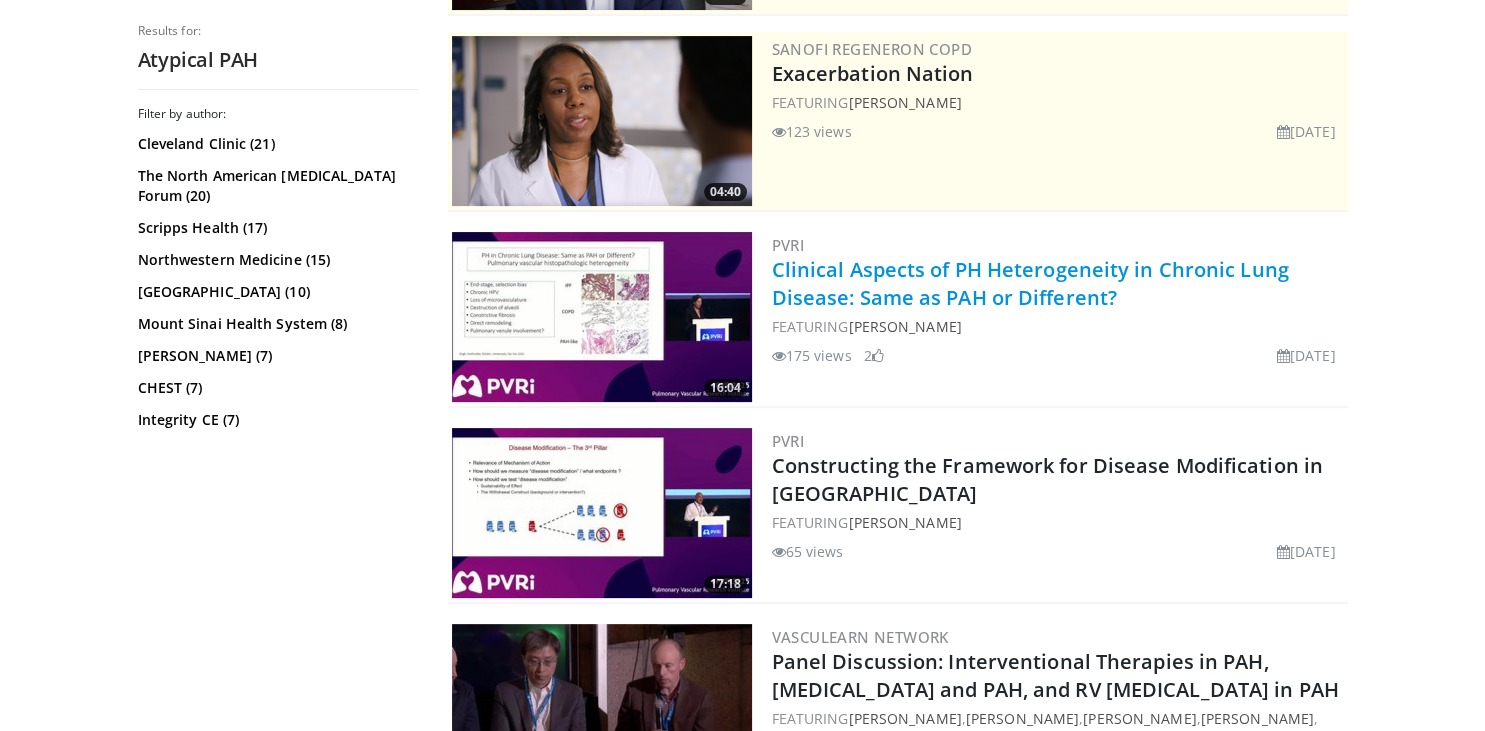 click on "Clinical Aspects of PH Heterogeneity in Chronic Lung Disease: Same as PAH or Different?" at bounding box center (1030, 283) 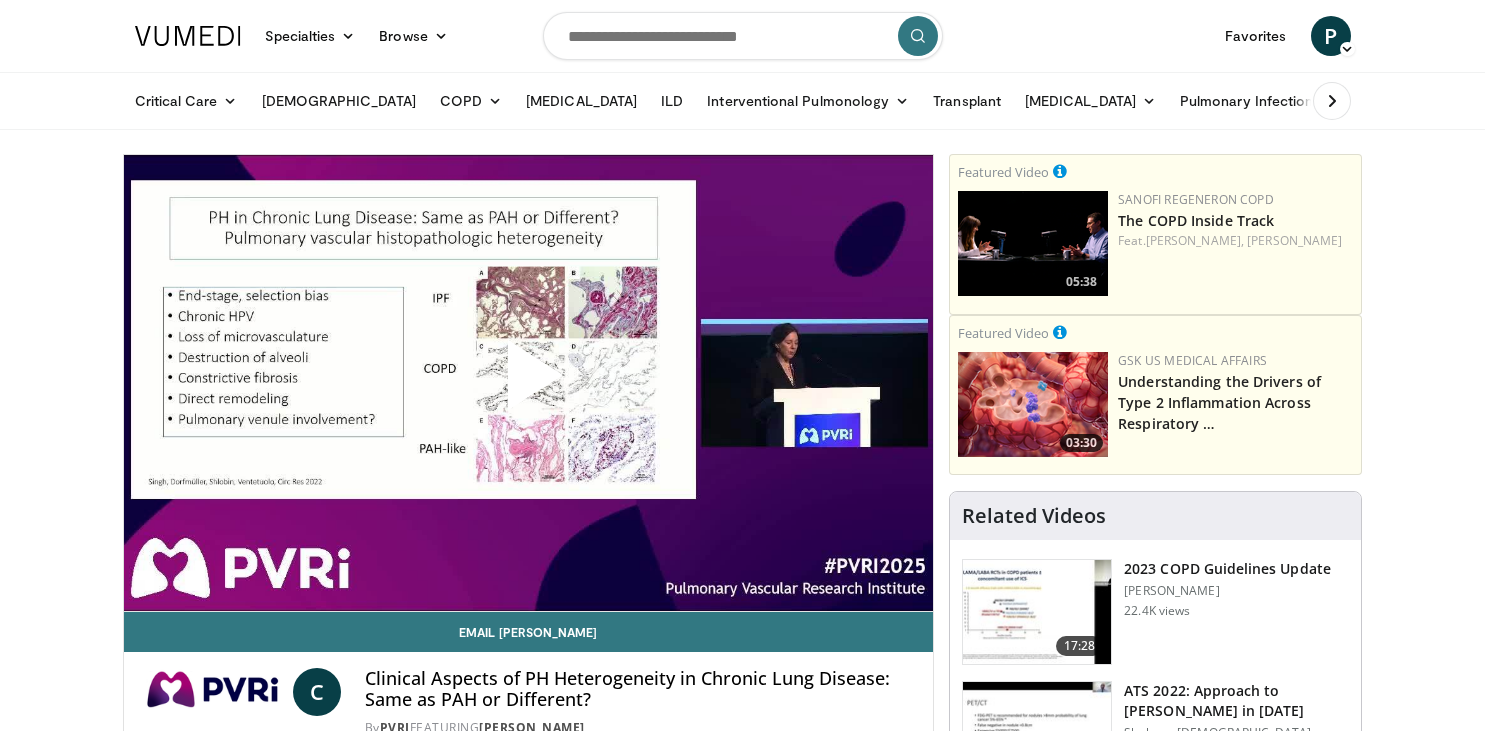 scroll, scrollTop: 0, scrollLeft: 0, axis: both 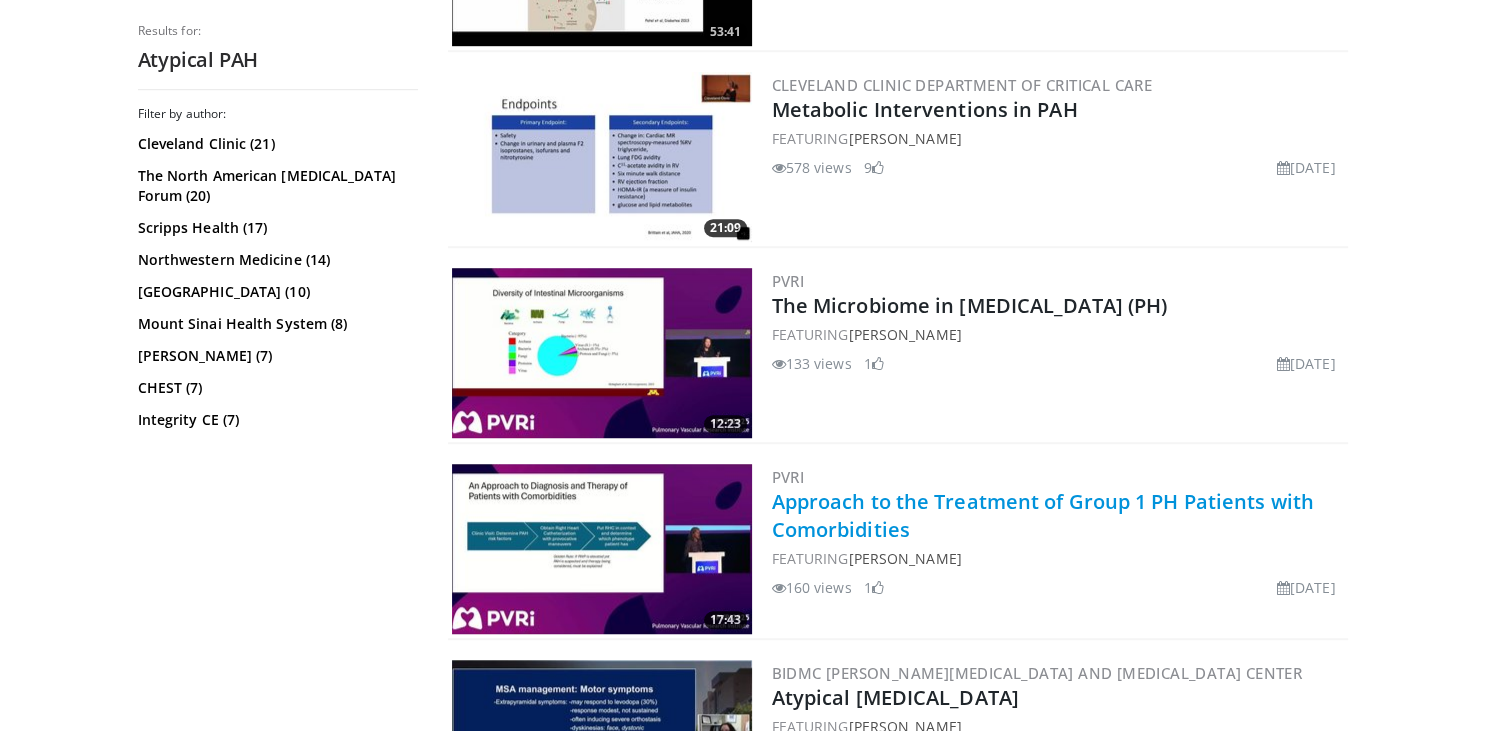 click on "Approach to the Treatment of Group 1 PH Patients with Comorbidities" at bounding box center (1043, 515) 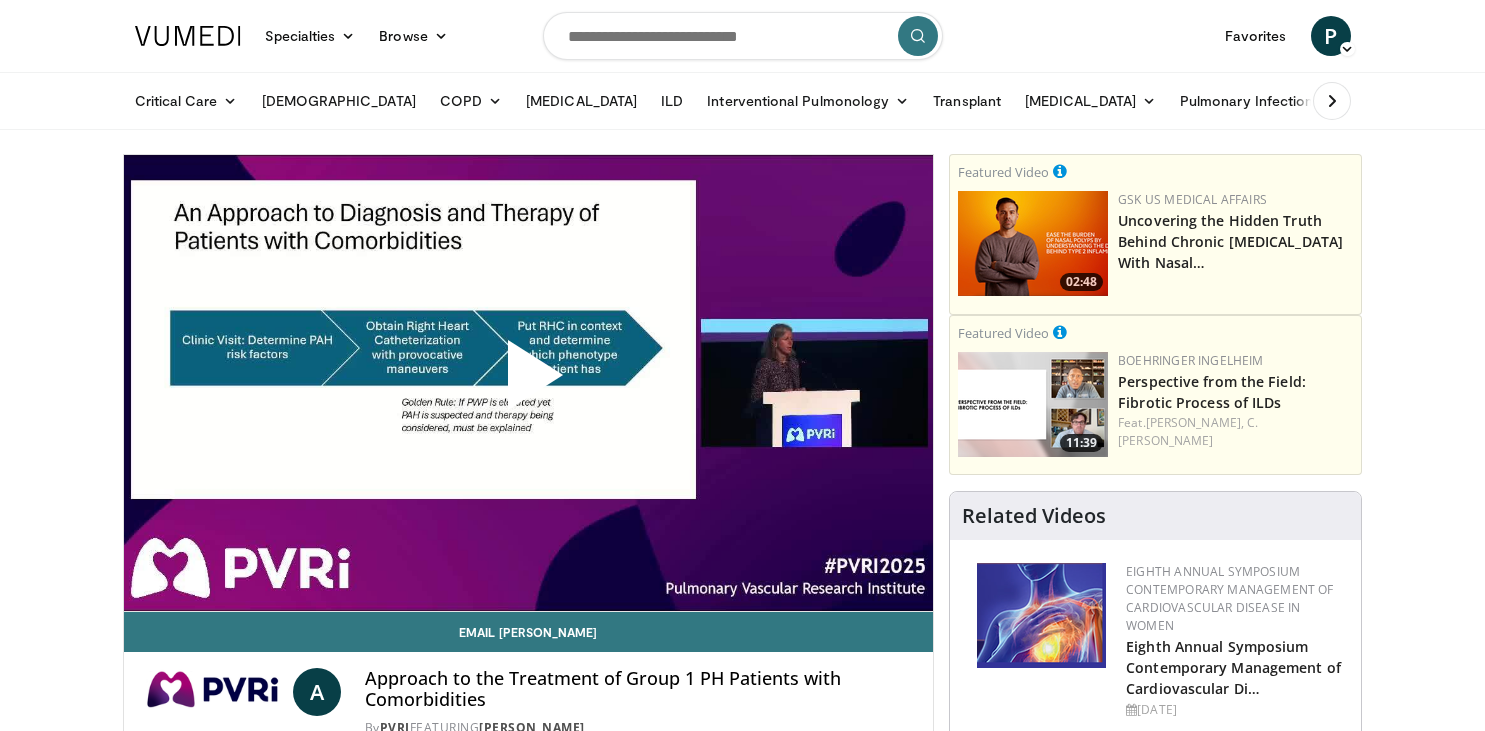 scroll, scrollTop: 0, scrollLeft: 0, axis: both 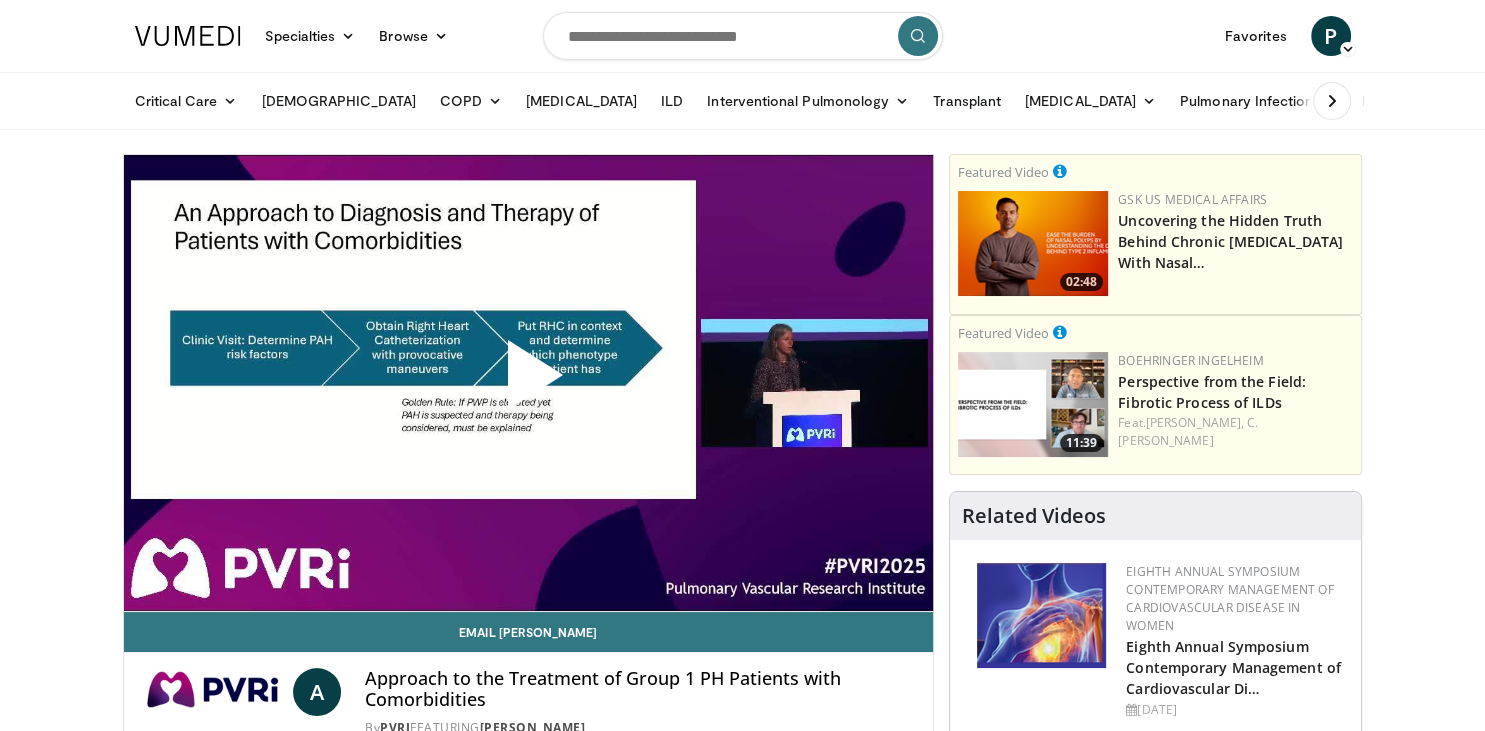 click at bounding box center [528, 383] 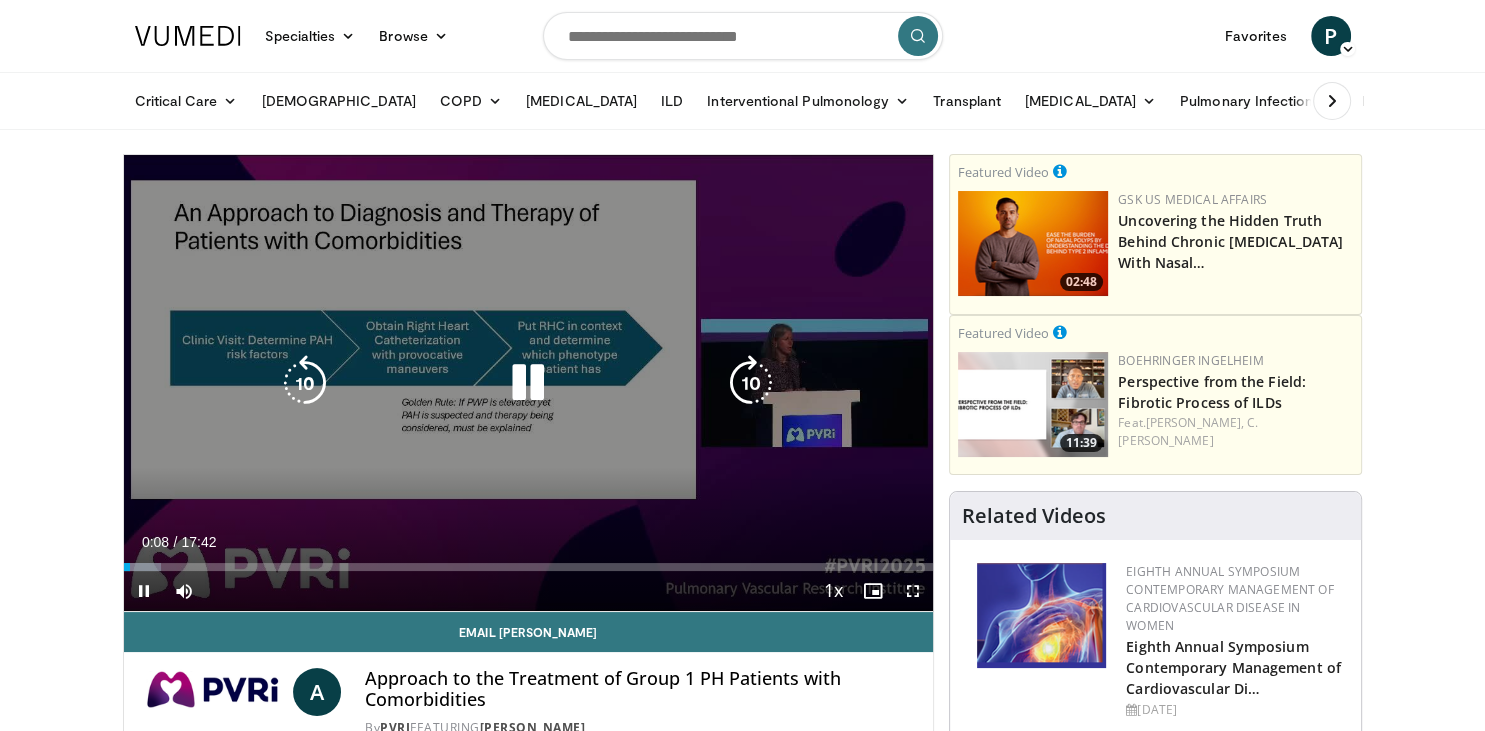 click at bounding box center [528, 383] 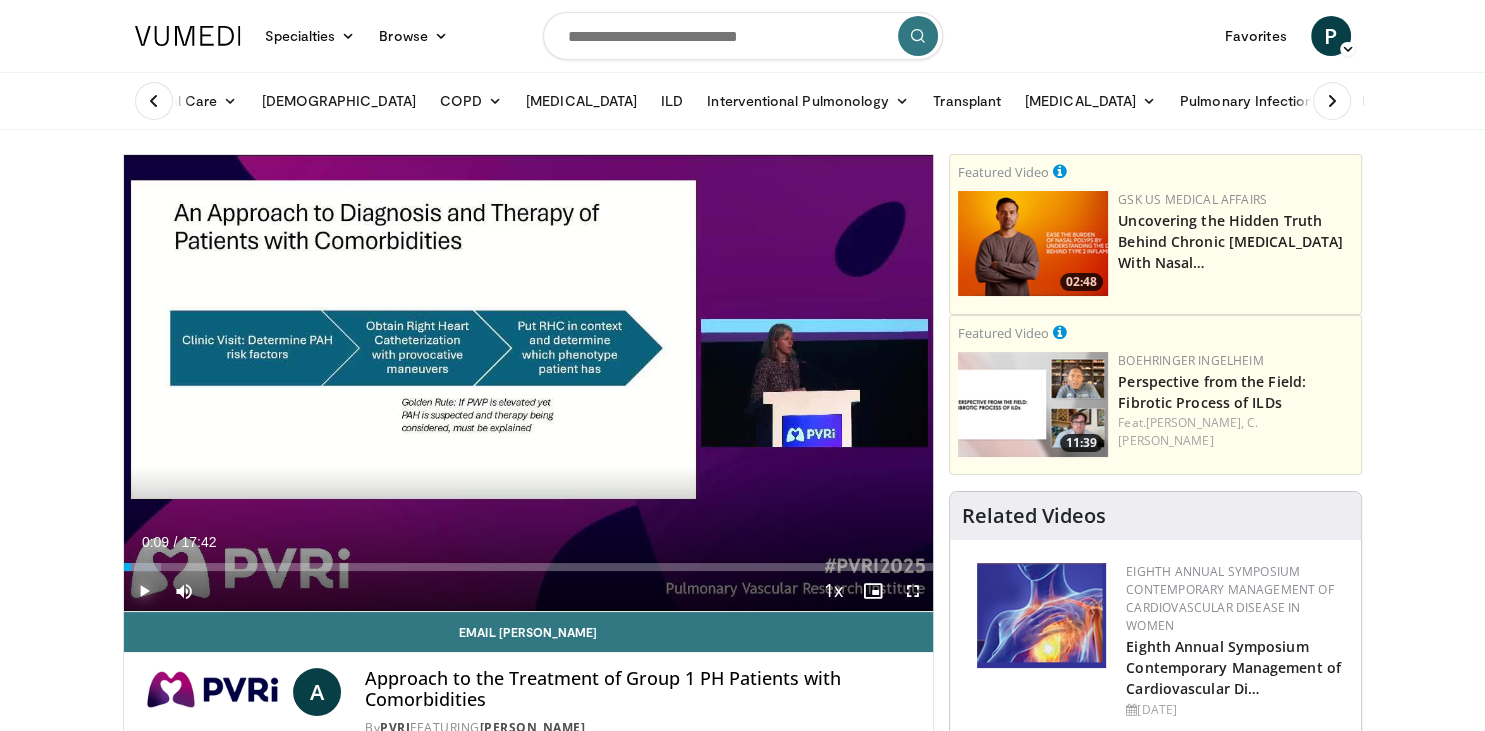 click at bounding box center (144, 591) 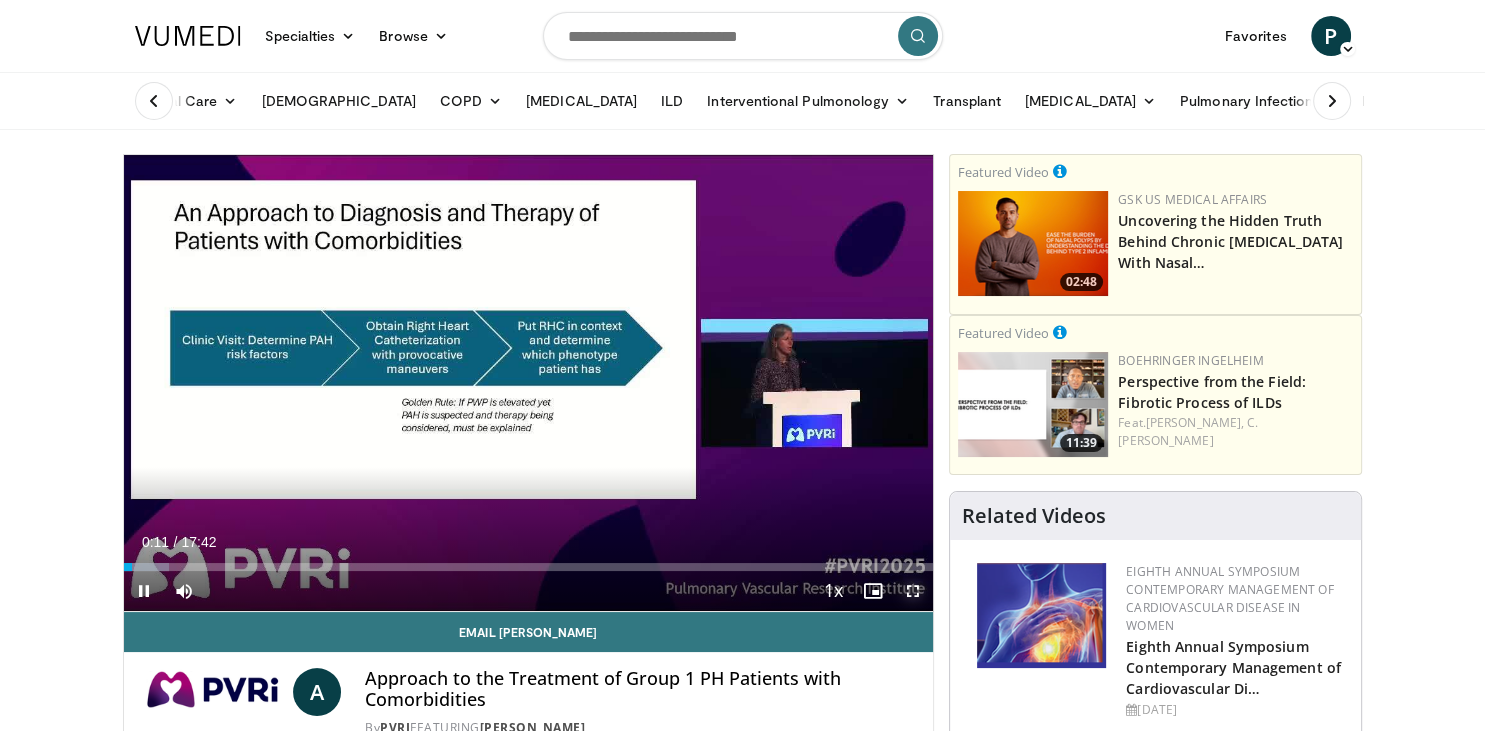 click at bounding box center (913, 591) 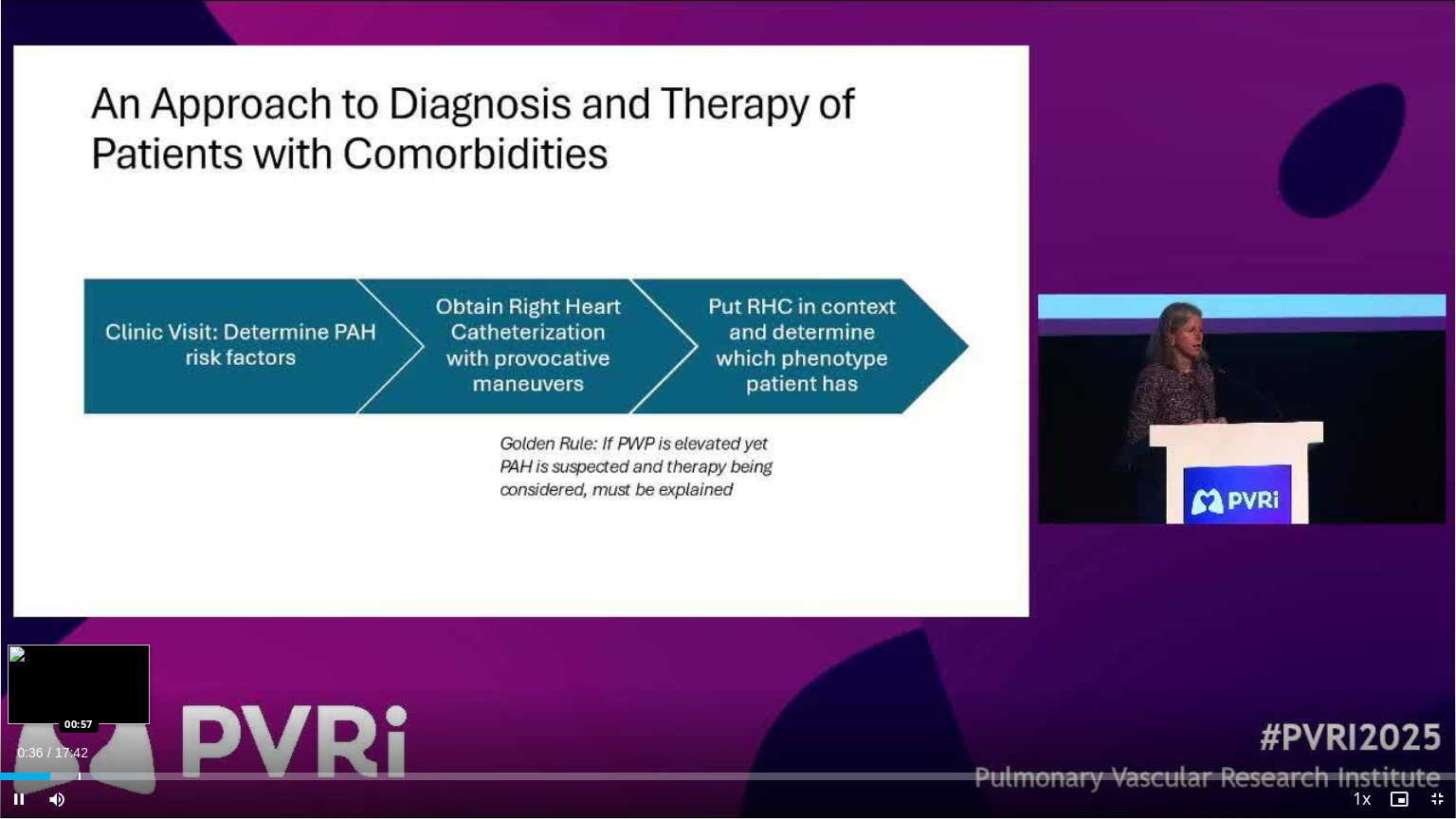 click on "Loaded :  9.40% 00:36 00:57" at bounding box center [728, 771] 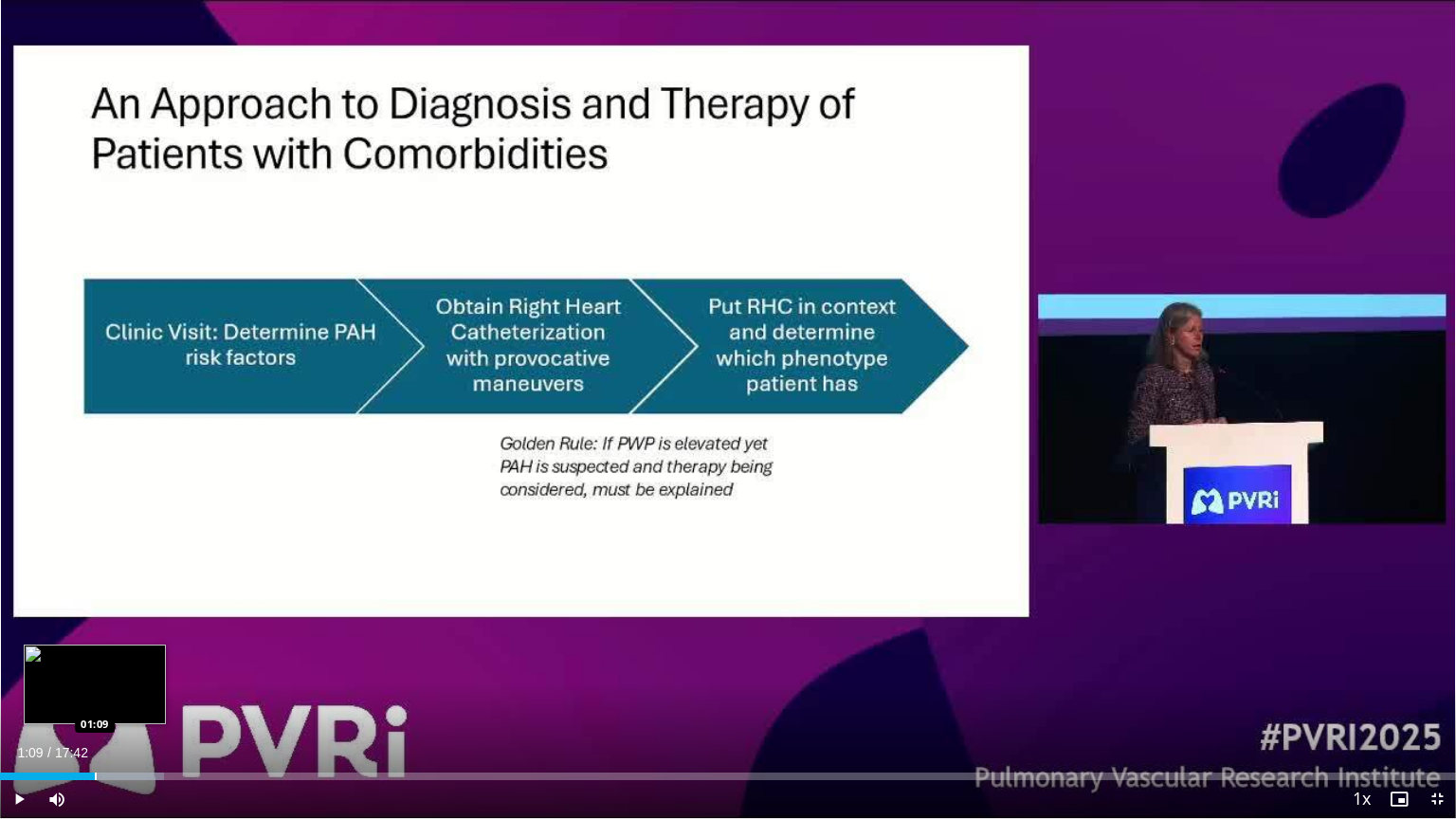click at bounding box center (96, 776) 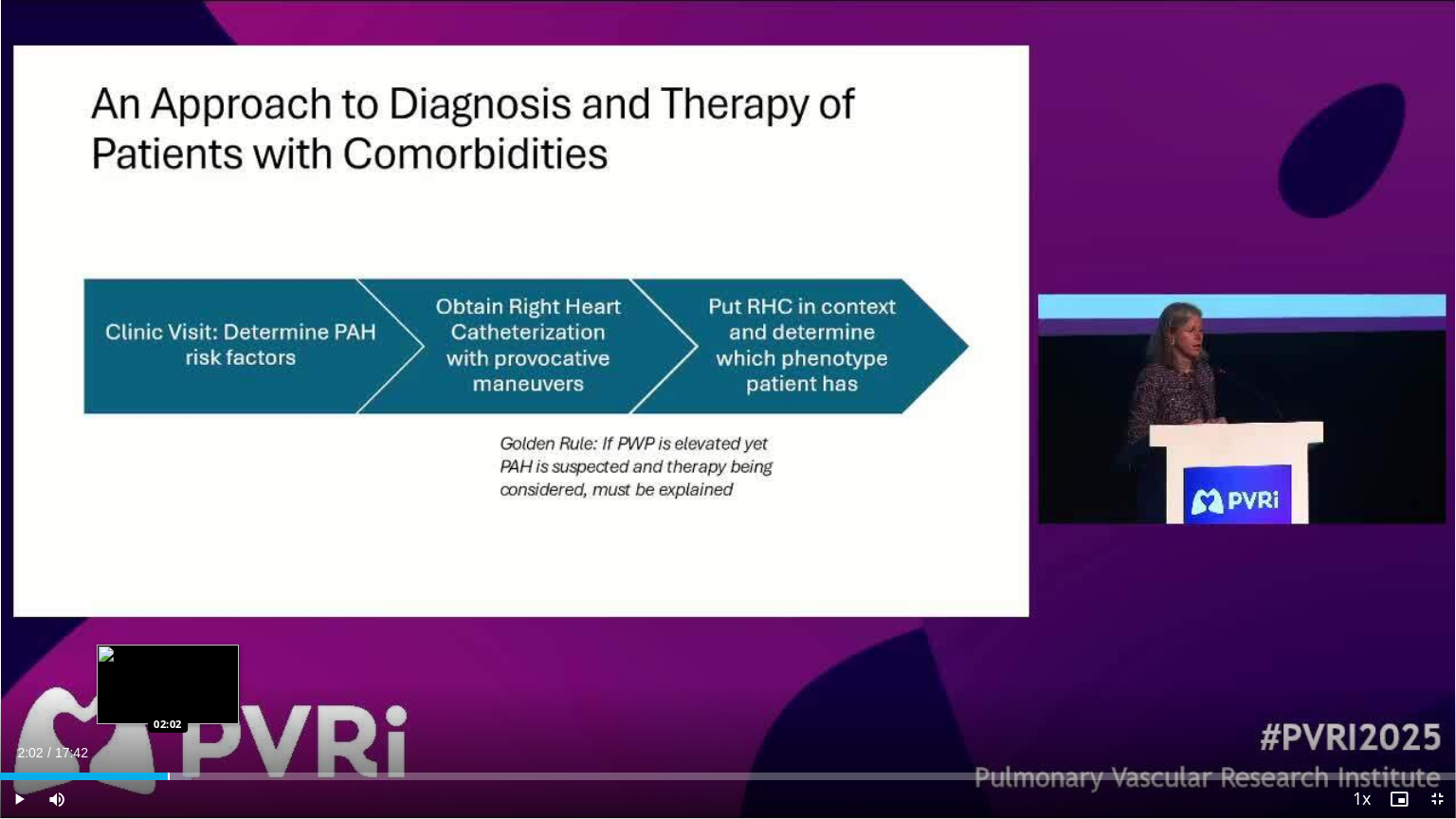 click on "Loaded :  13.16% 02:02 02:02" at bounding box center [728, 776] 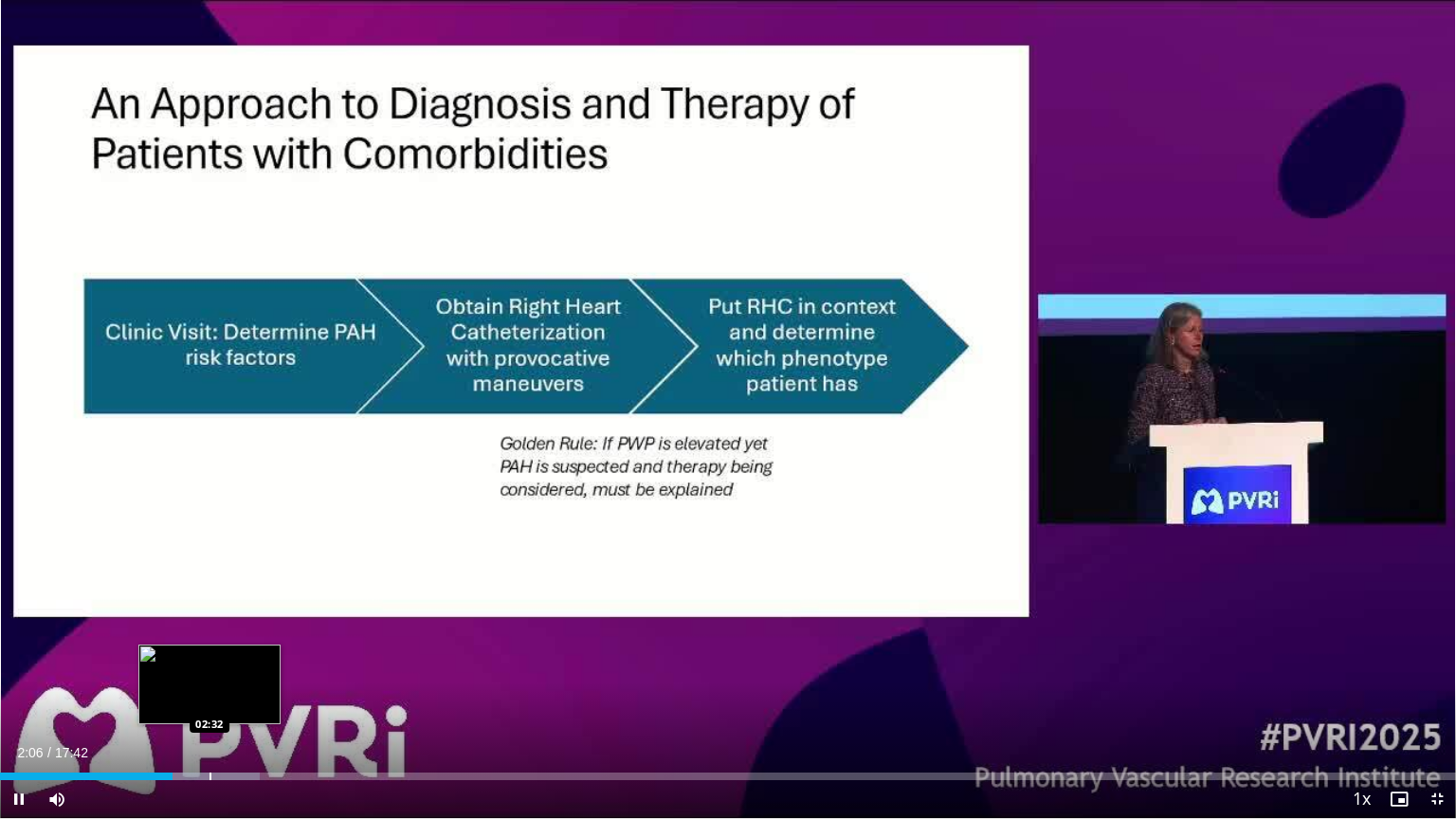 click on "Loaded :  17.86% 02:06 02:32" at bounding box center [728, 776] 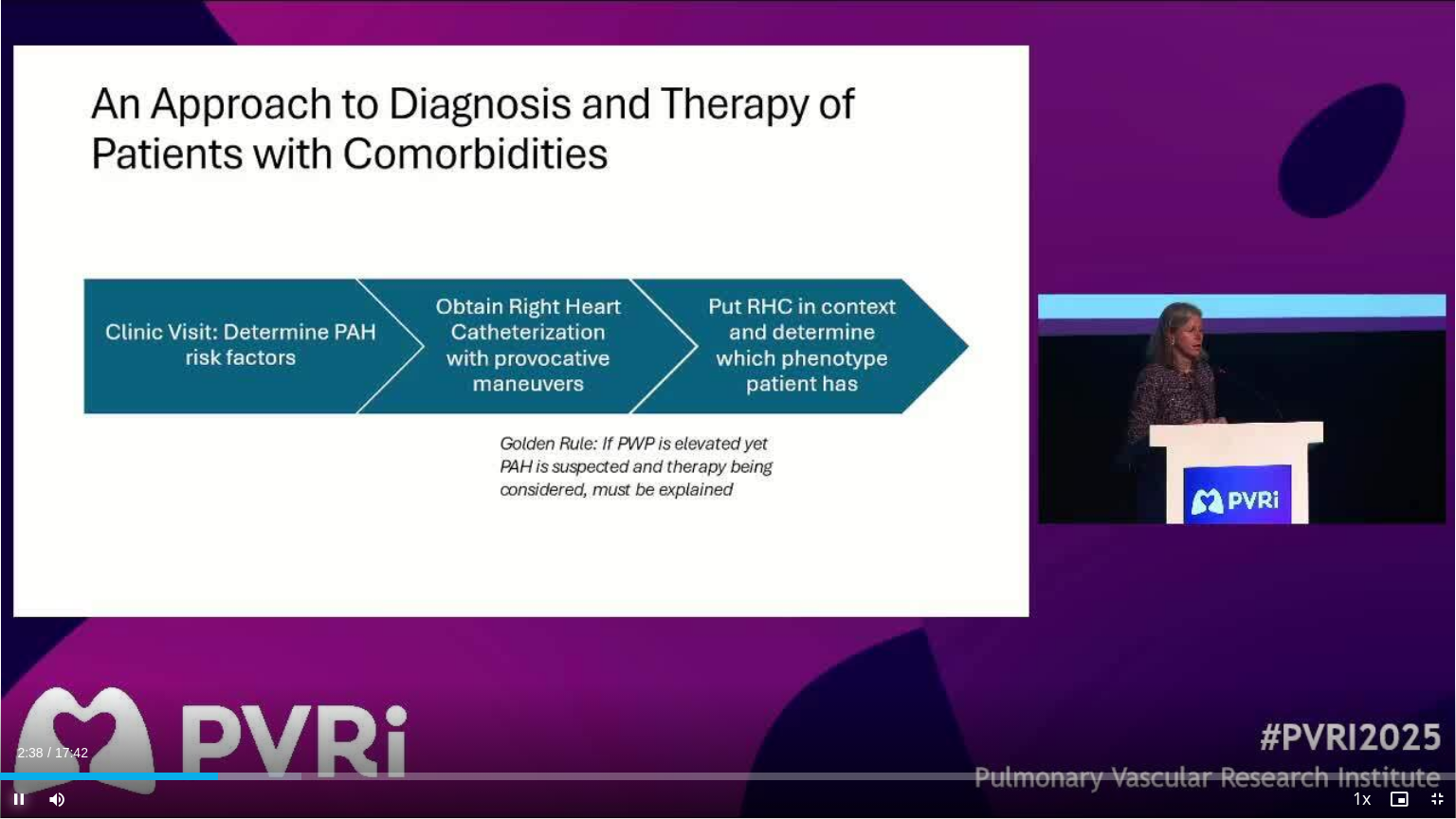 click at bounding box center (19, 799) 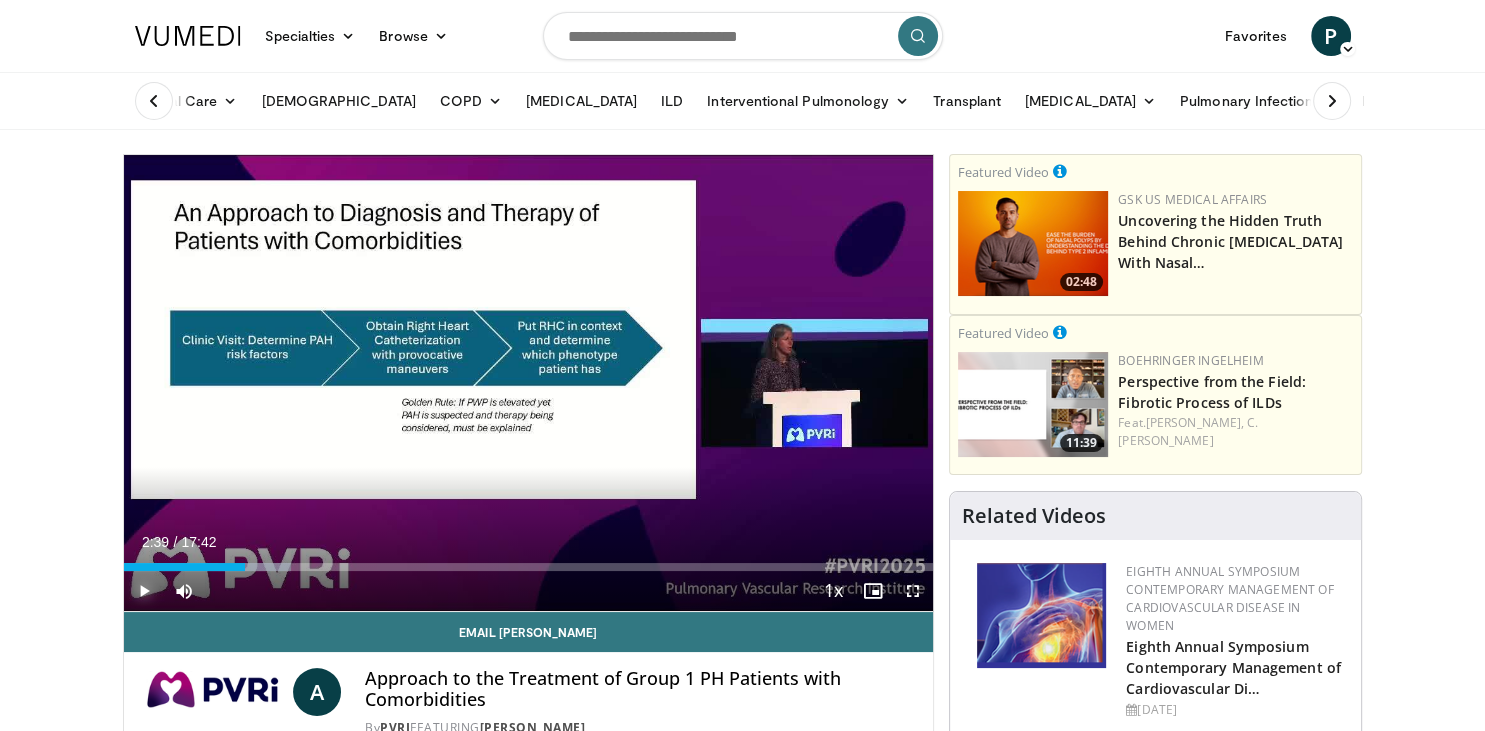 click at bounding box center [144, 591] 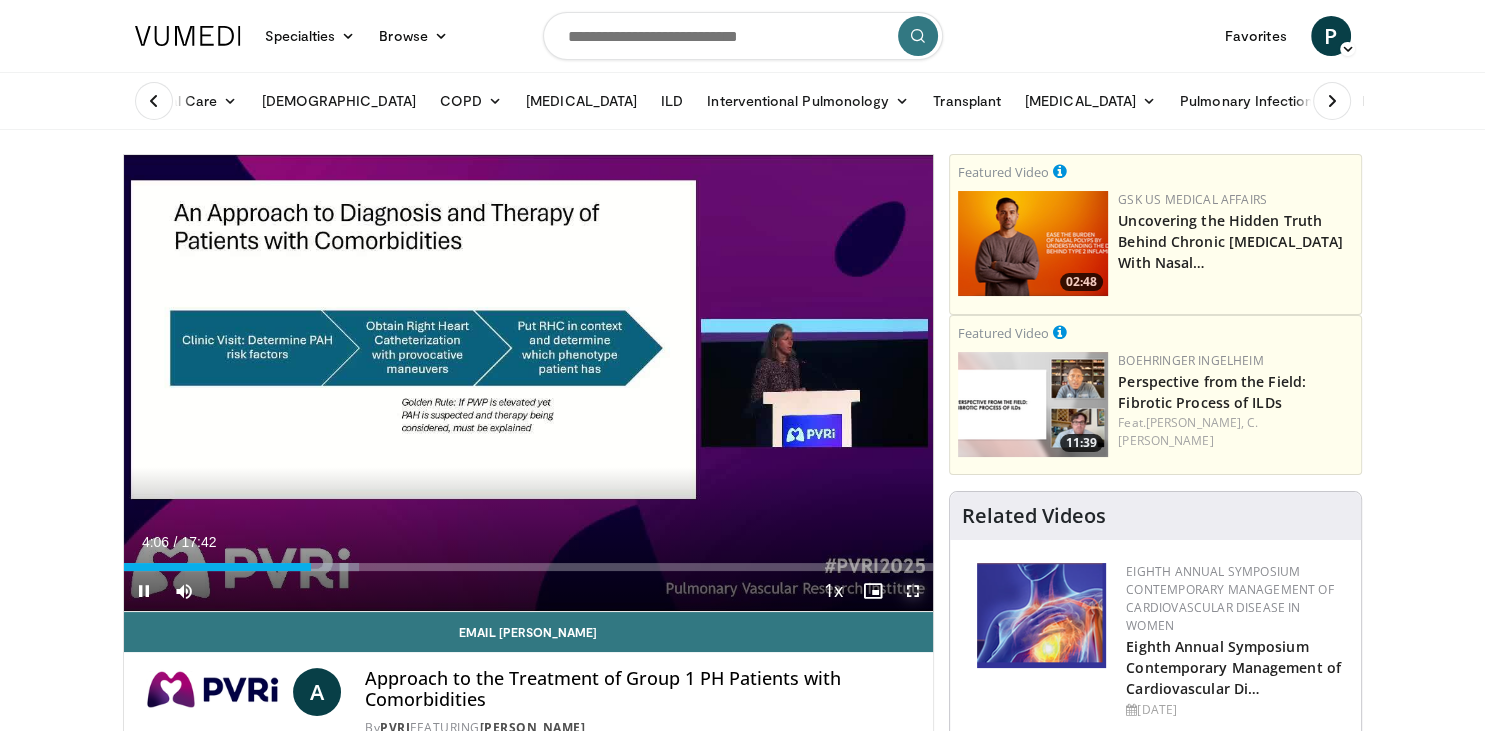 click at bounding box center (913, 591) 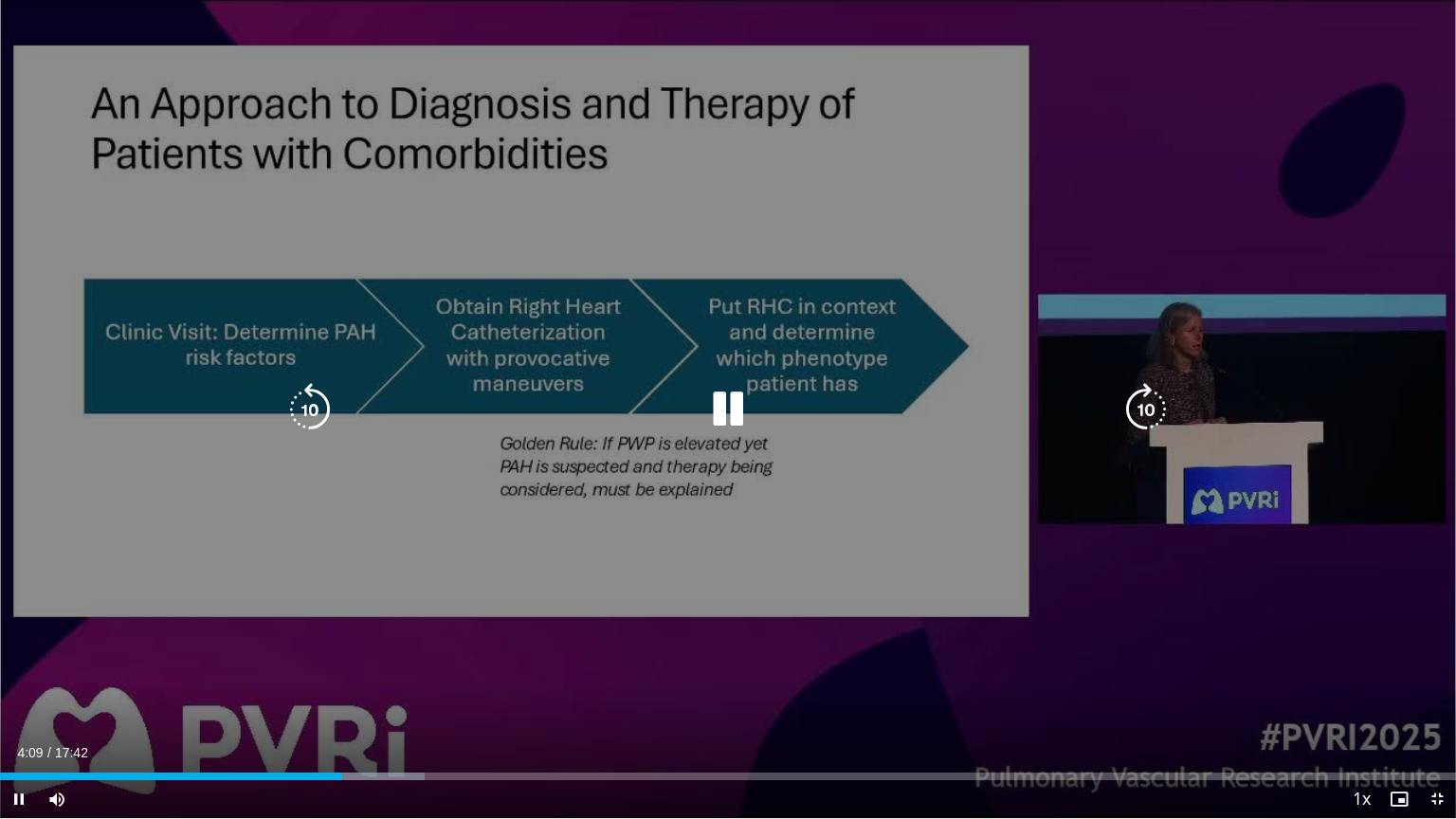 click at bounding box center (728, 410) 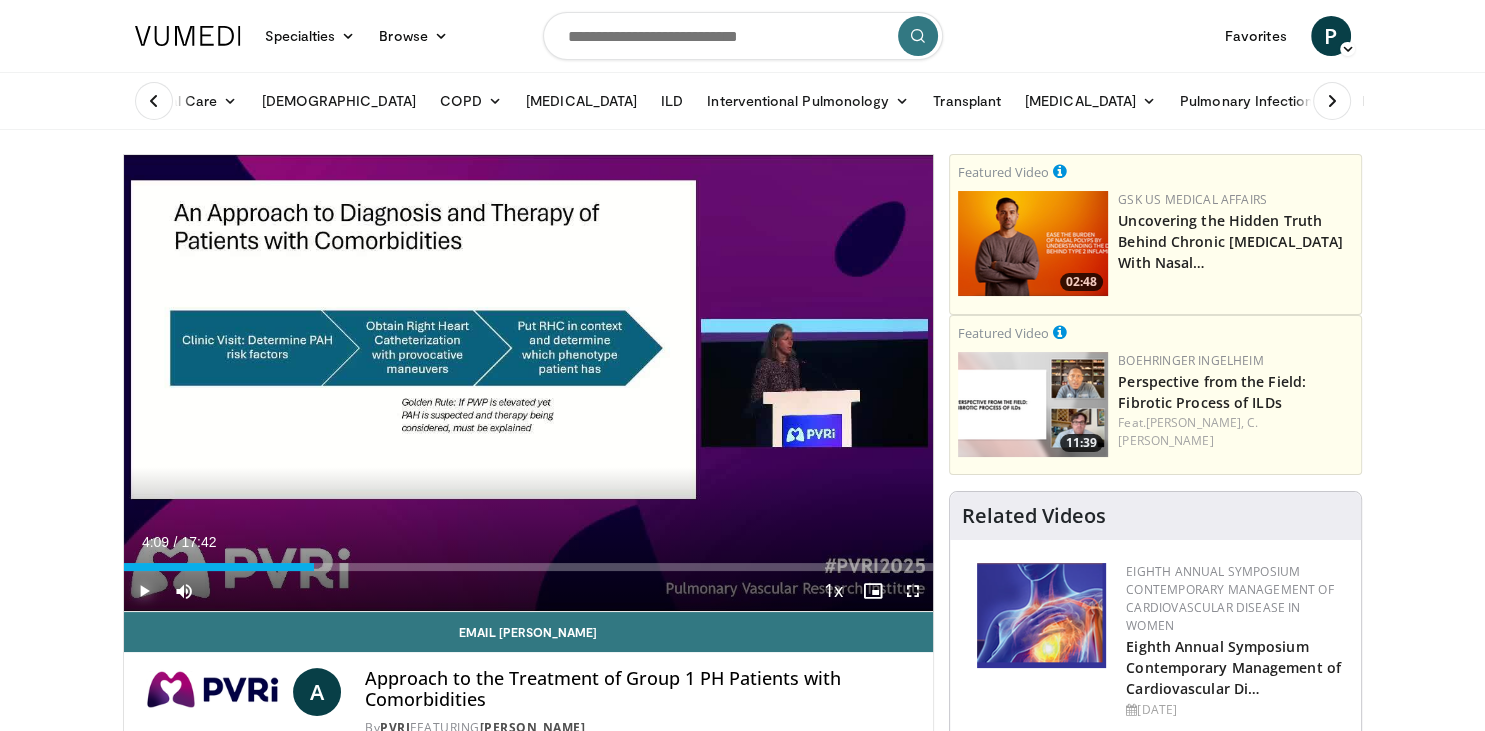 click at bounding box center [144, 591] 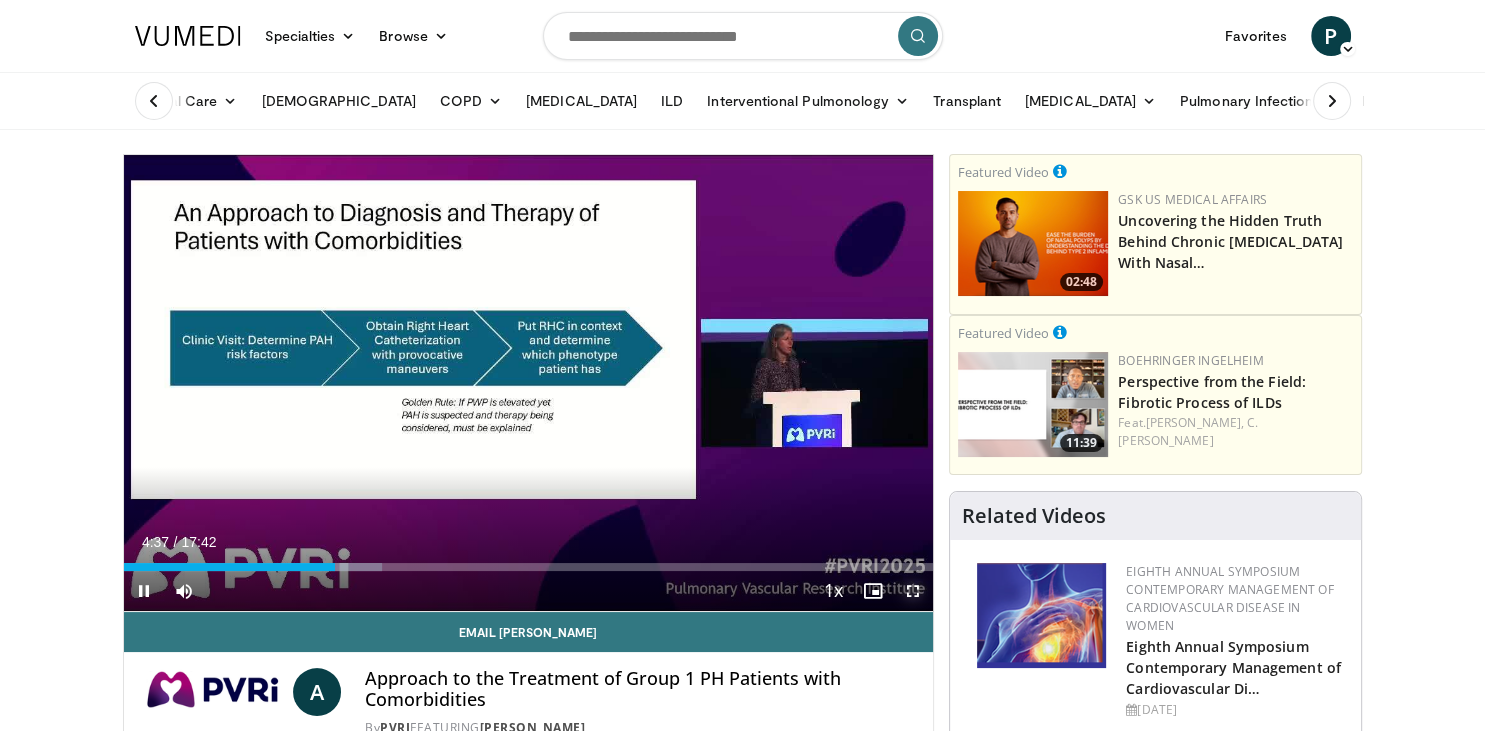 click at bounding box center (913, 591) 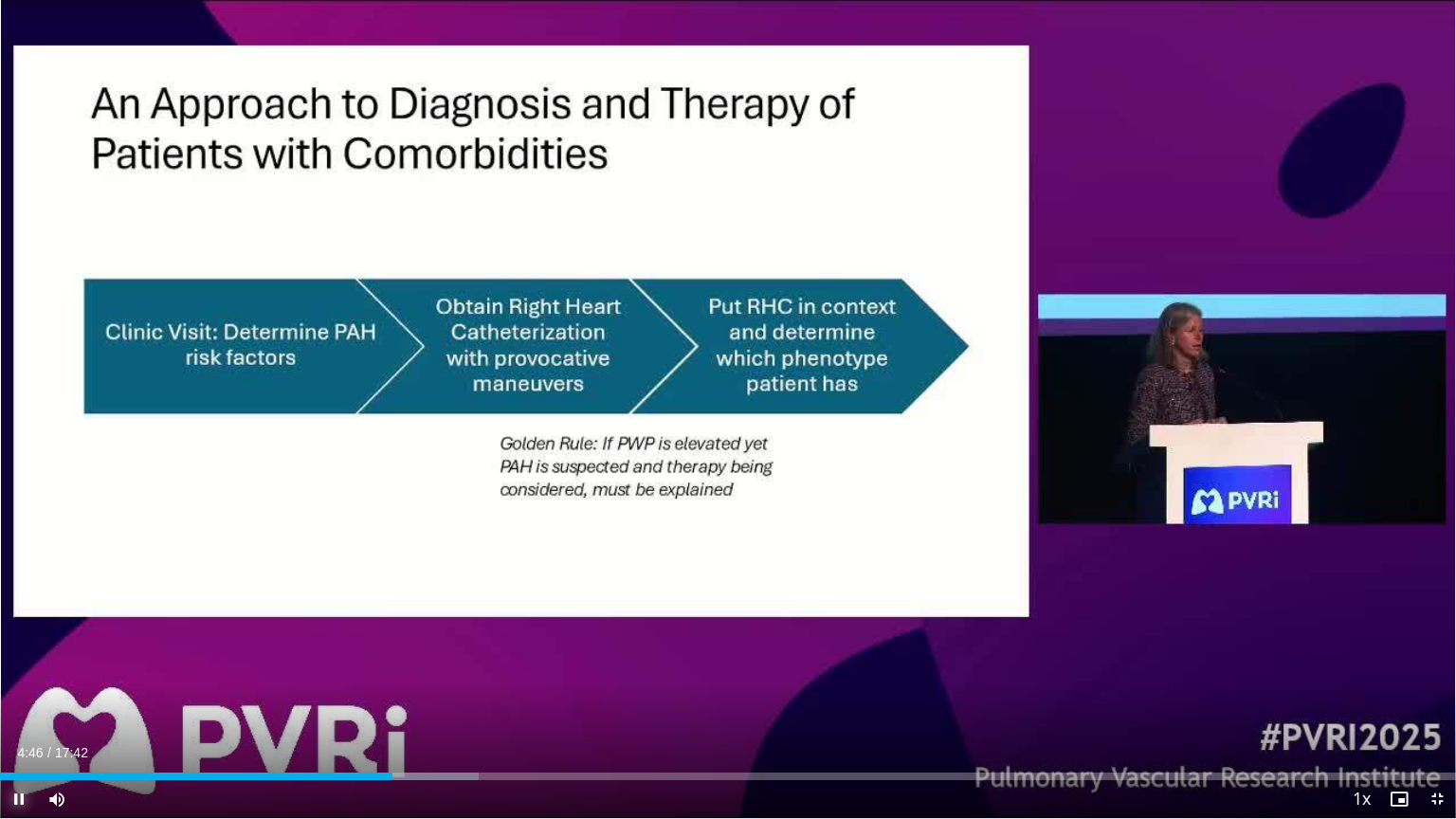 click at bounding box center [19, 799] 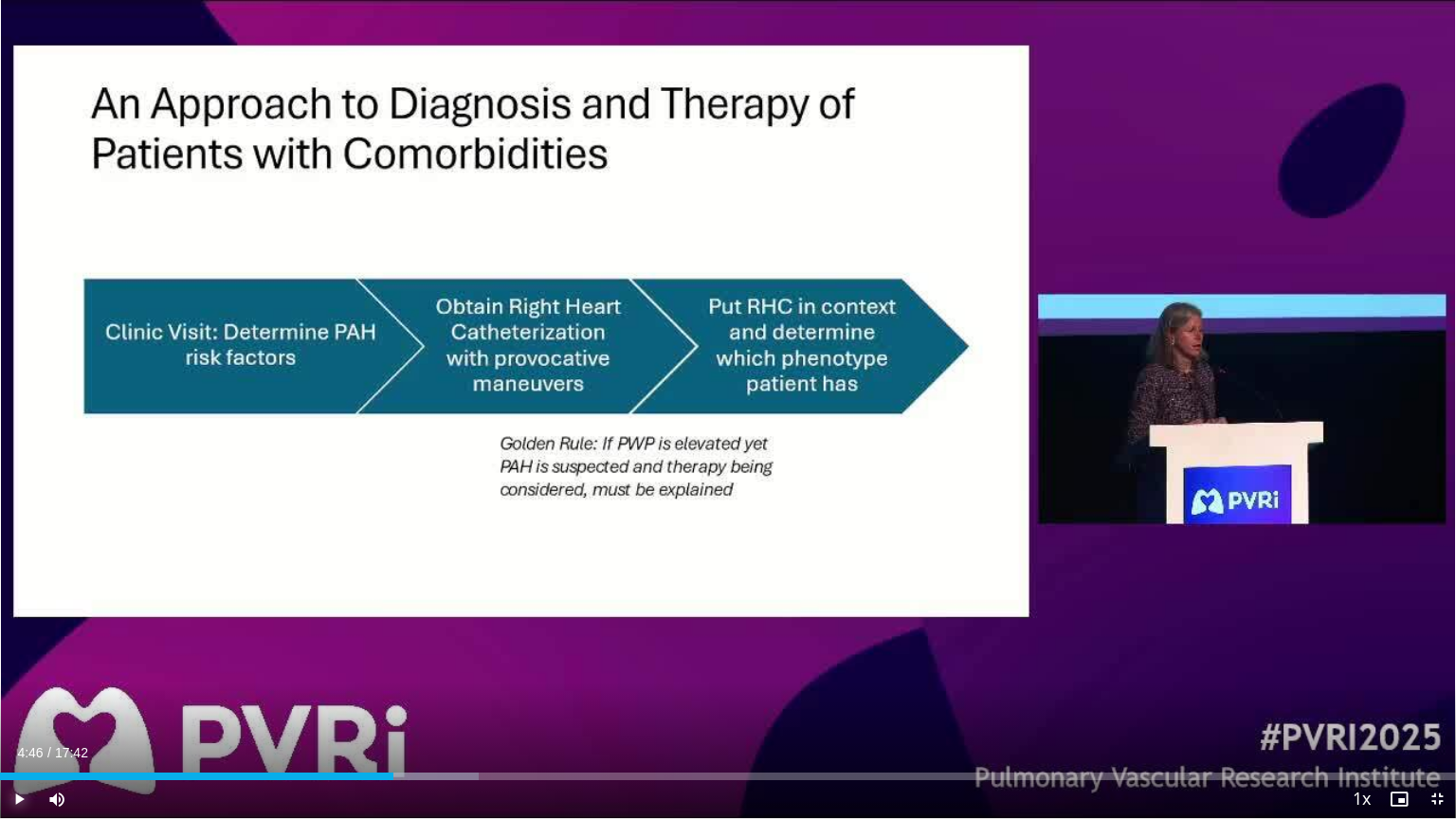 type 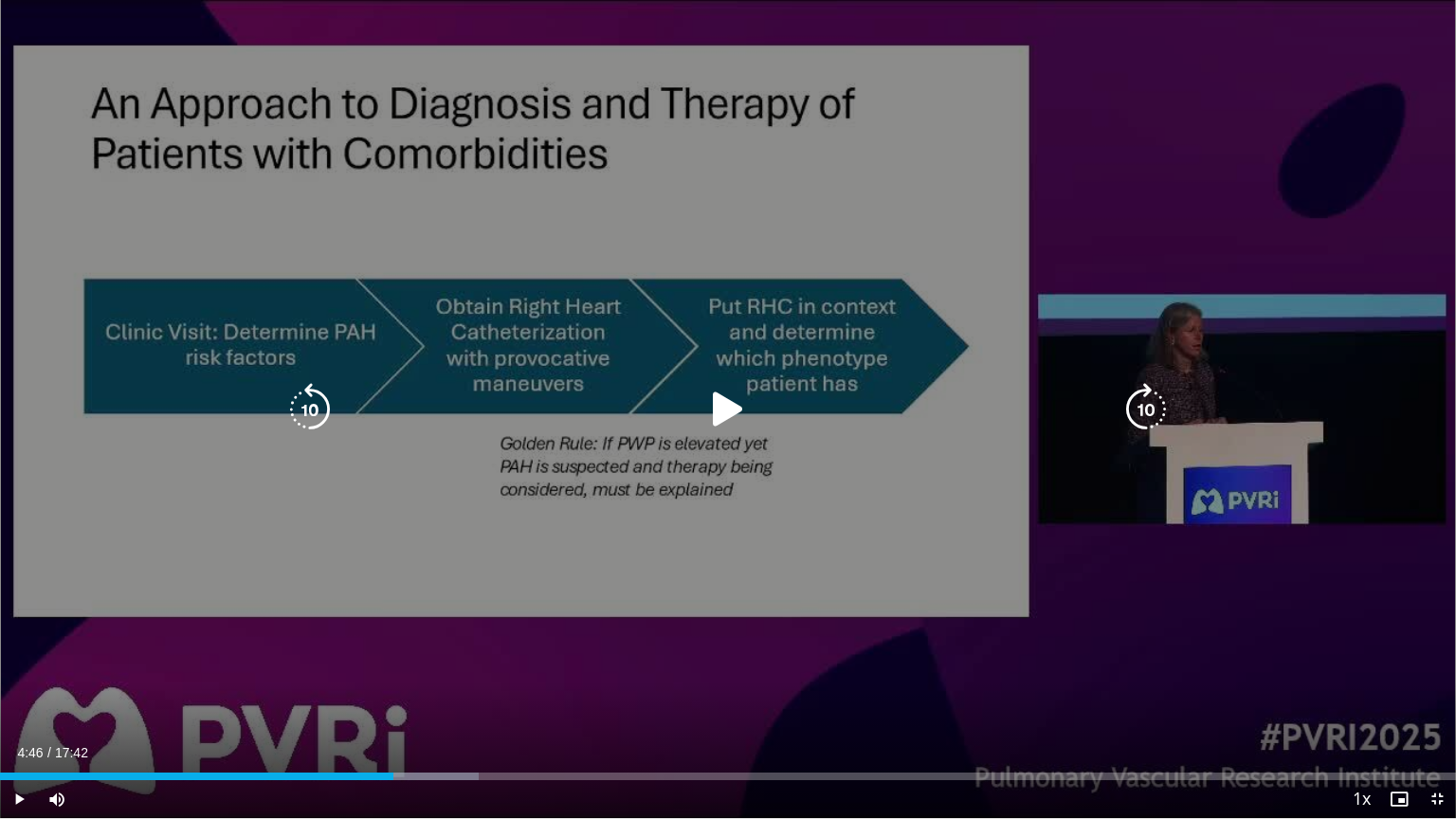 click at bounding box center (728, 410) 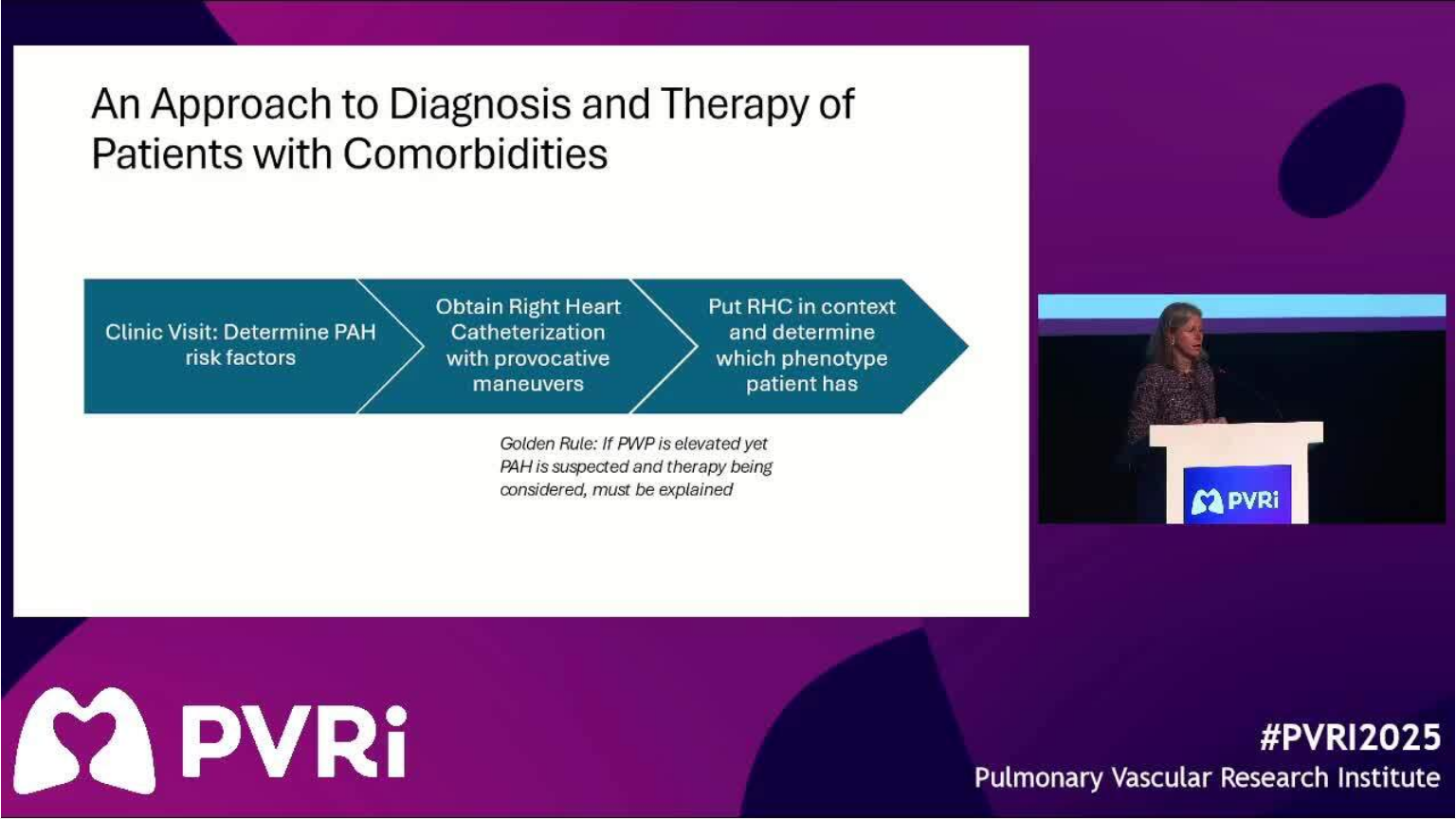 type 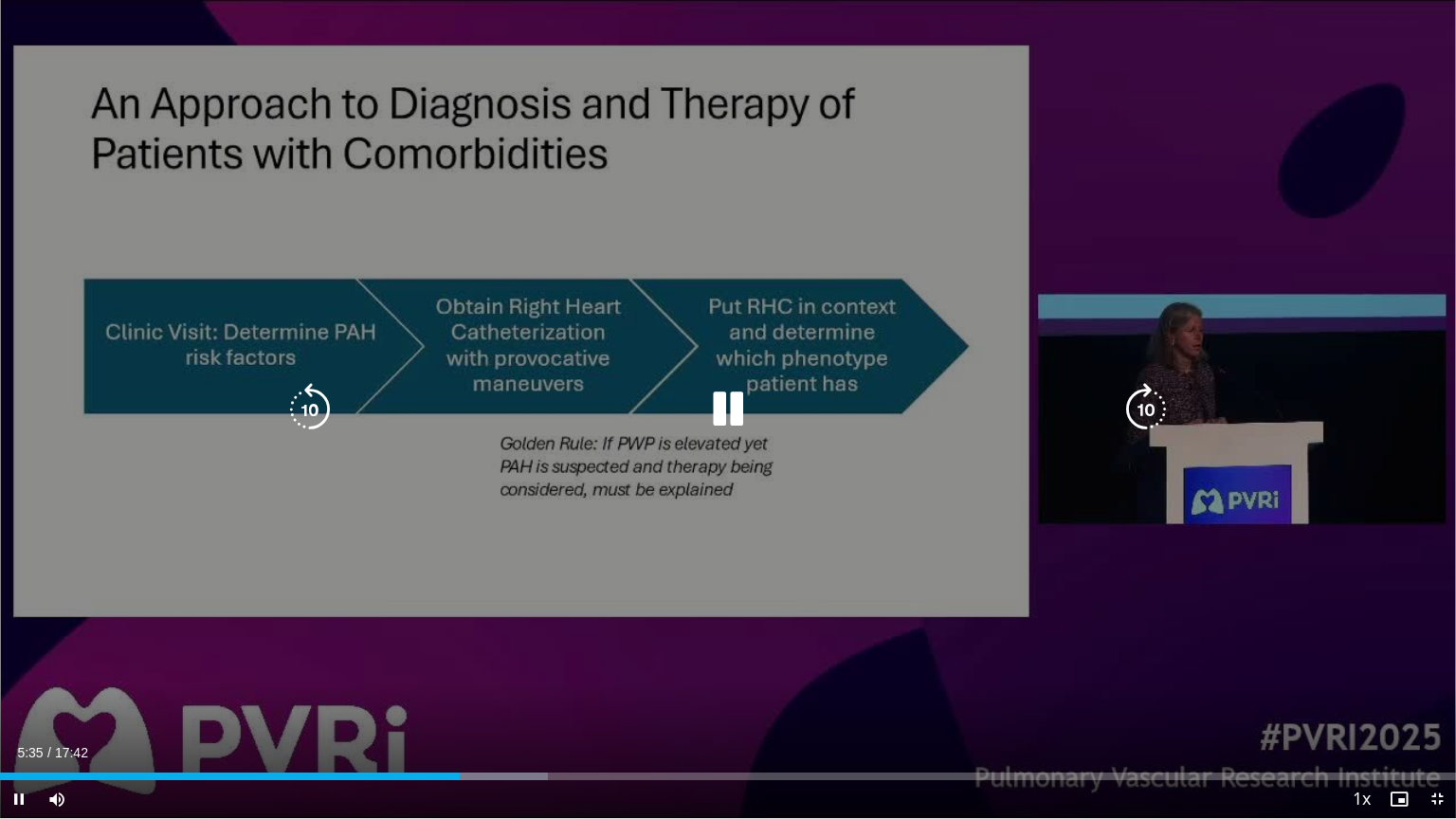 click at bounding box center [728, 410] 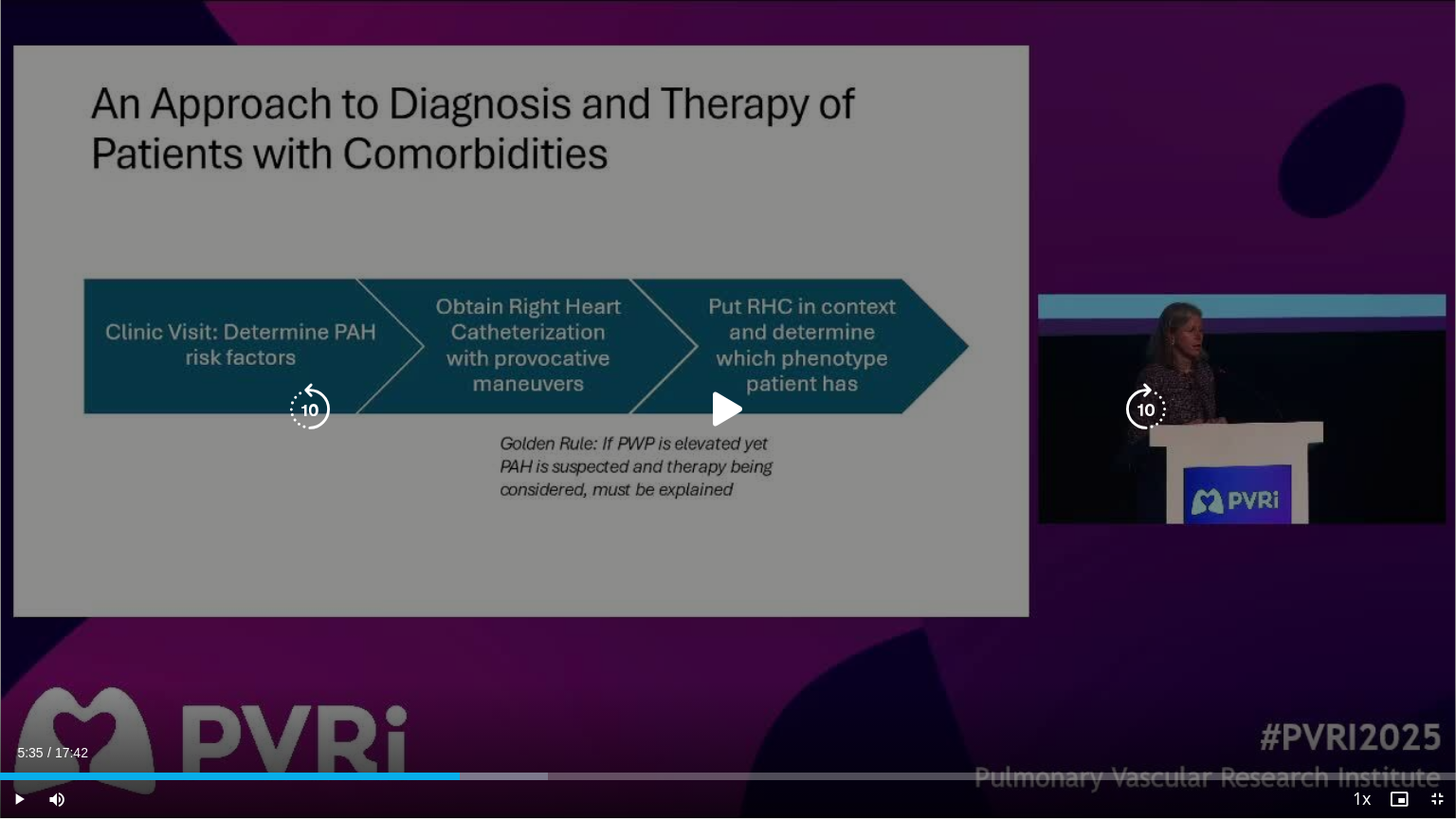 click at bounding box center [728, 410] 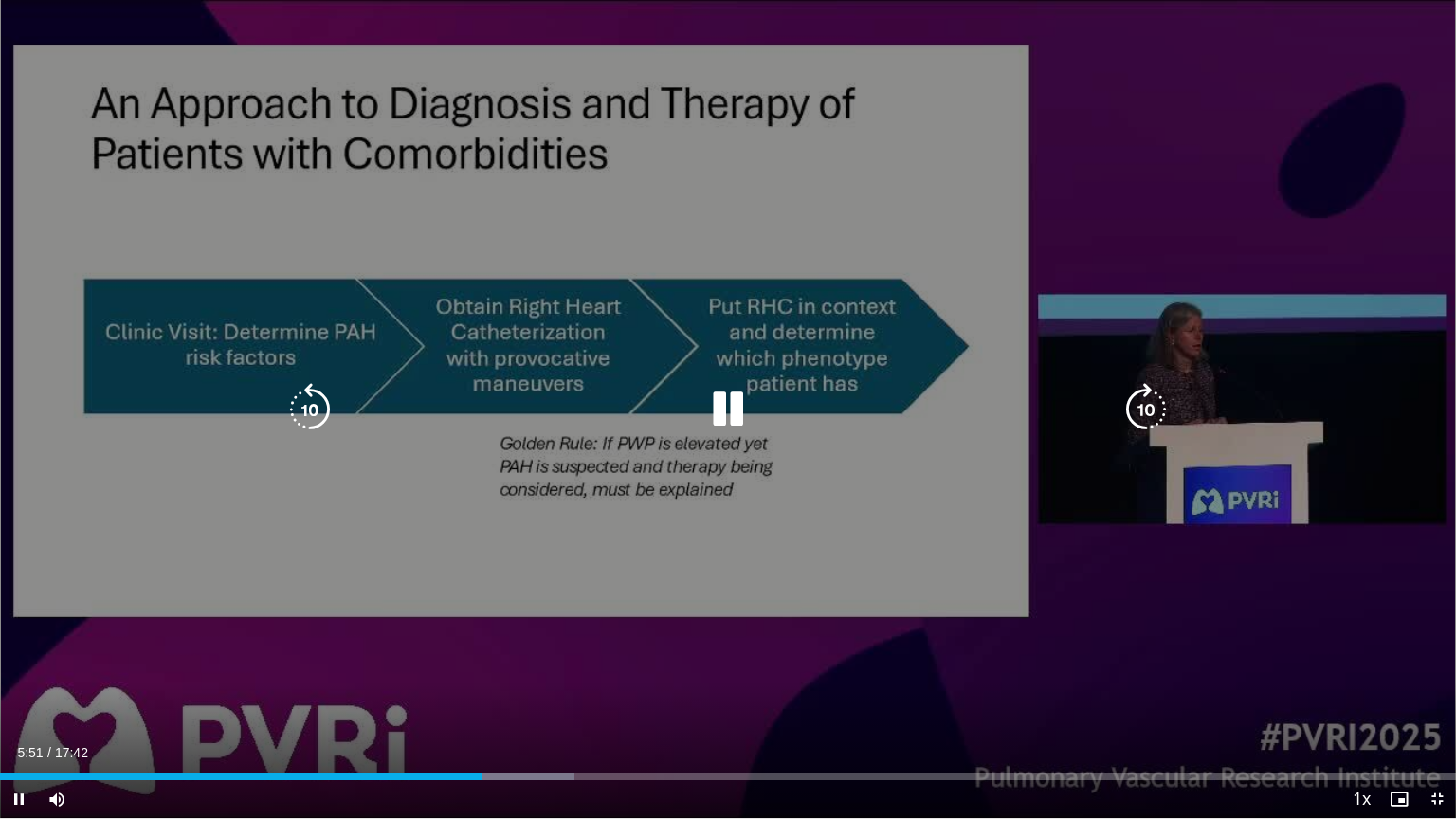 click at bounding box center (728, 410) 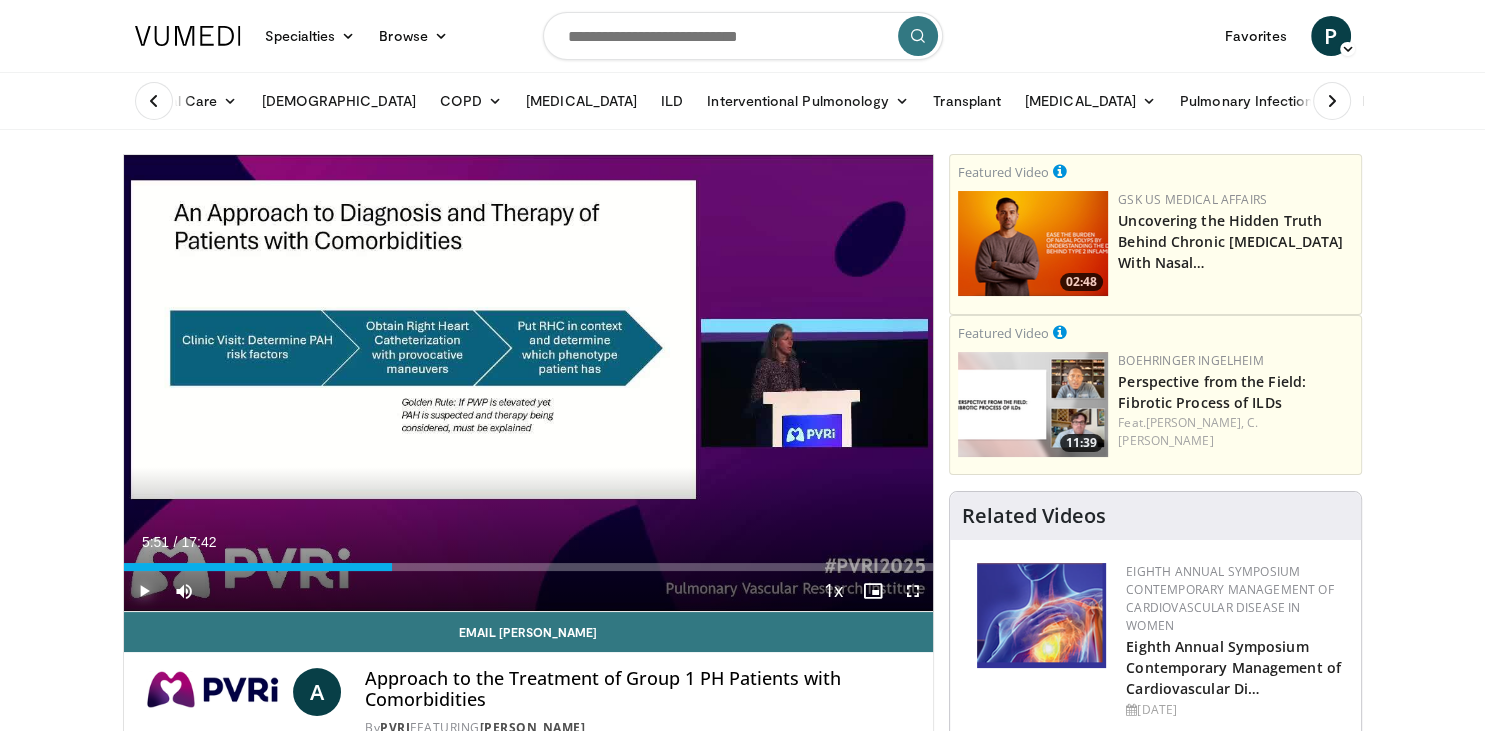 click at bounding box center [144, 591] 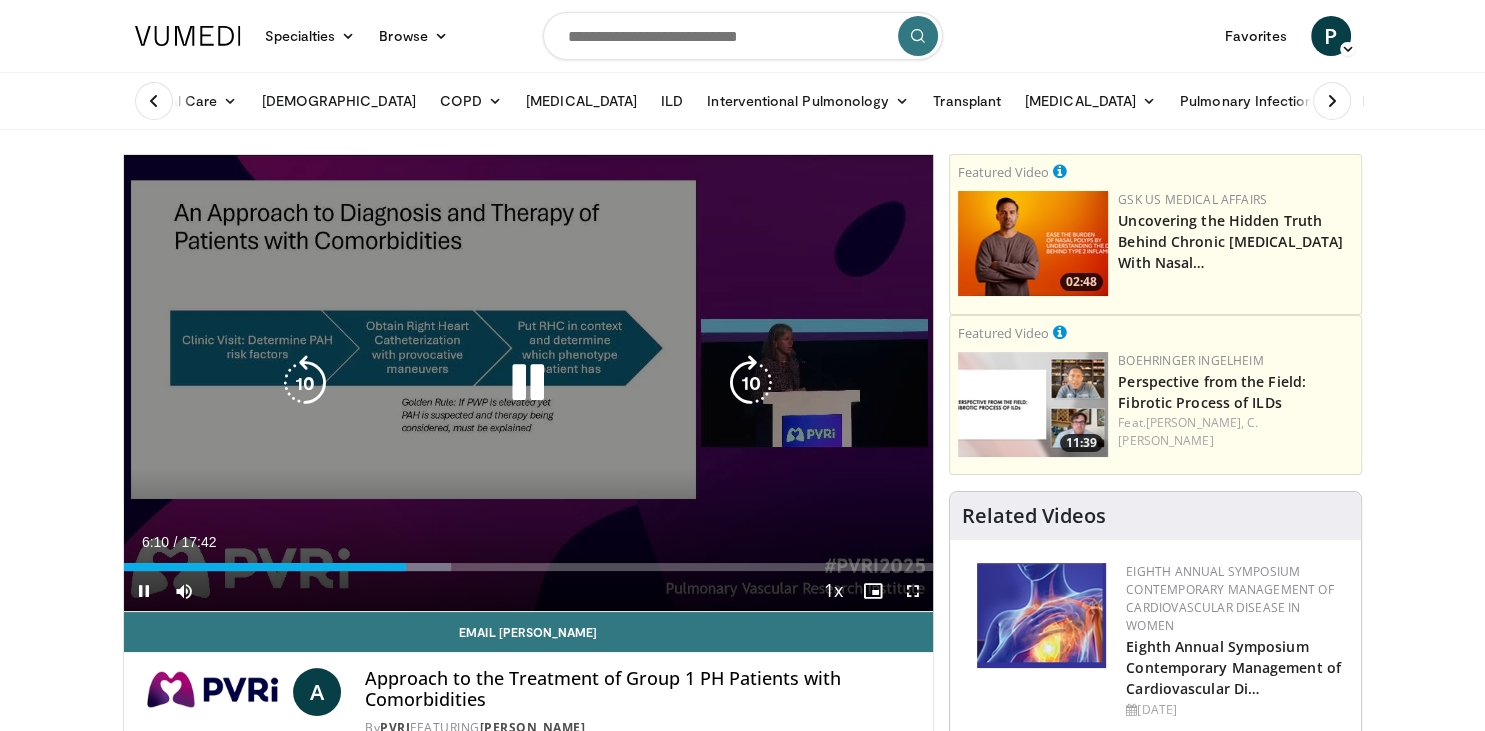 click at bounding box center [528, 383] 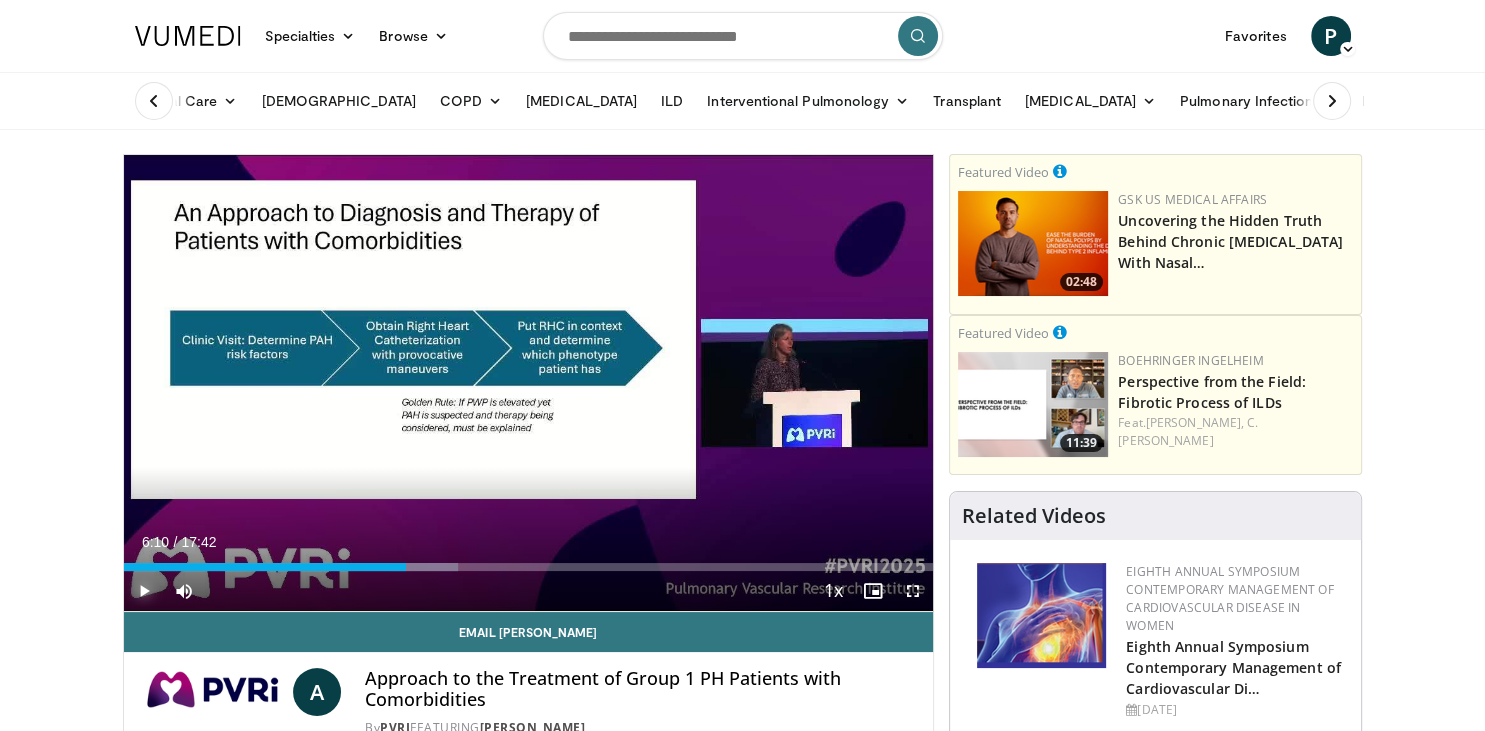 click at bounding box center (144, 591) 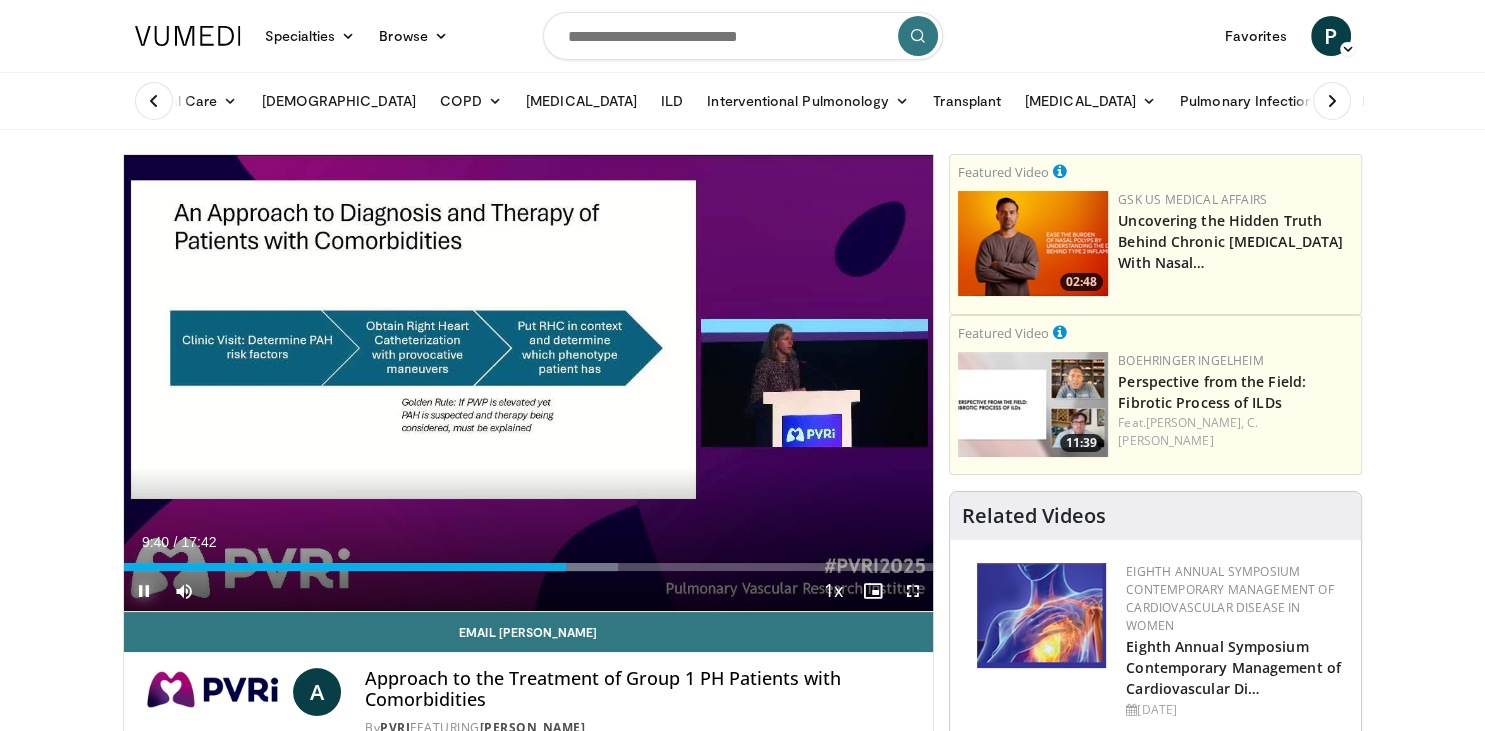 click at bounding box center (144, 591) 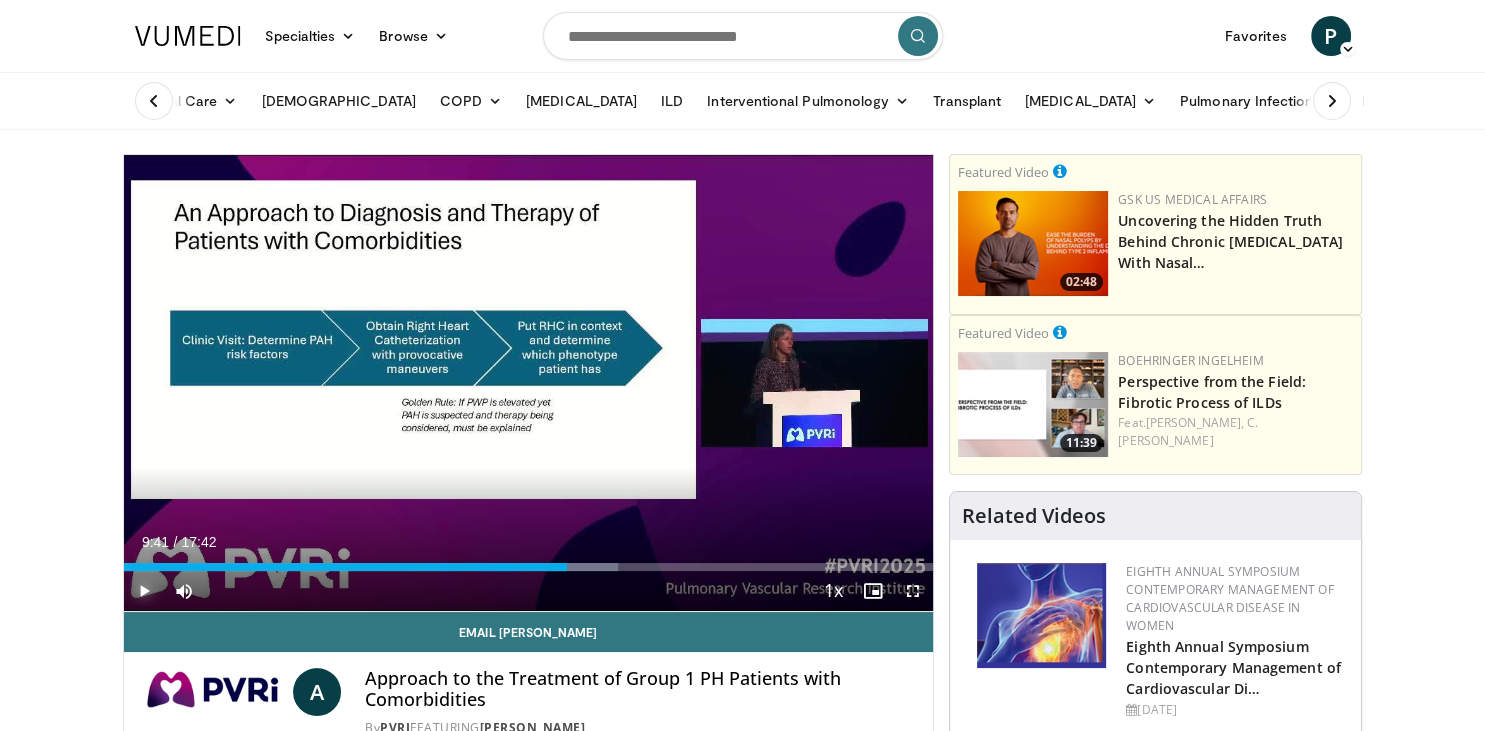 click at bounding box center [144, 591] 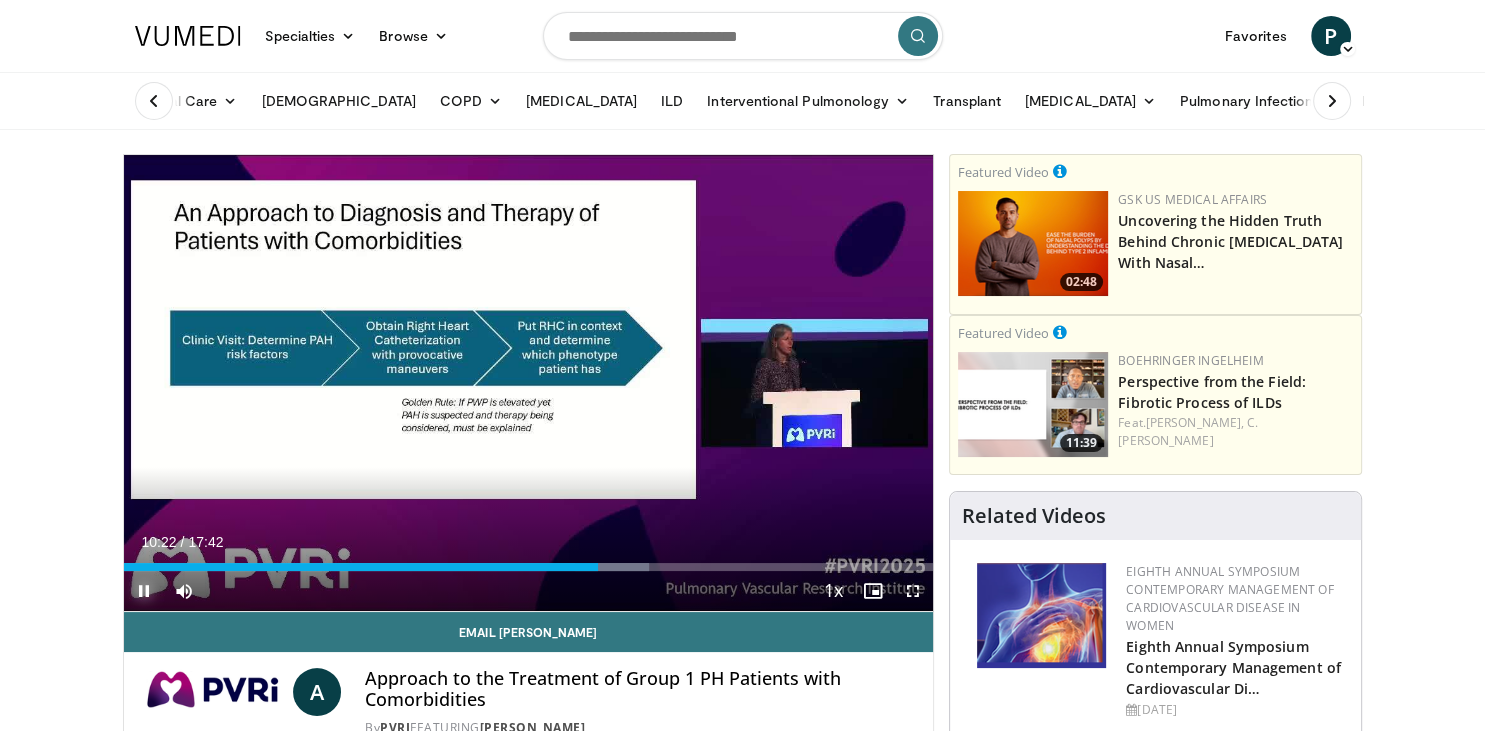 click at bounding box center (144, 591) 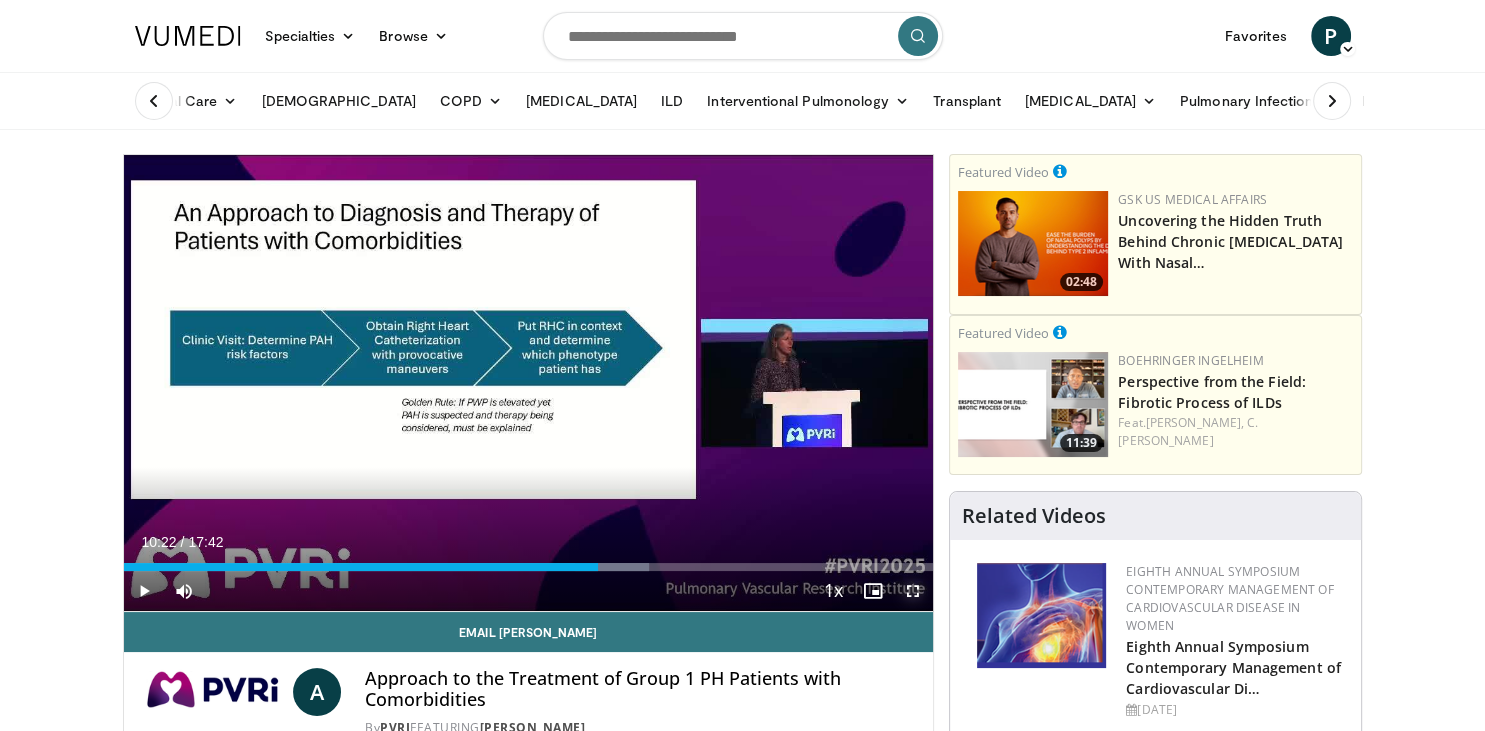 click at bounding box center (913, 591) 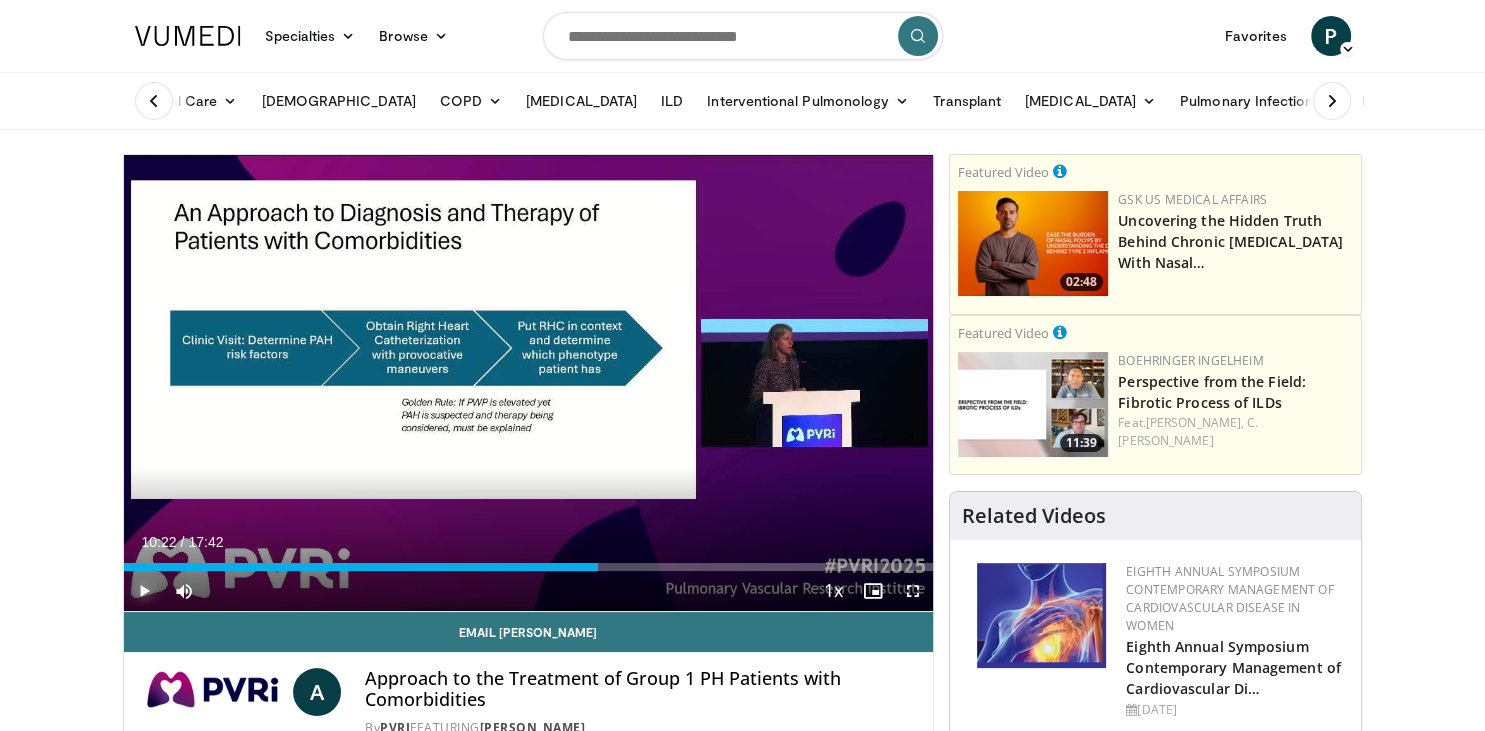 click at bounding box center (144, 591) 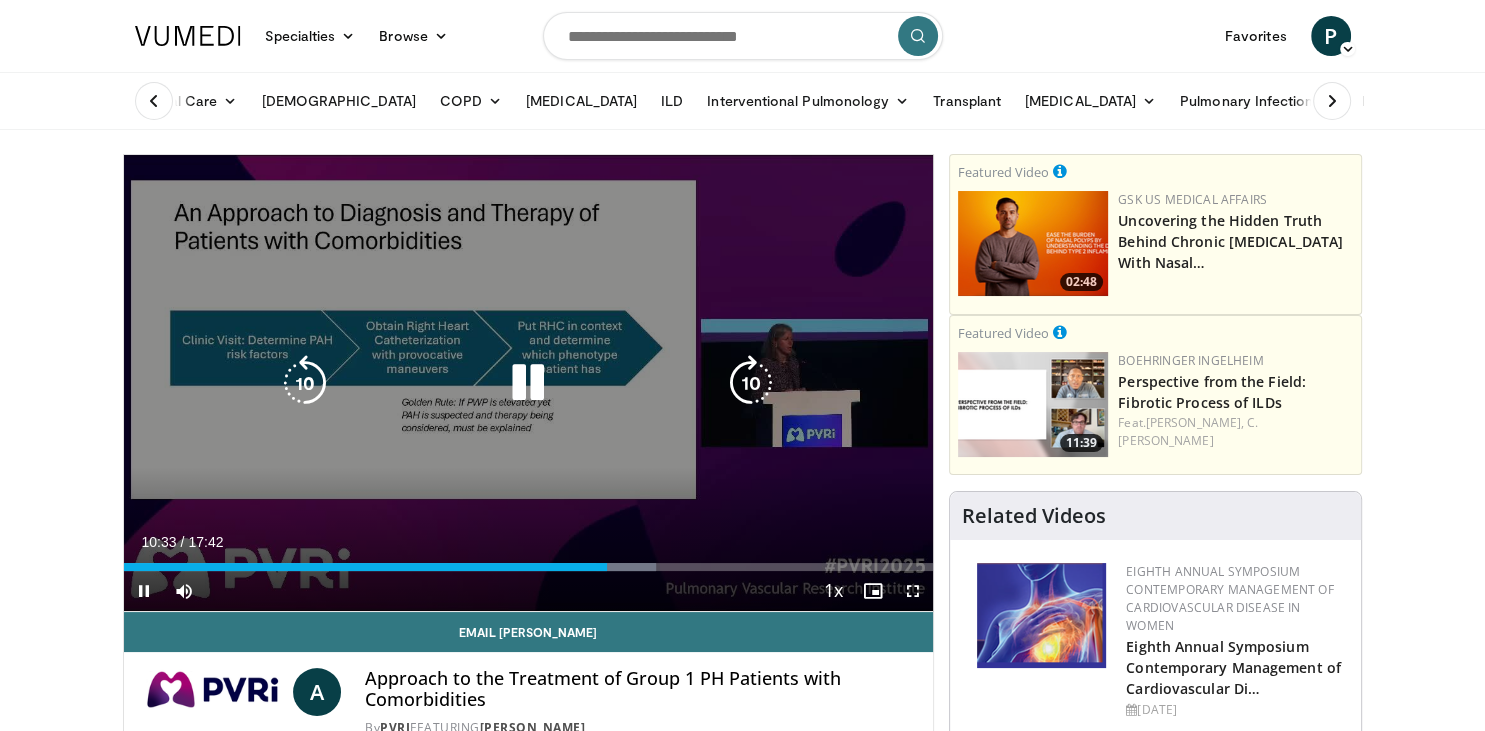 click at bounding box center [528, 383] 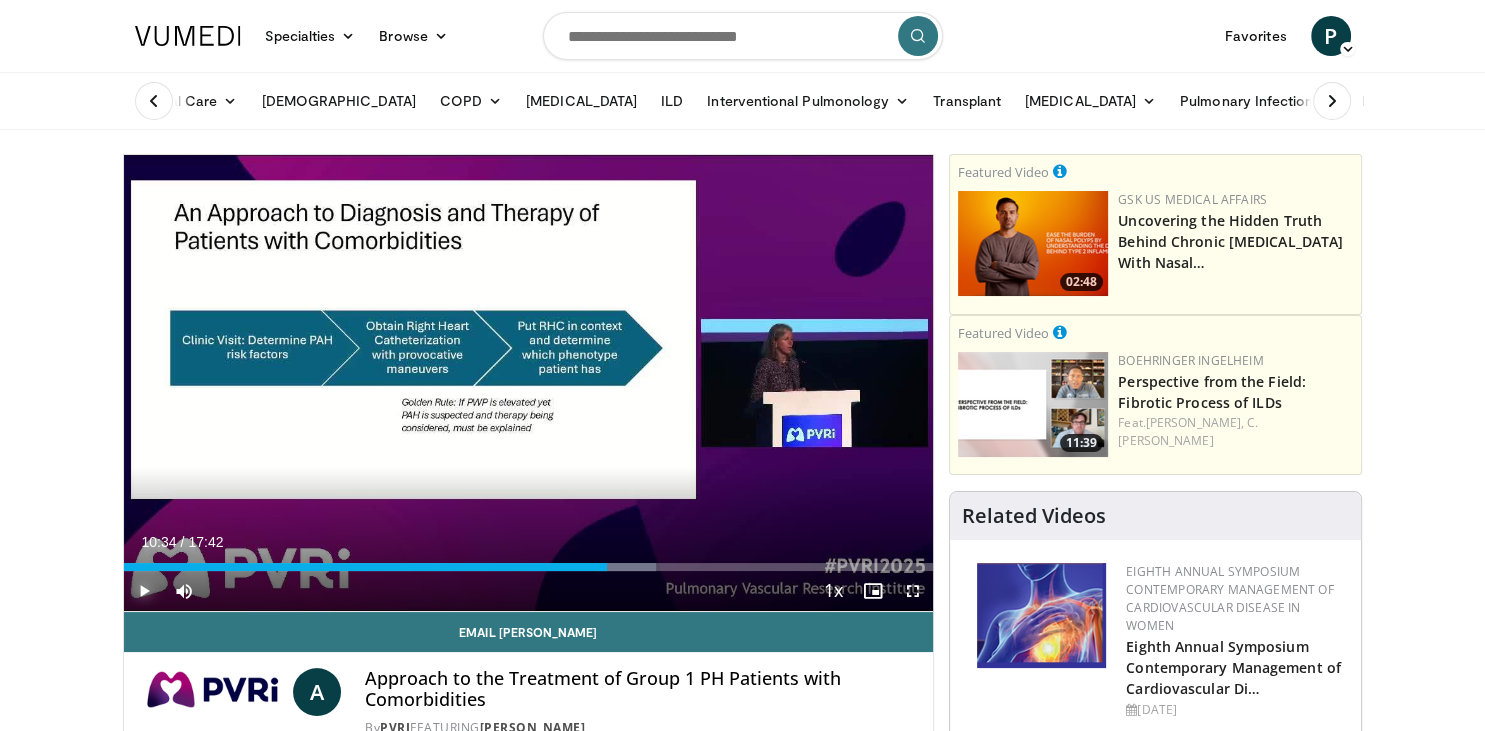 click at bounding box center [144, 591] 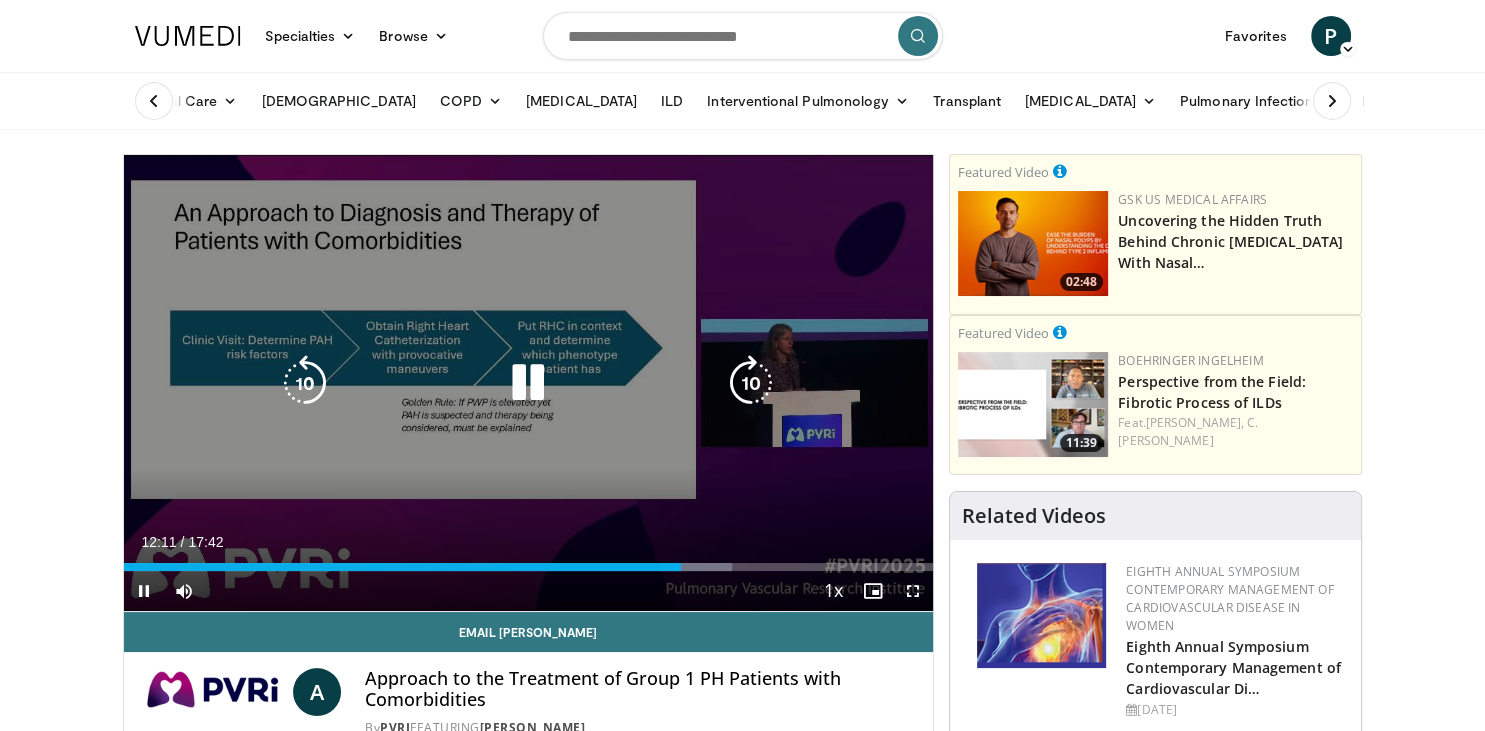 click at bounding box center (528, 383) 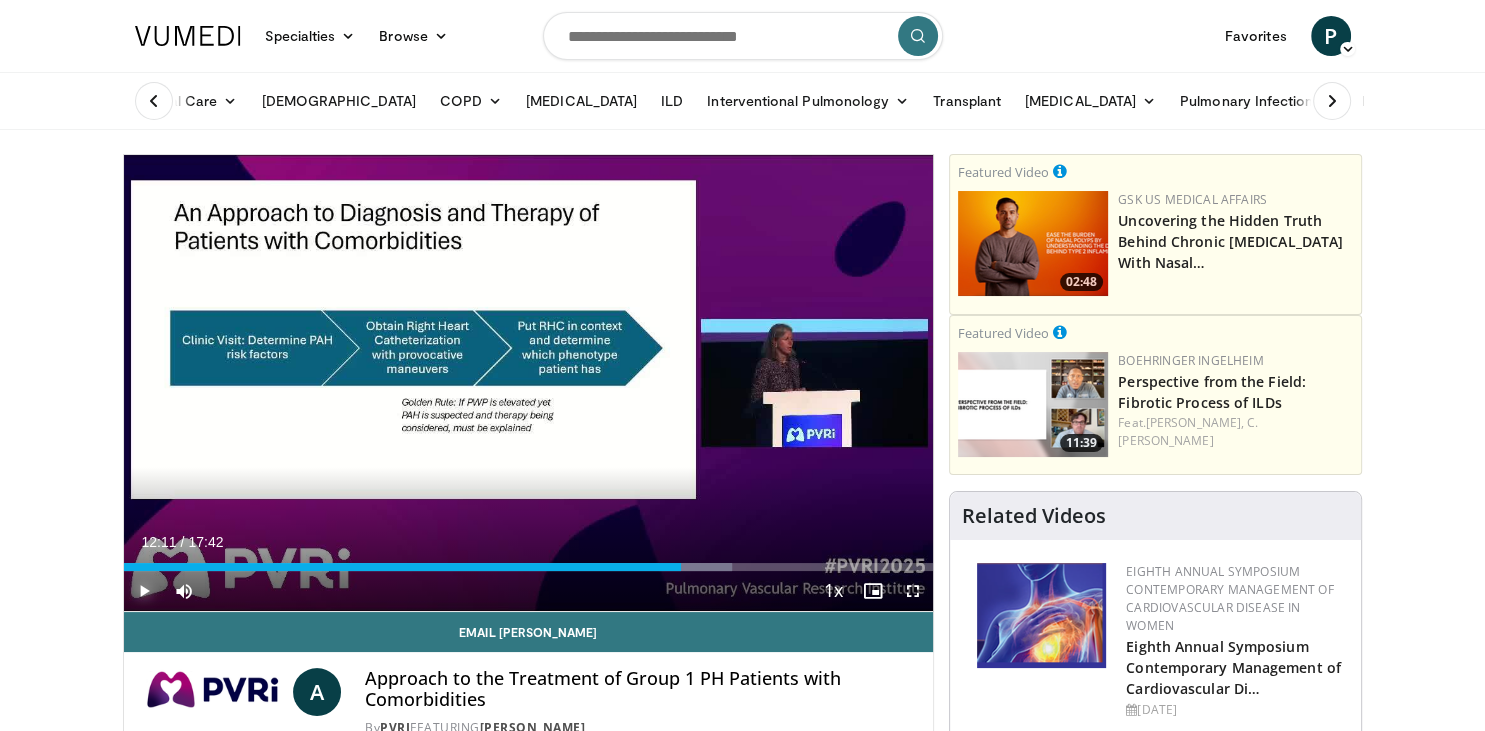 click at bounding box center (144, 591) 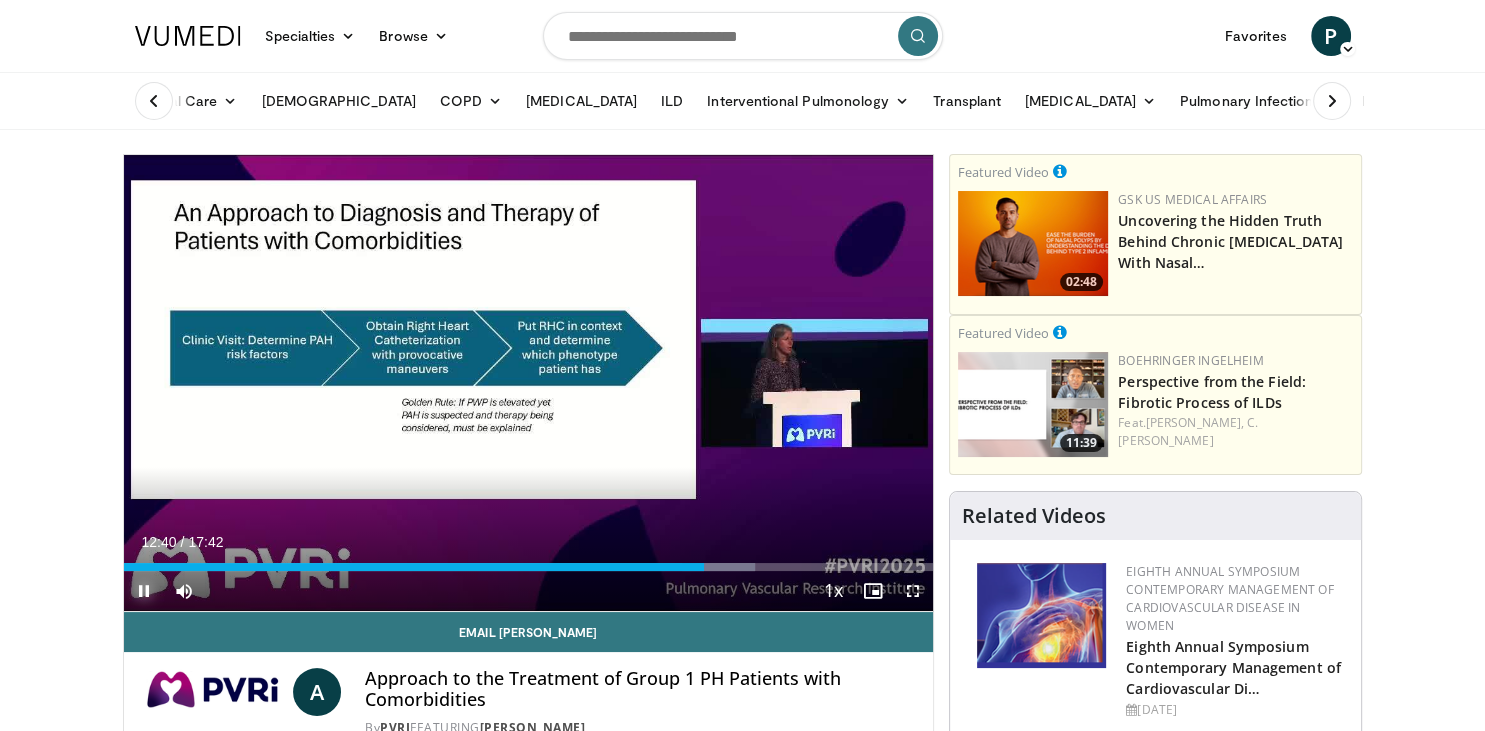 click at bounding box center (144, 591) 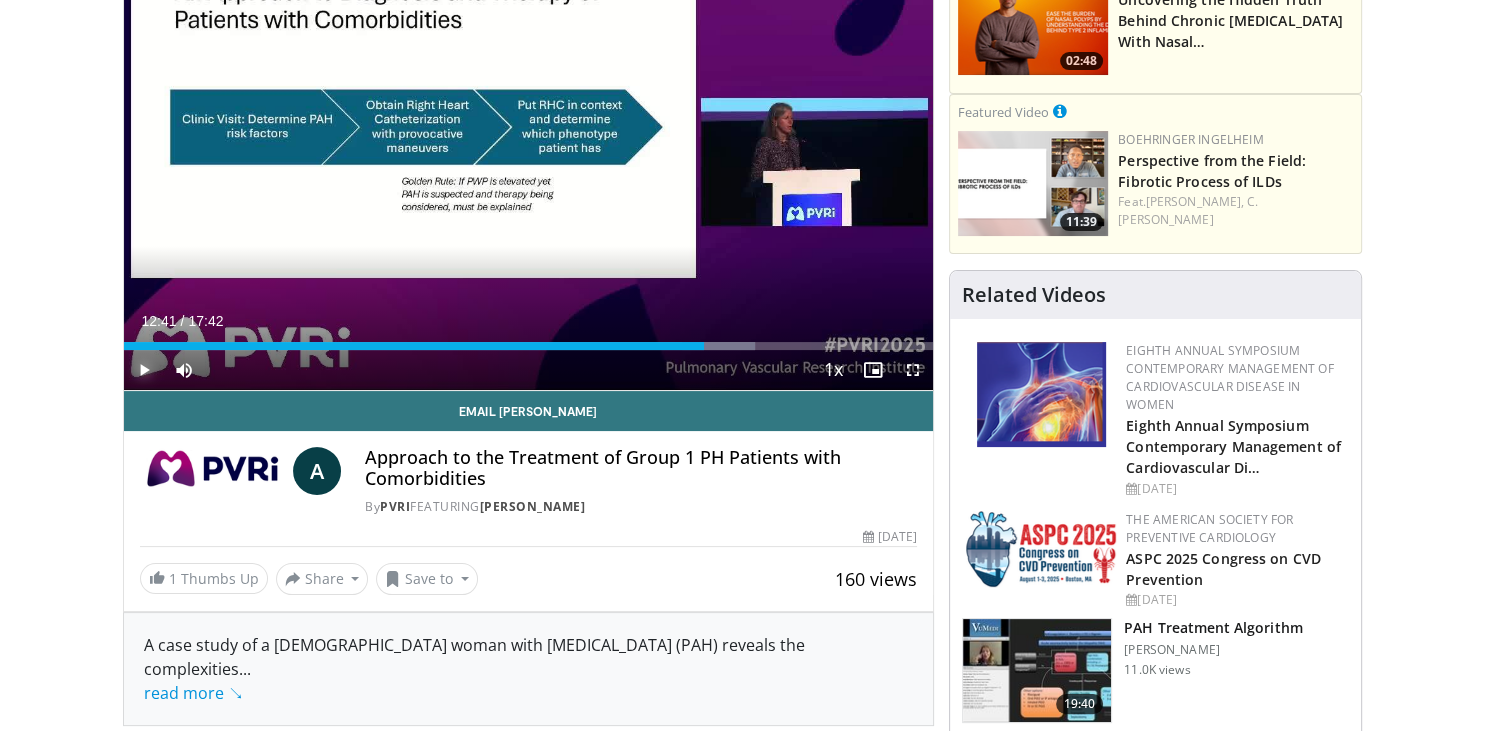 scroll, scrollTop: 0, scrollLeft: 0, axis: both 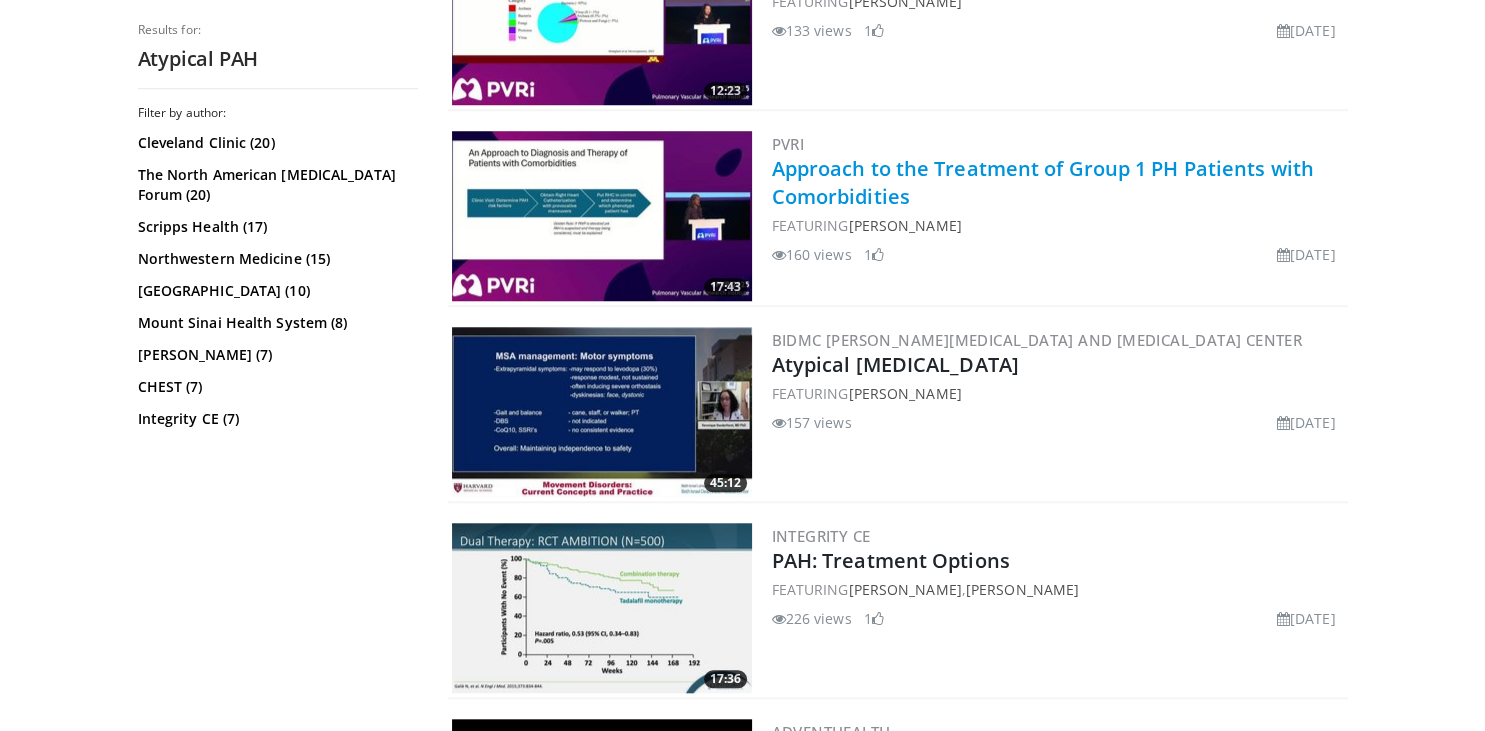 click on "Approach to the Treatment of Group 1 PH Patients with Comorbidities" at bounding box center (1043, 183) 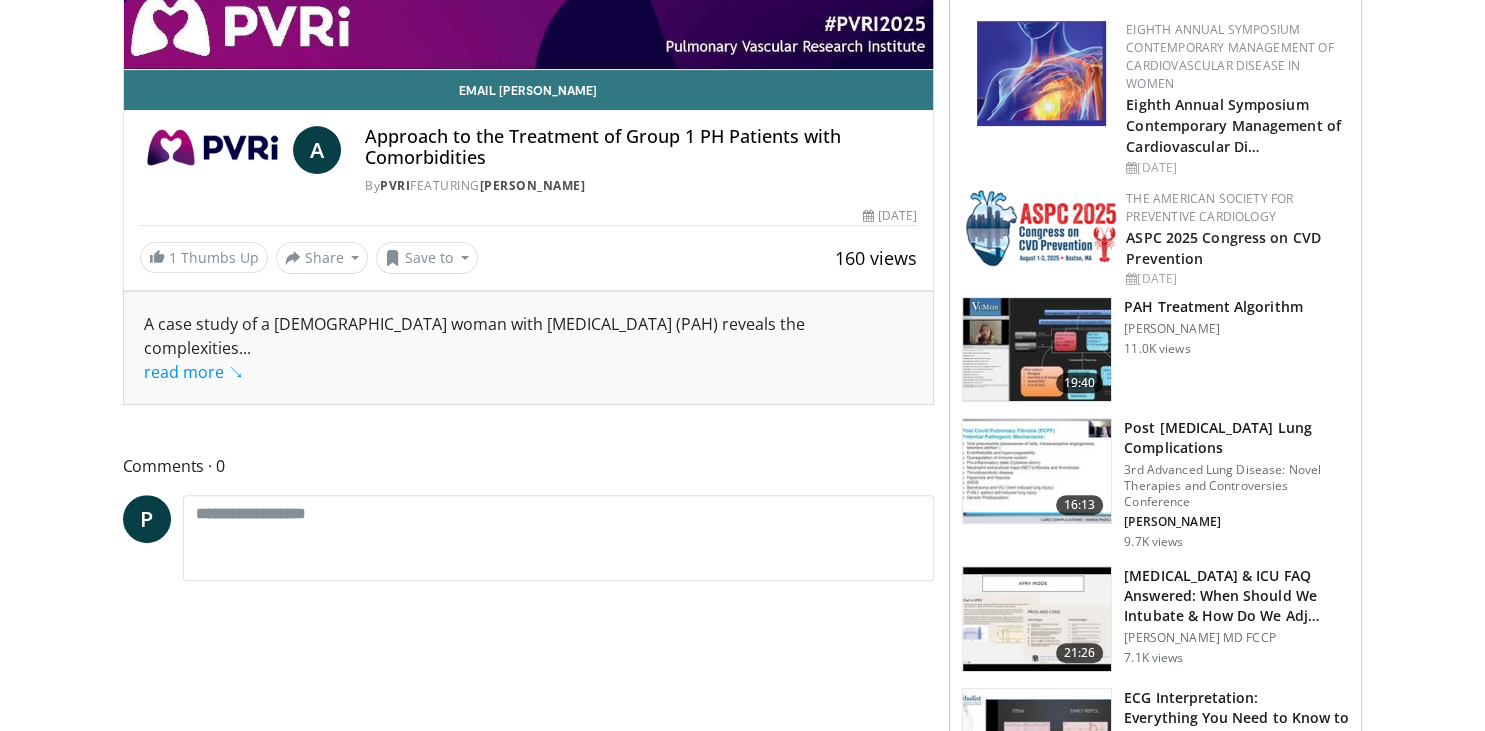 scroll, scrollTop: 547, scrollLeft: 0, axis: vertical 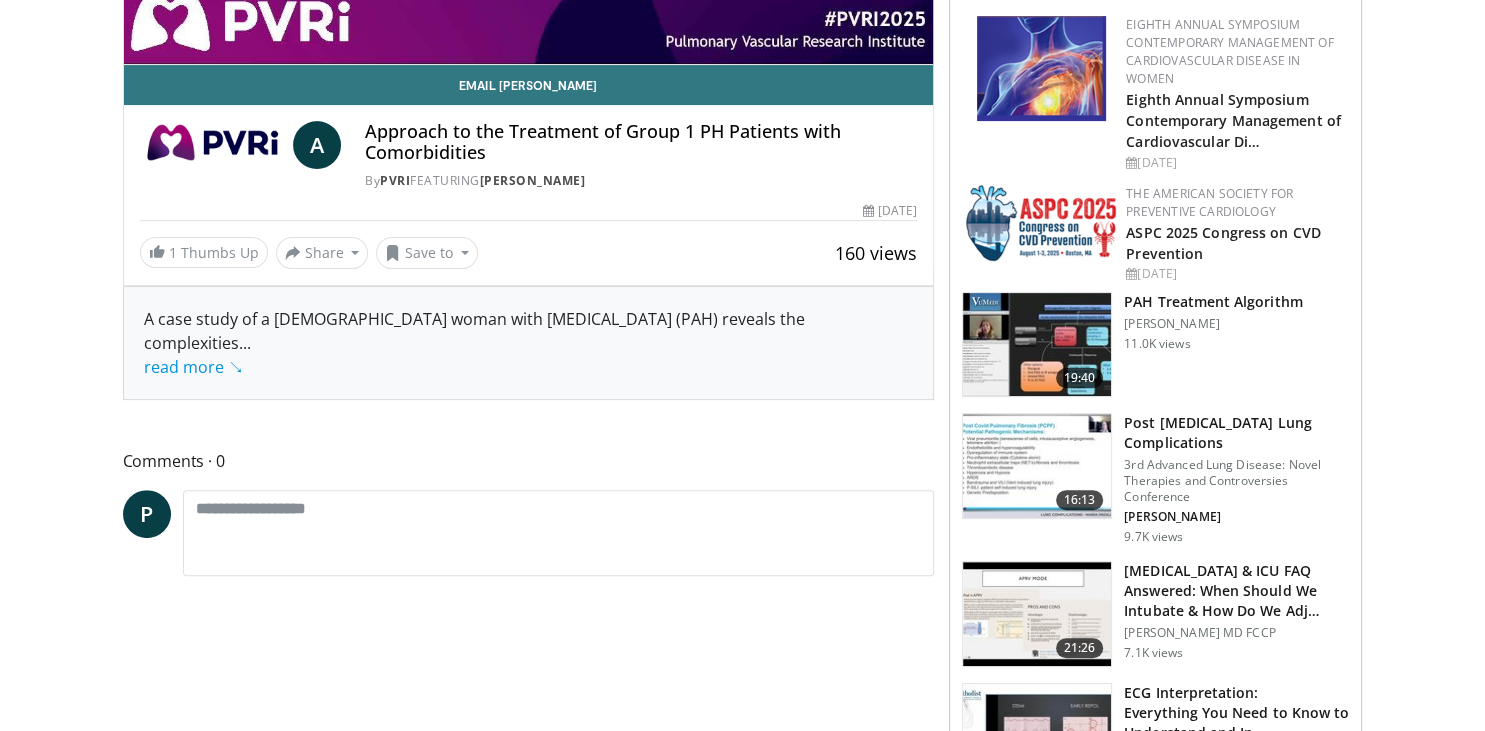 click at bounding box center (212, 145) 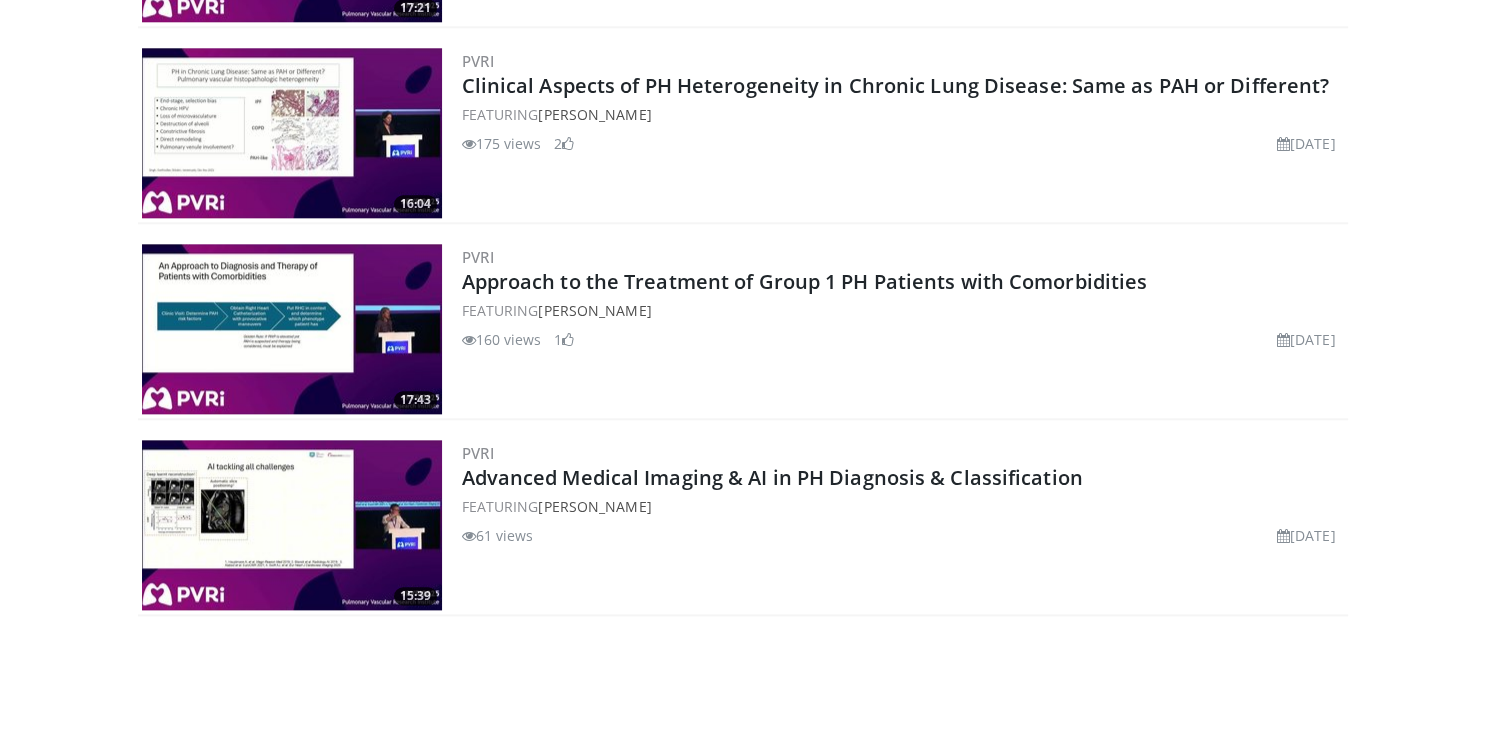 scroll, scrollTop: 2143, scrollLeft: 0, axis: vertical 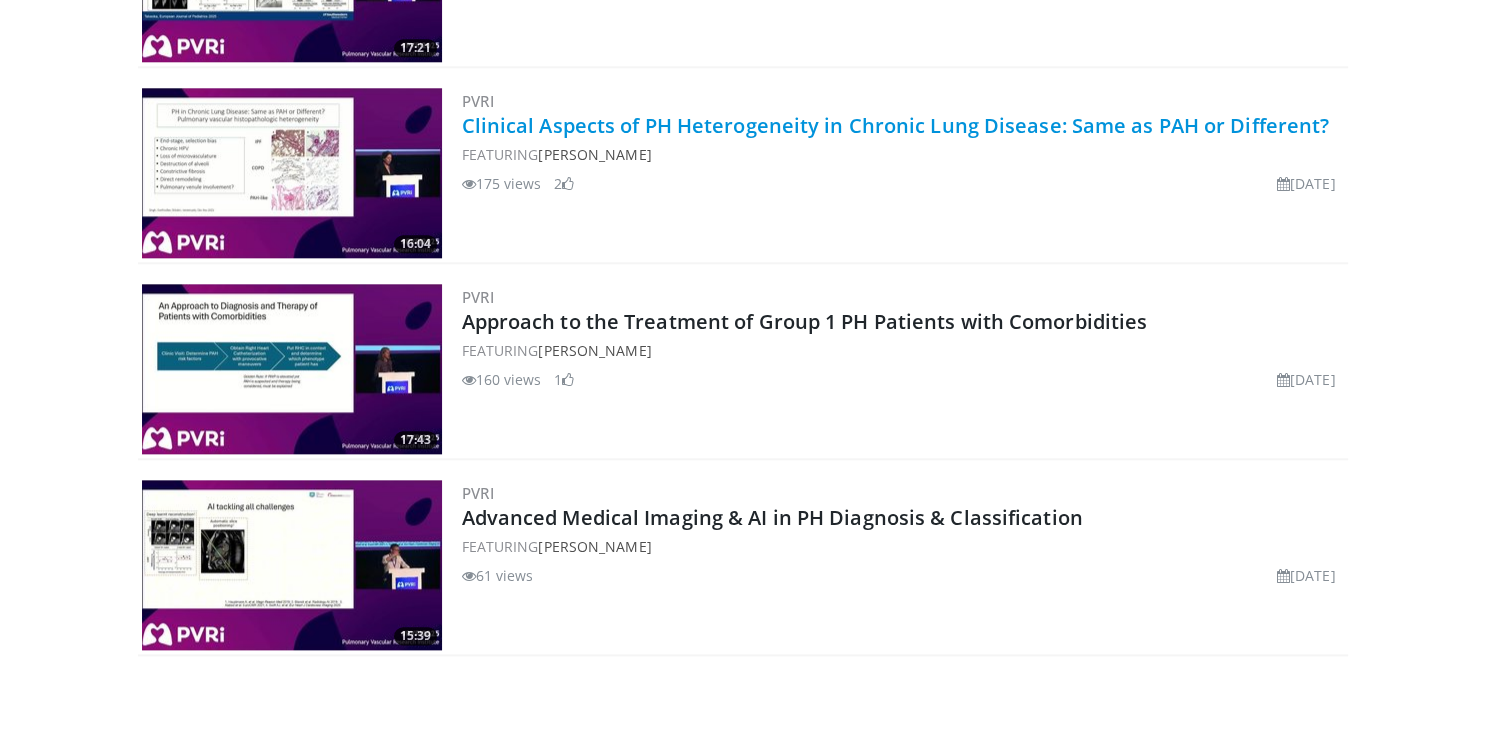 click on "Clinical Aspects of PH Heterogeneity in Chronic Lung Disease: Same as PAH or Different?" at bounding box center (896, 125) 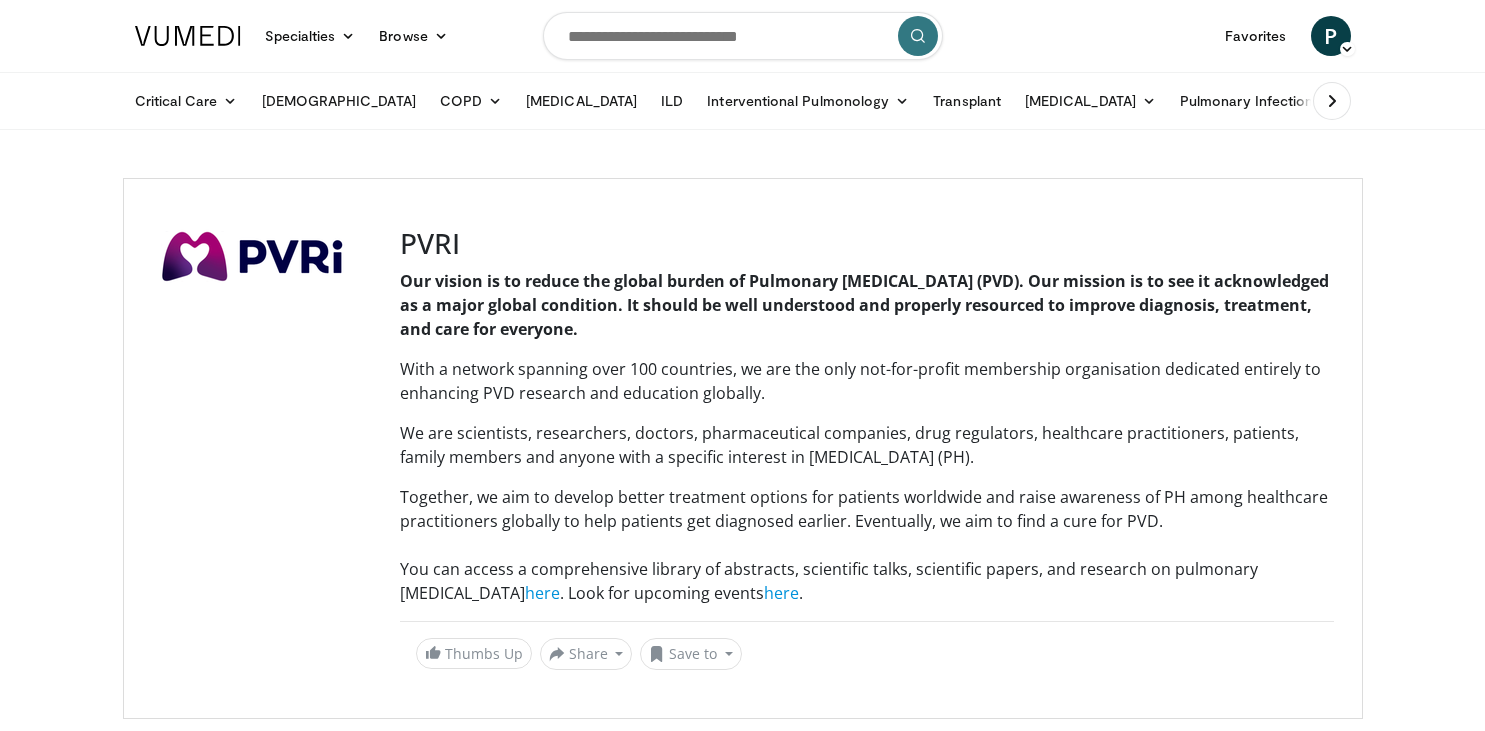 scroll, scrollTop: 0, scrollLeft: 0, axis: both 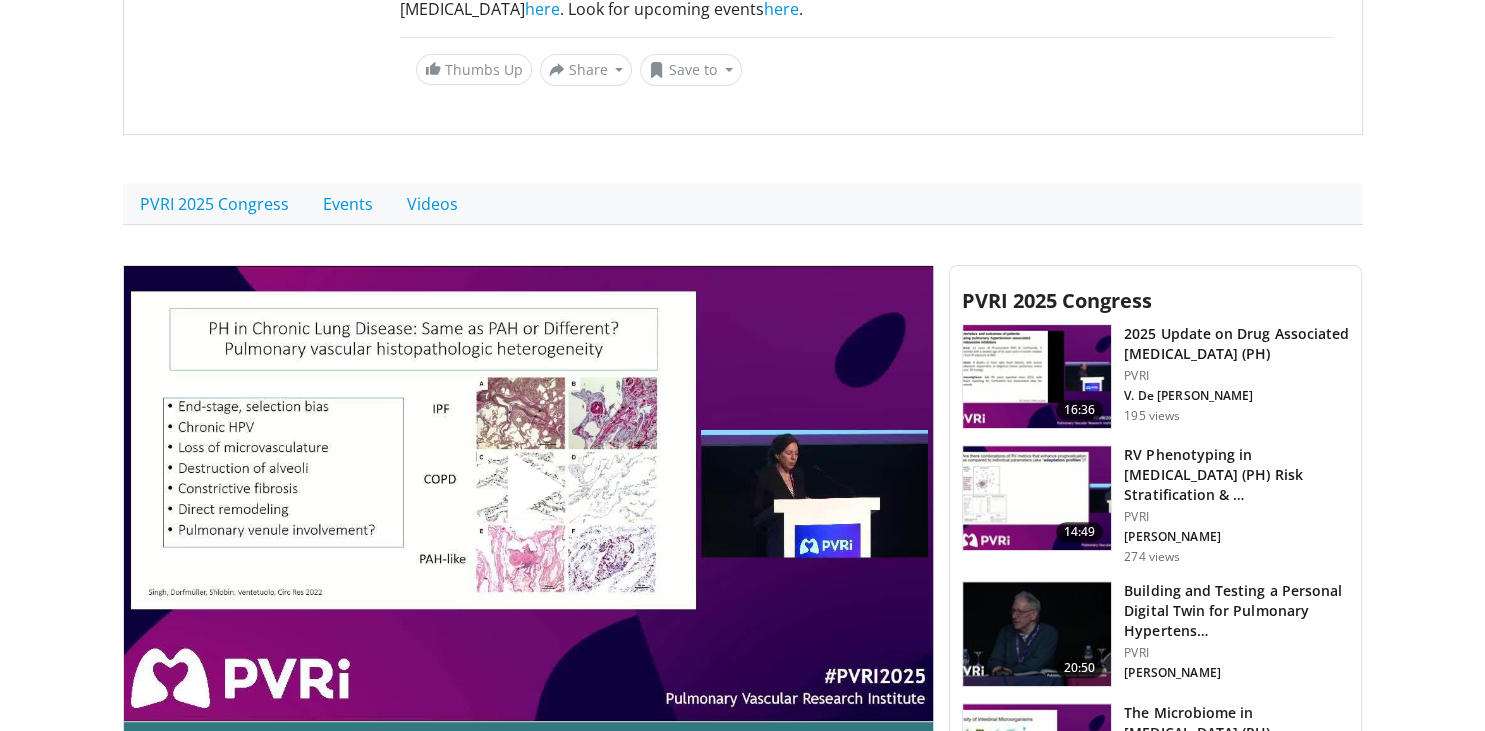 click at bounding box center [528, 493] 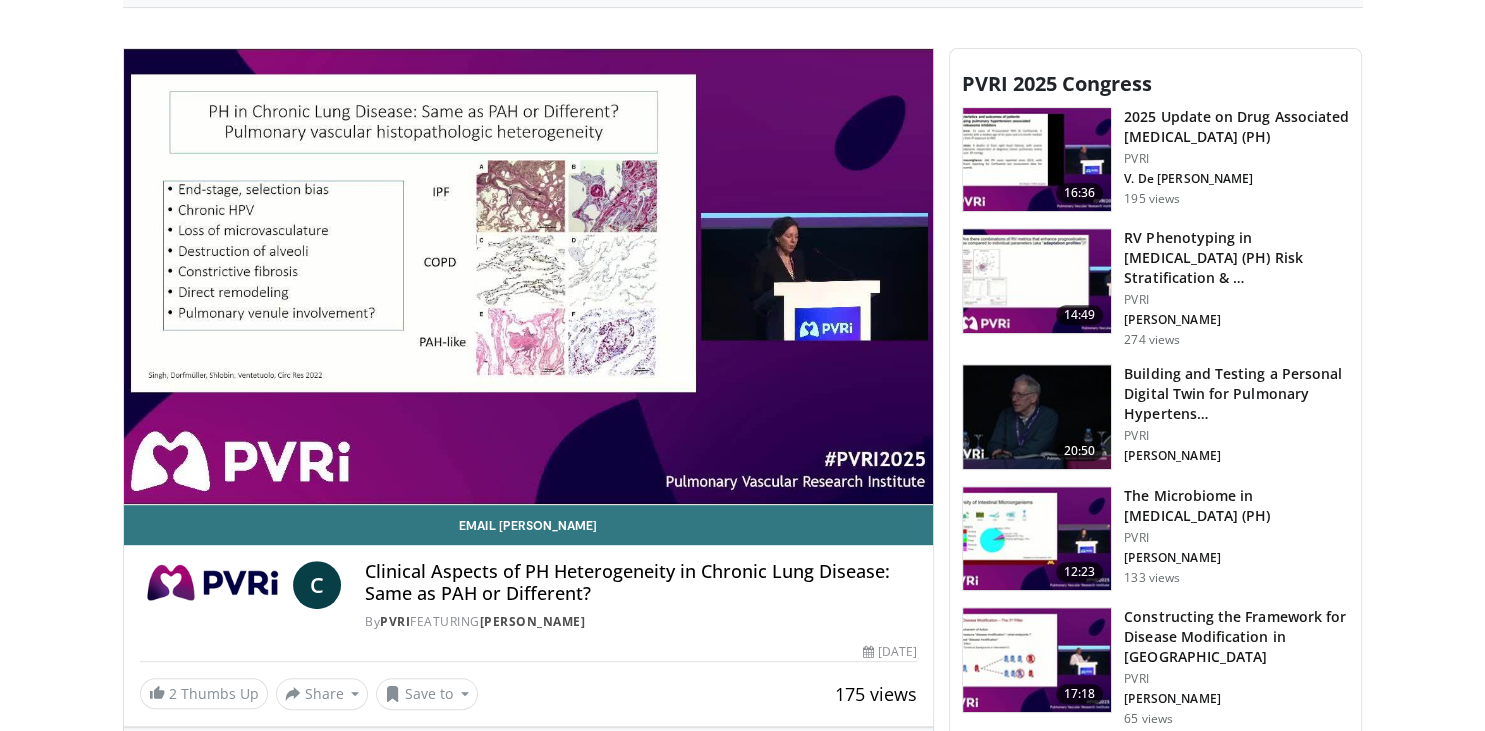 scroll, scrollTop: 812, scrollLeft: 0, axis: vertical 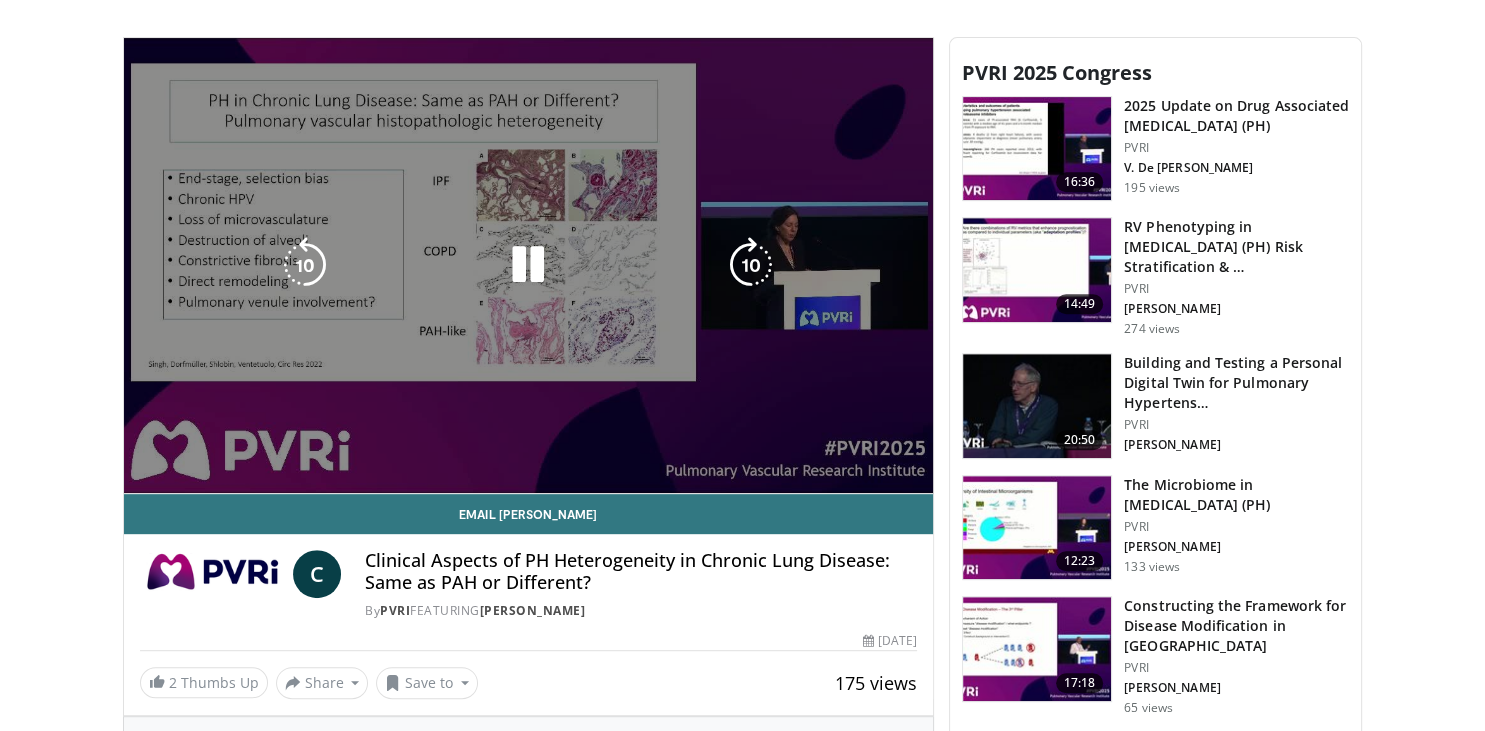 click on "**********" at bounding box center [529, 266] 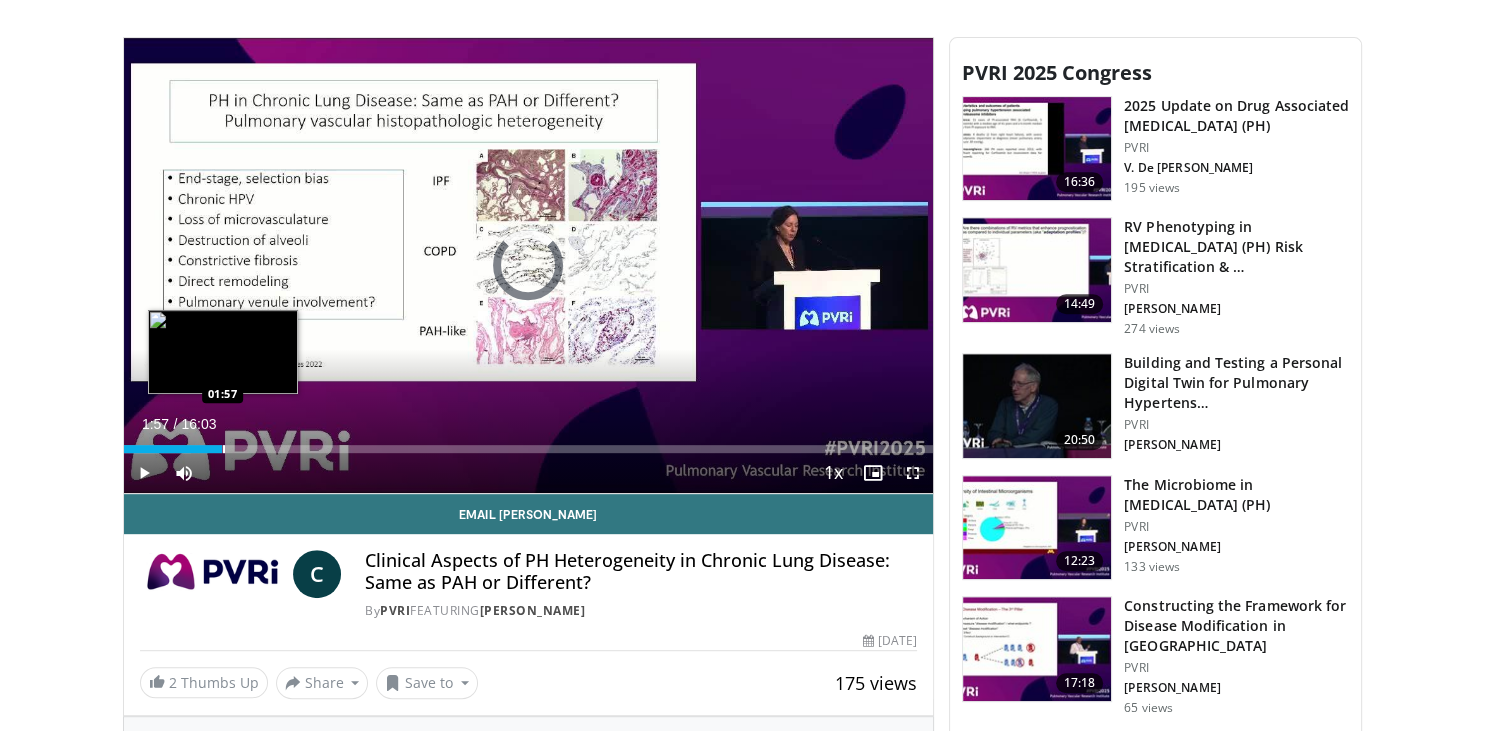 click at bounding box center (224, 449) 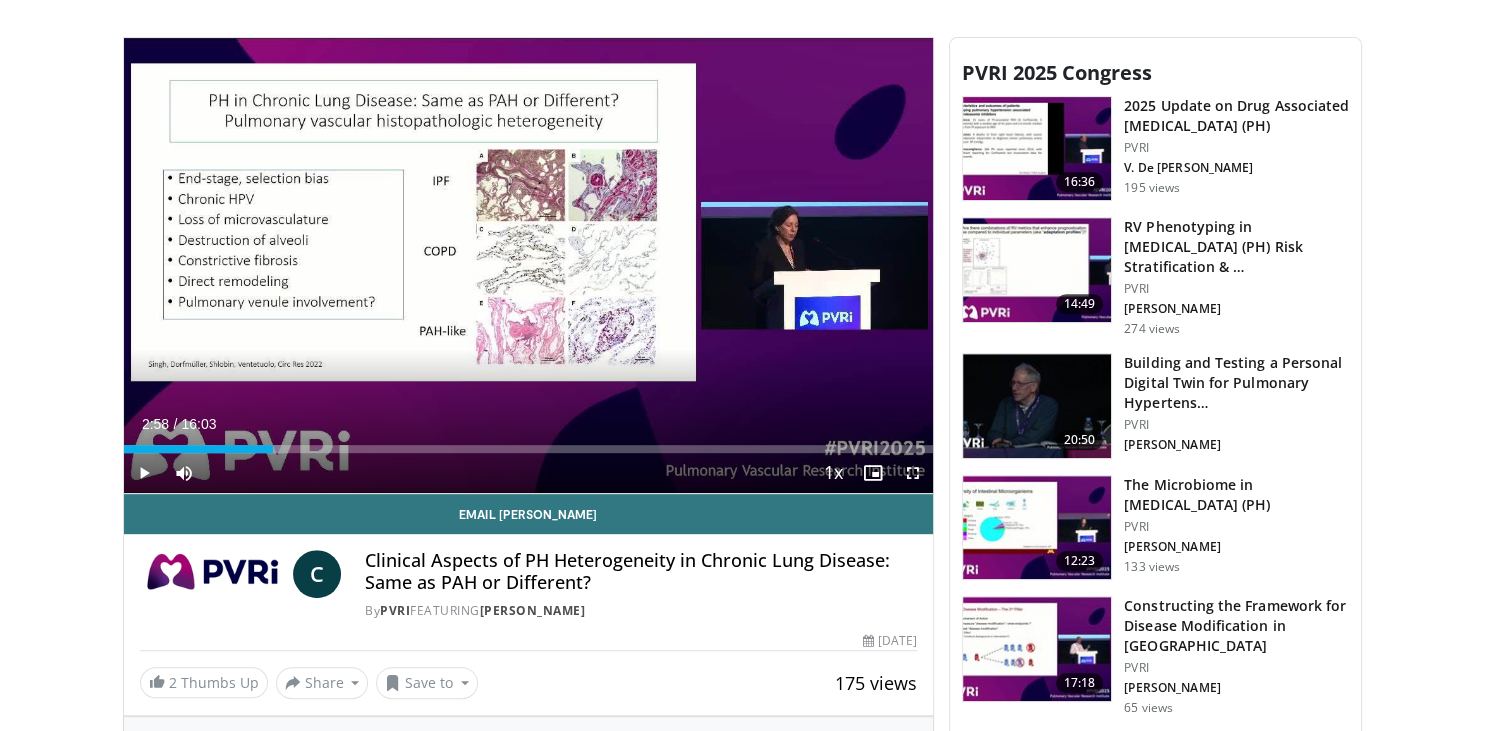 click at bounding box center [275, 449] 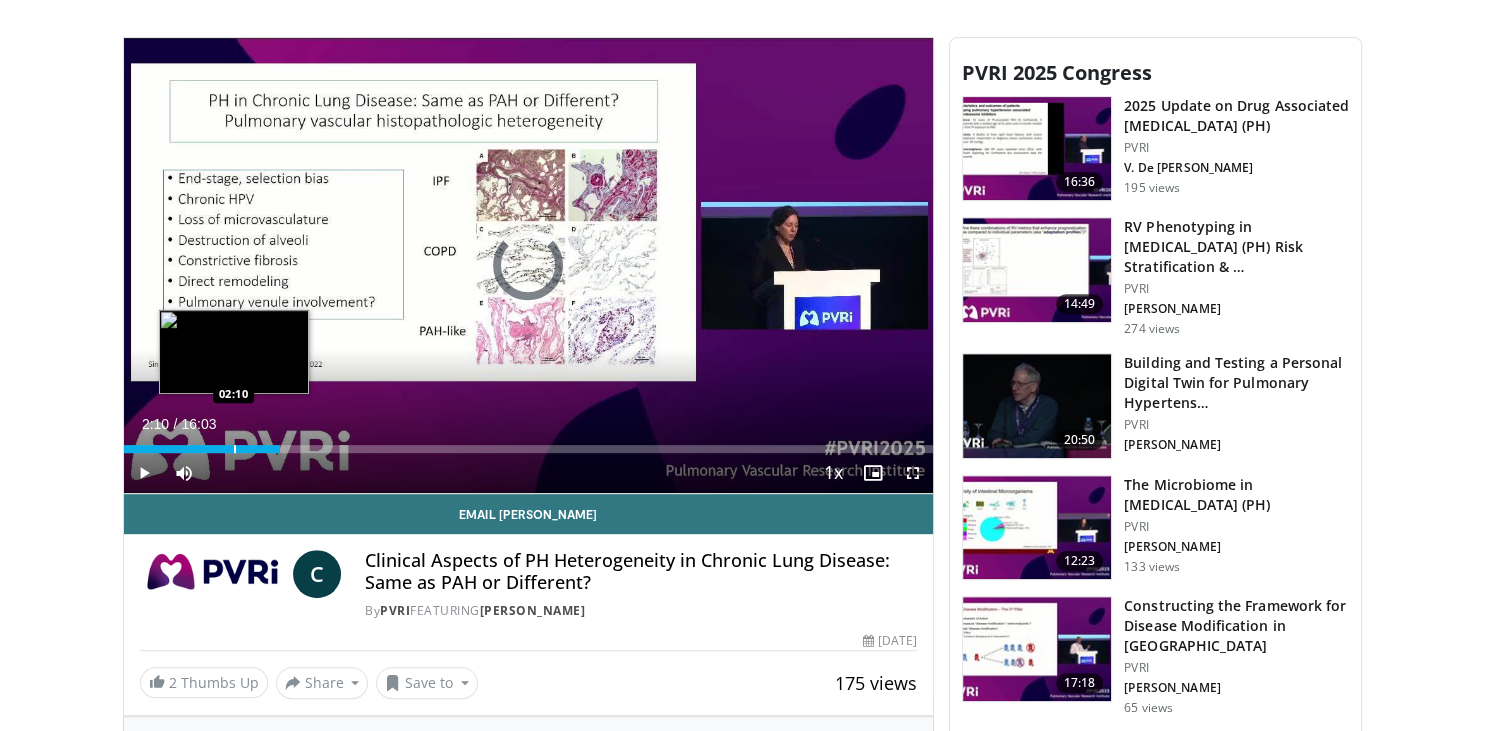 click on "03:06" at bounding box center [202, 449] 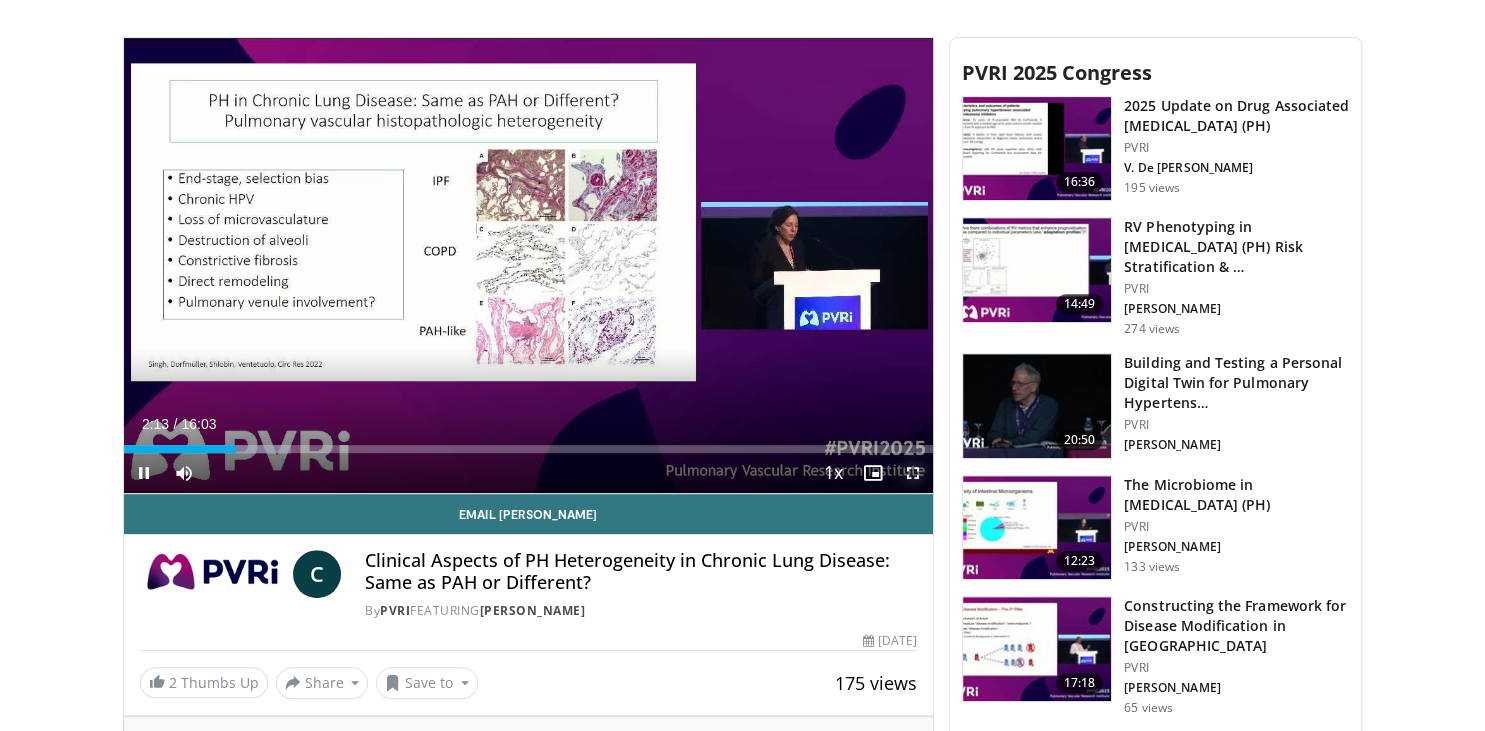 click at bounding box center [913, 473] 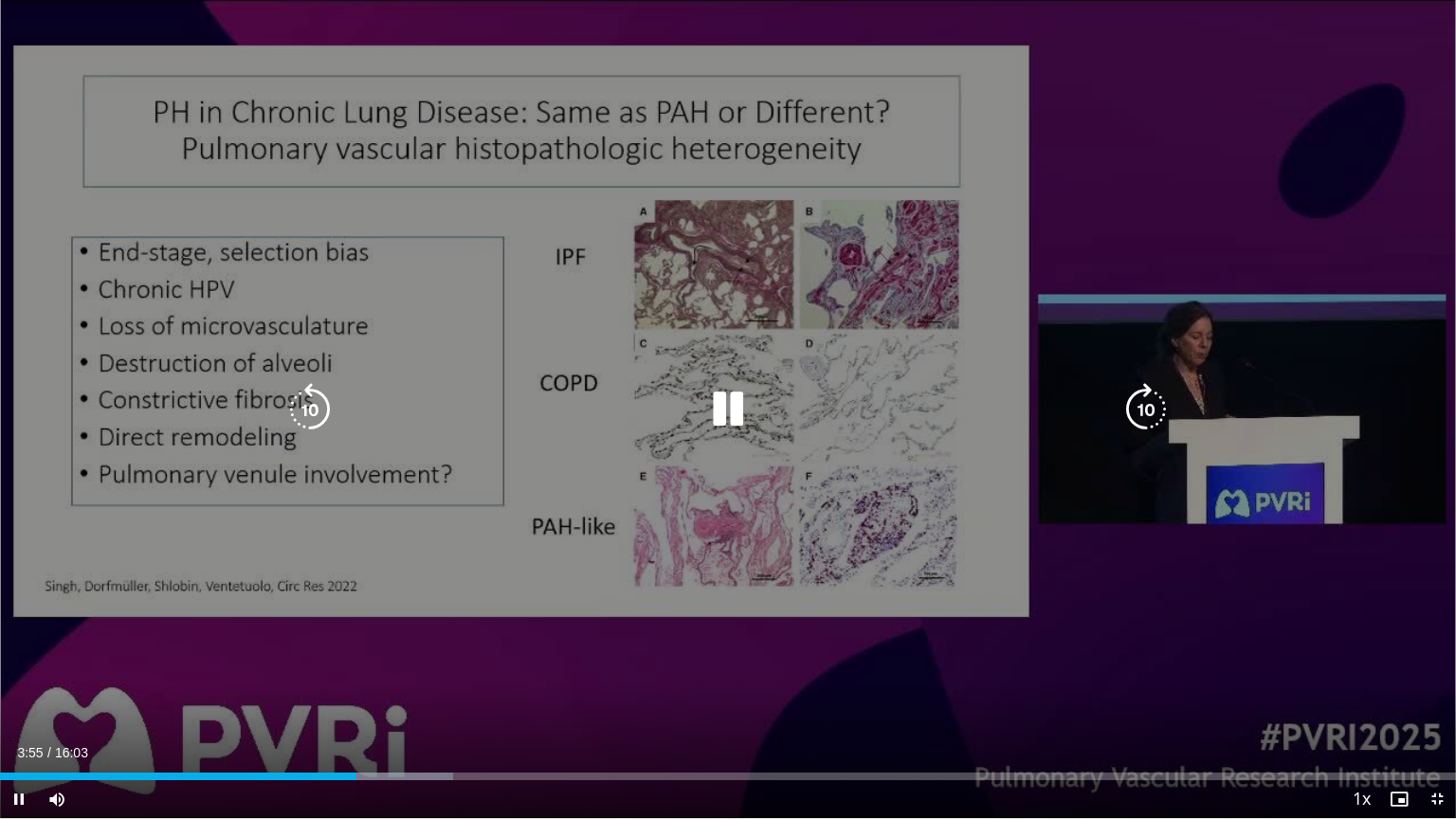 click at bounding box center (728, 410) 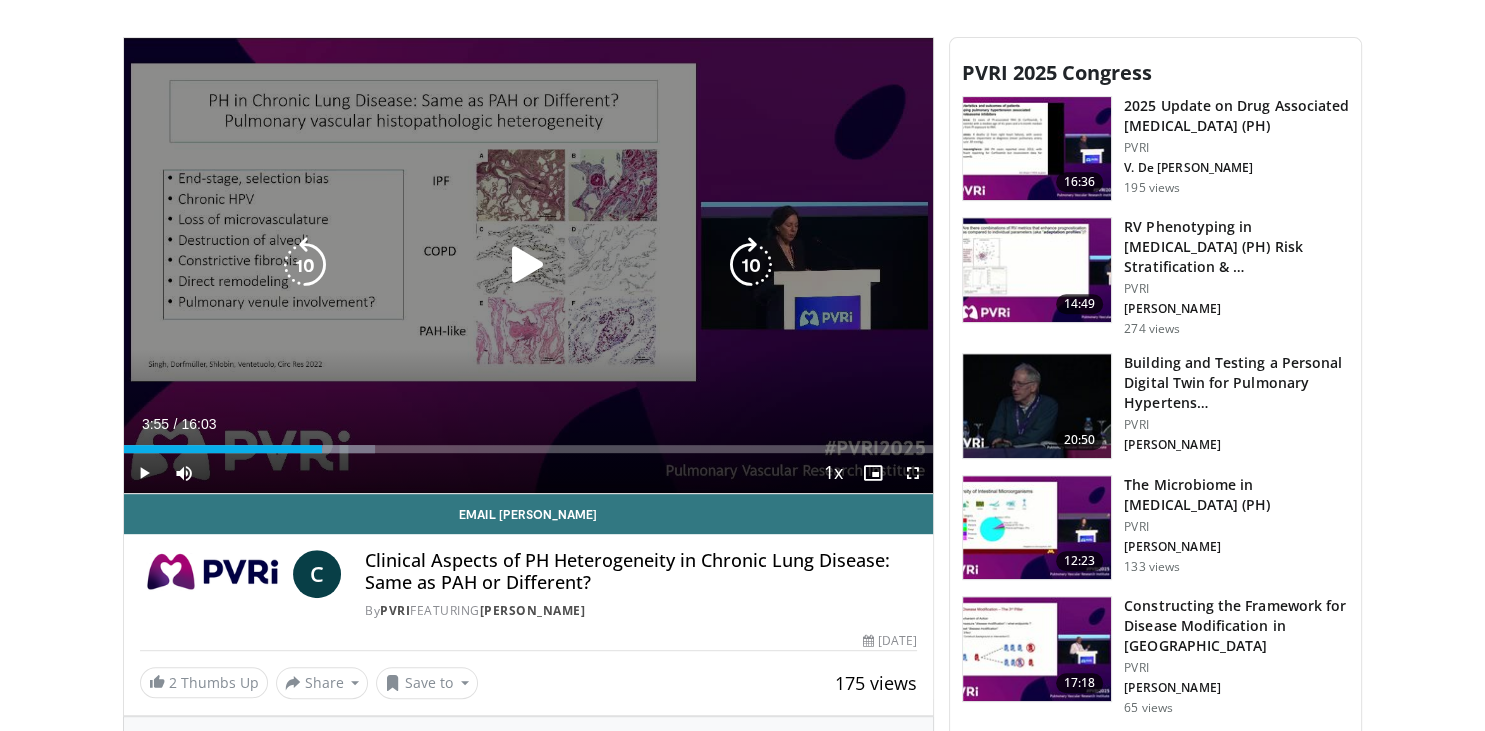 click at bounding box center (528, 265) 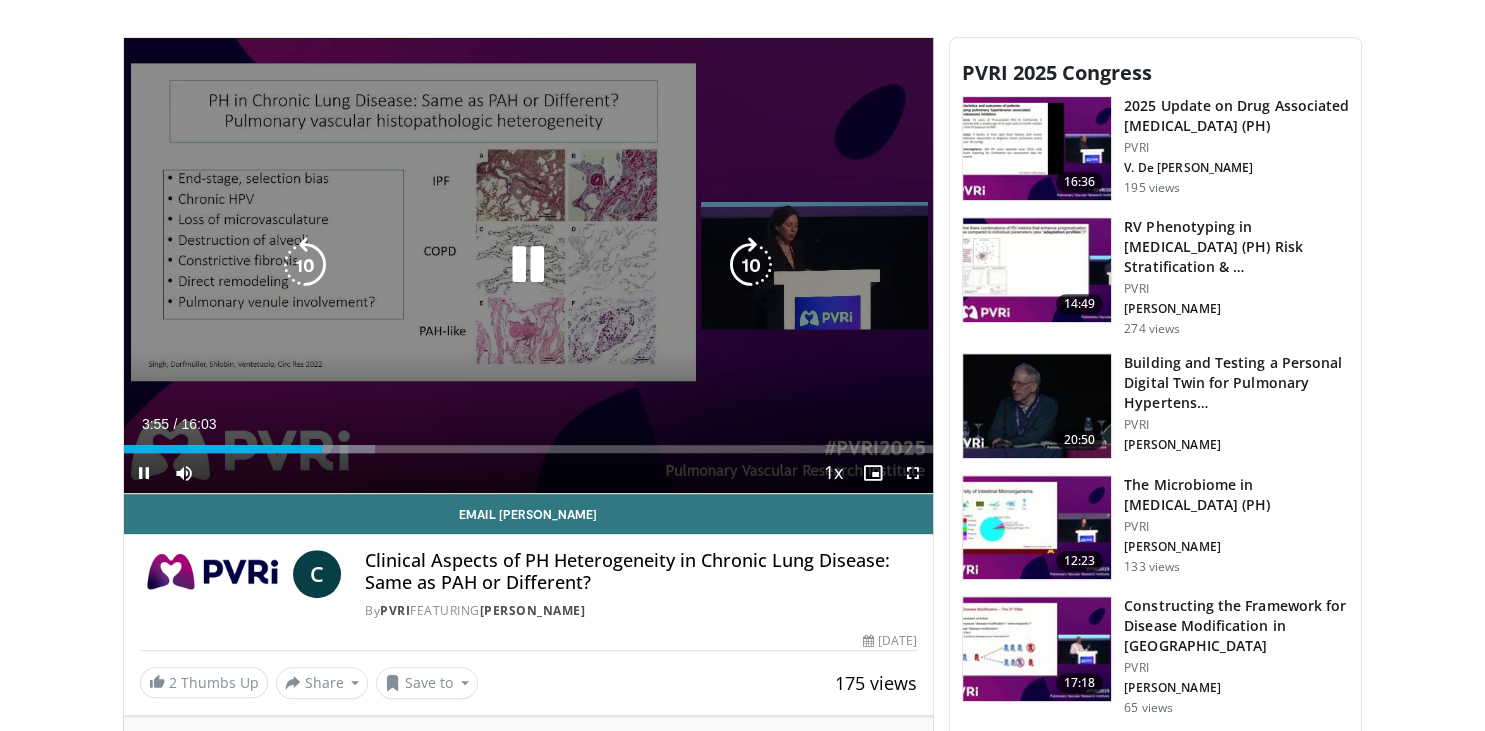 type 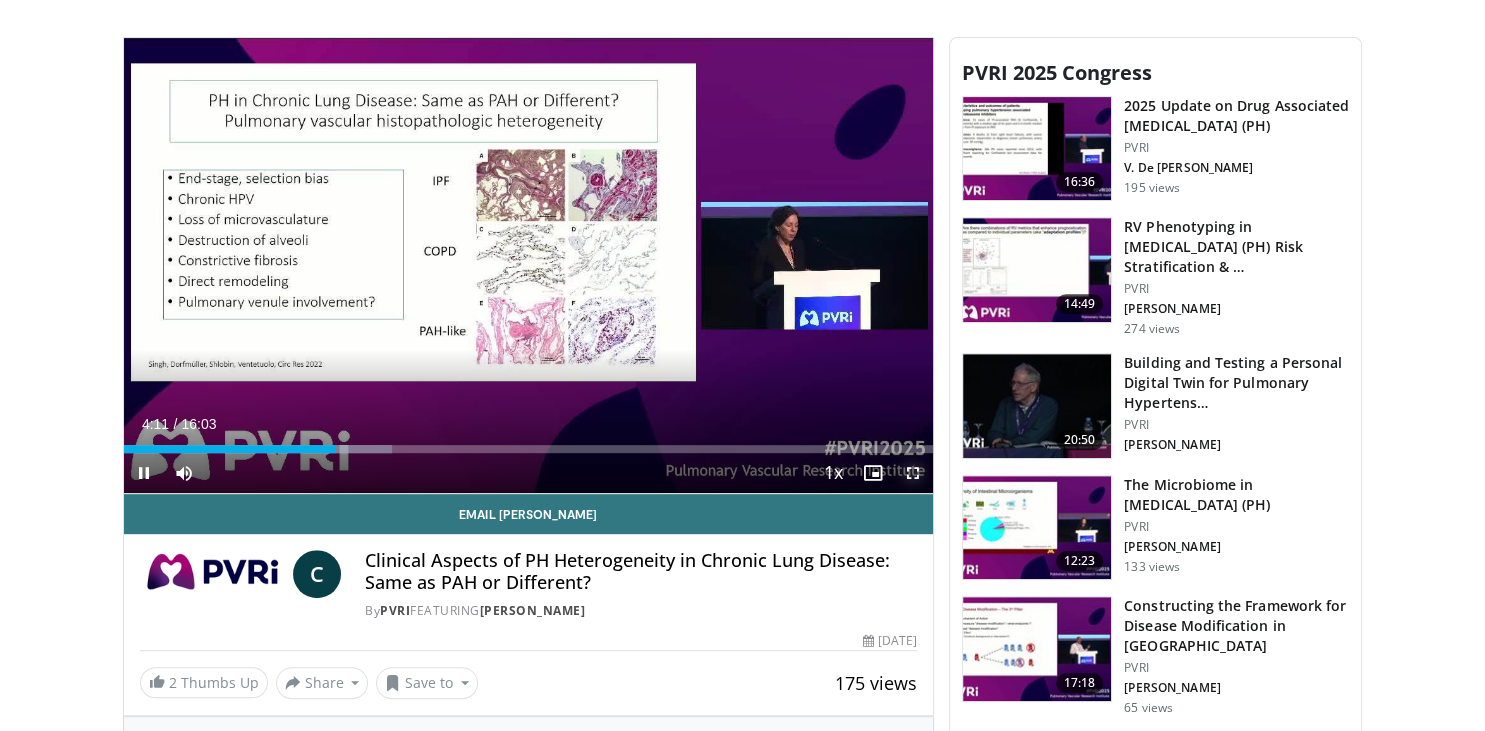 click at bounding box center (913, 473) 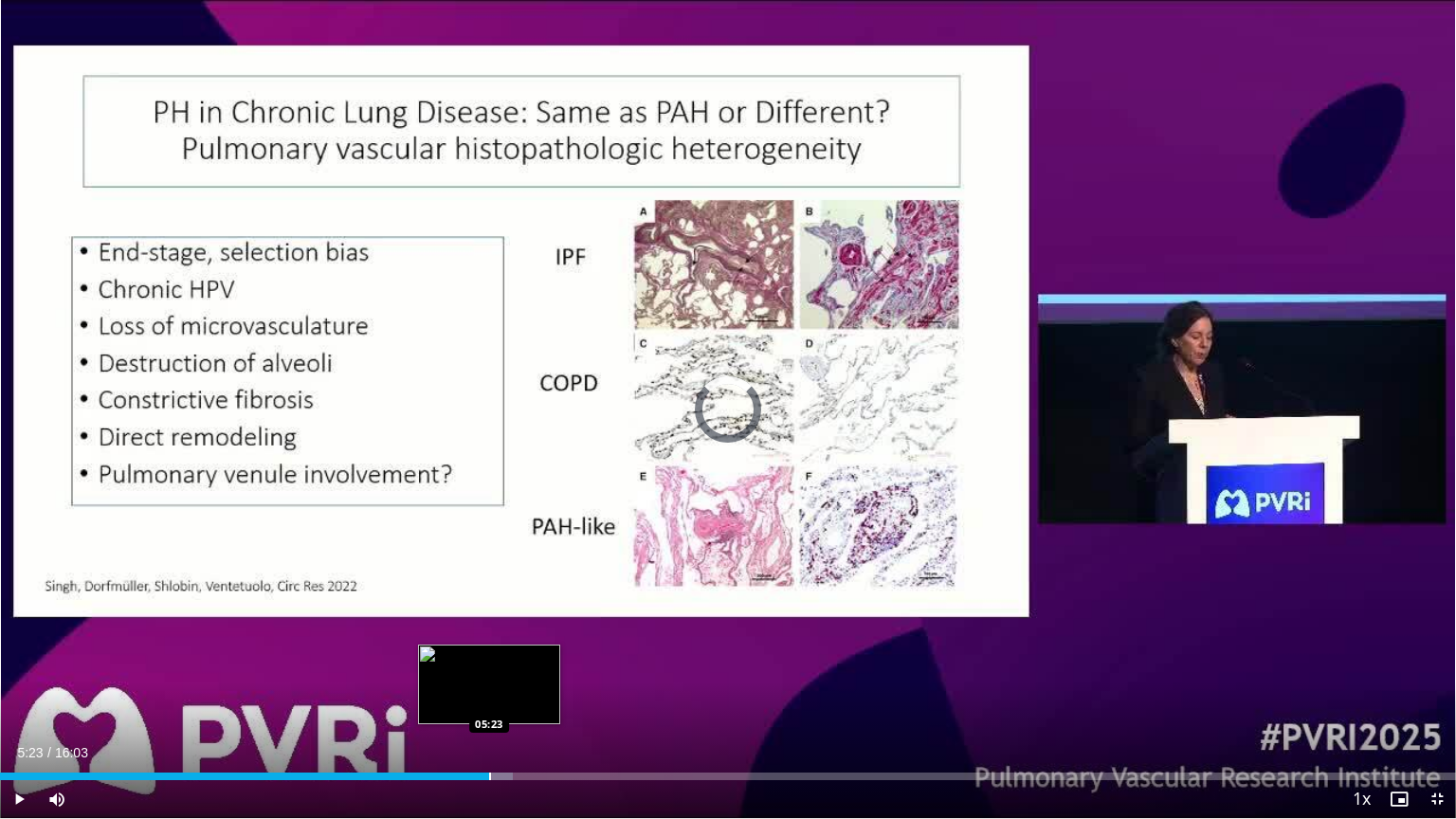 click at bounding box center (490, 776) 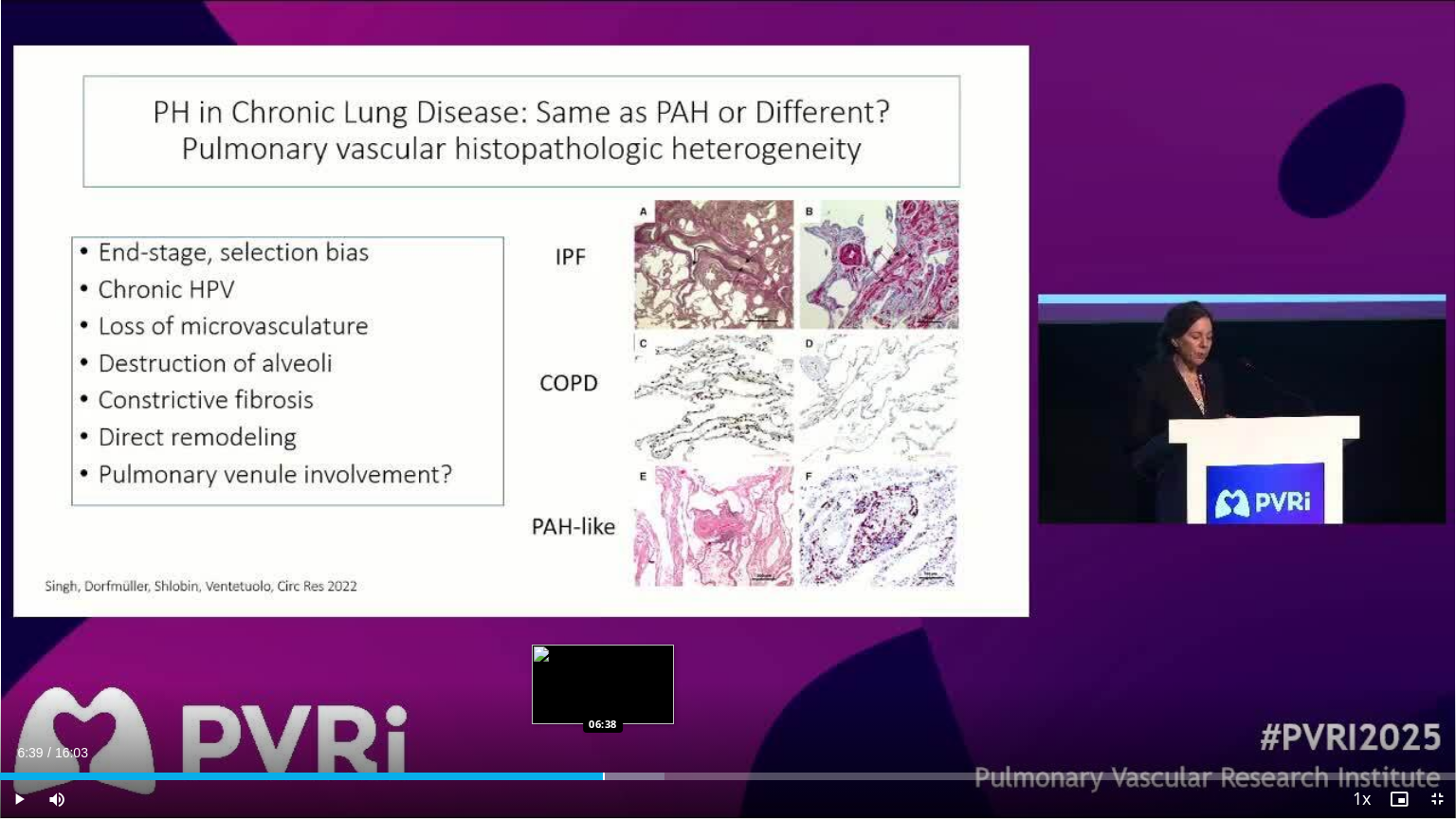 click at bounding box center (604, 776) 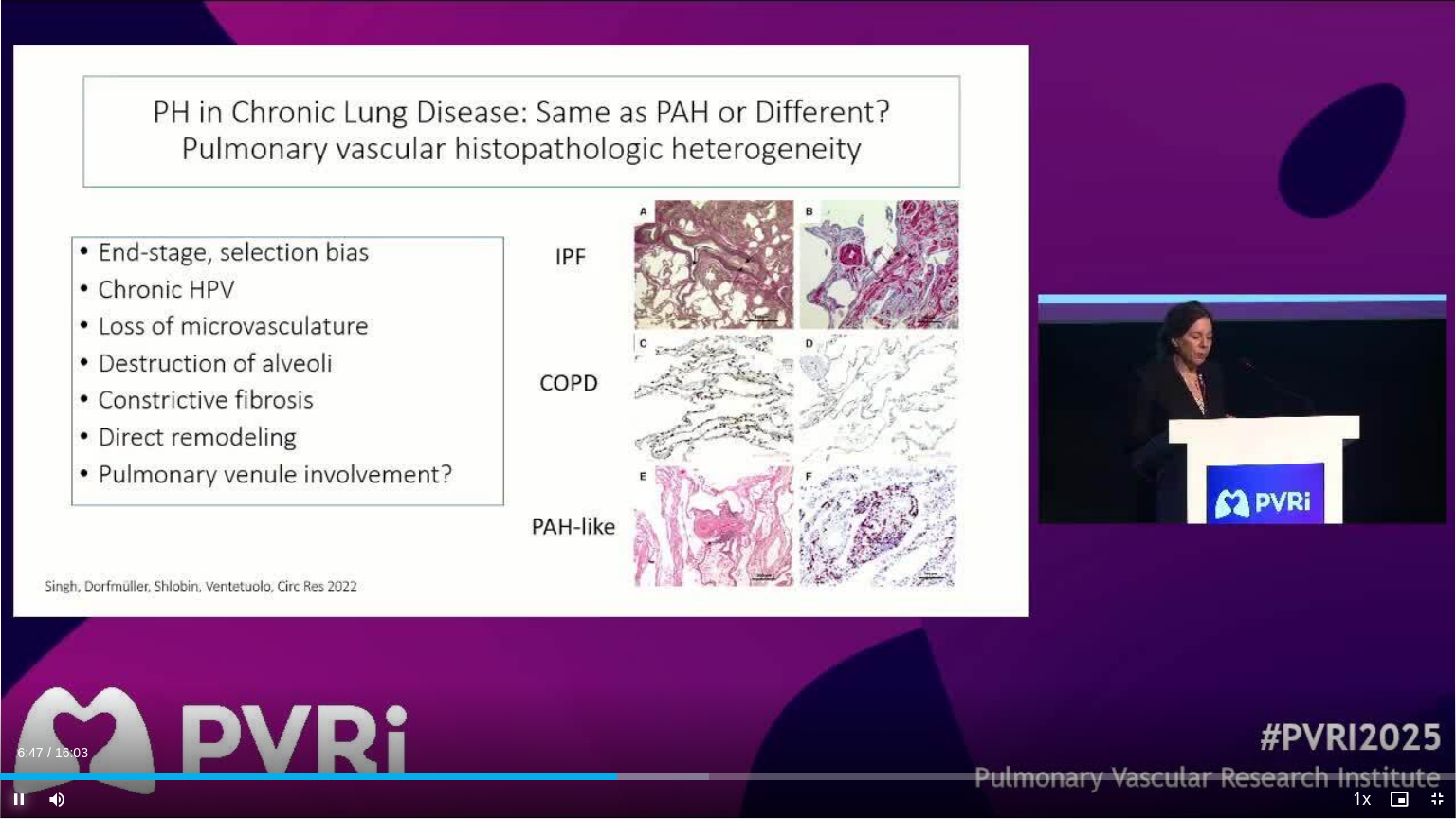 click at bounding box center (19, 799) 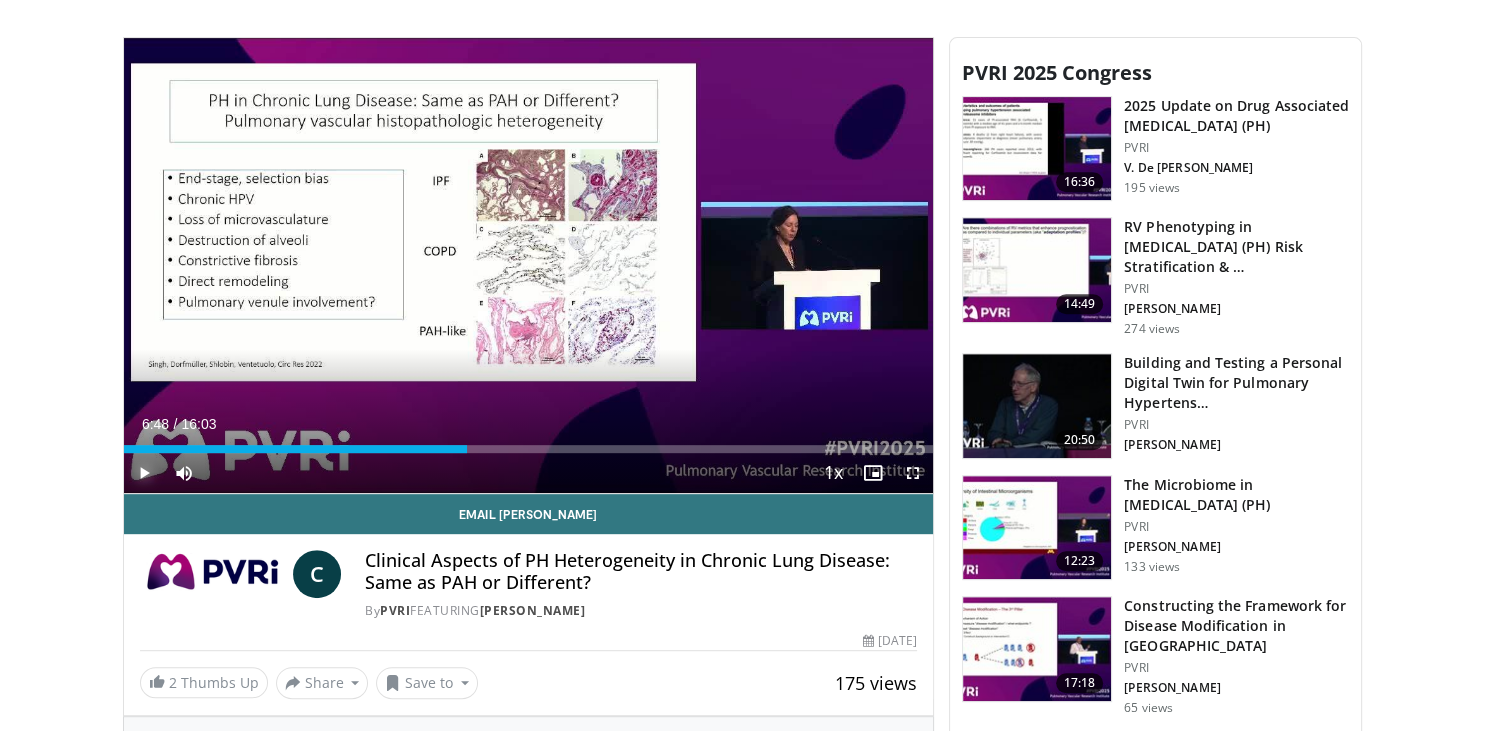click at bounding box center (144, 473) 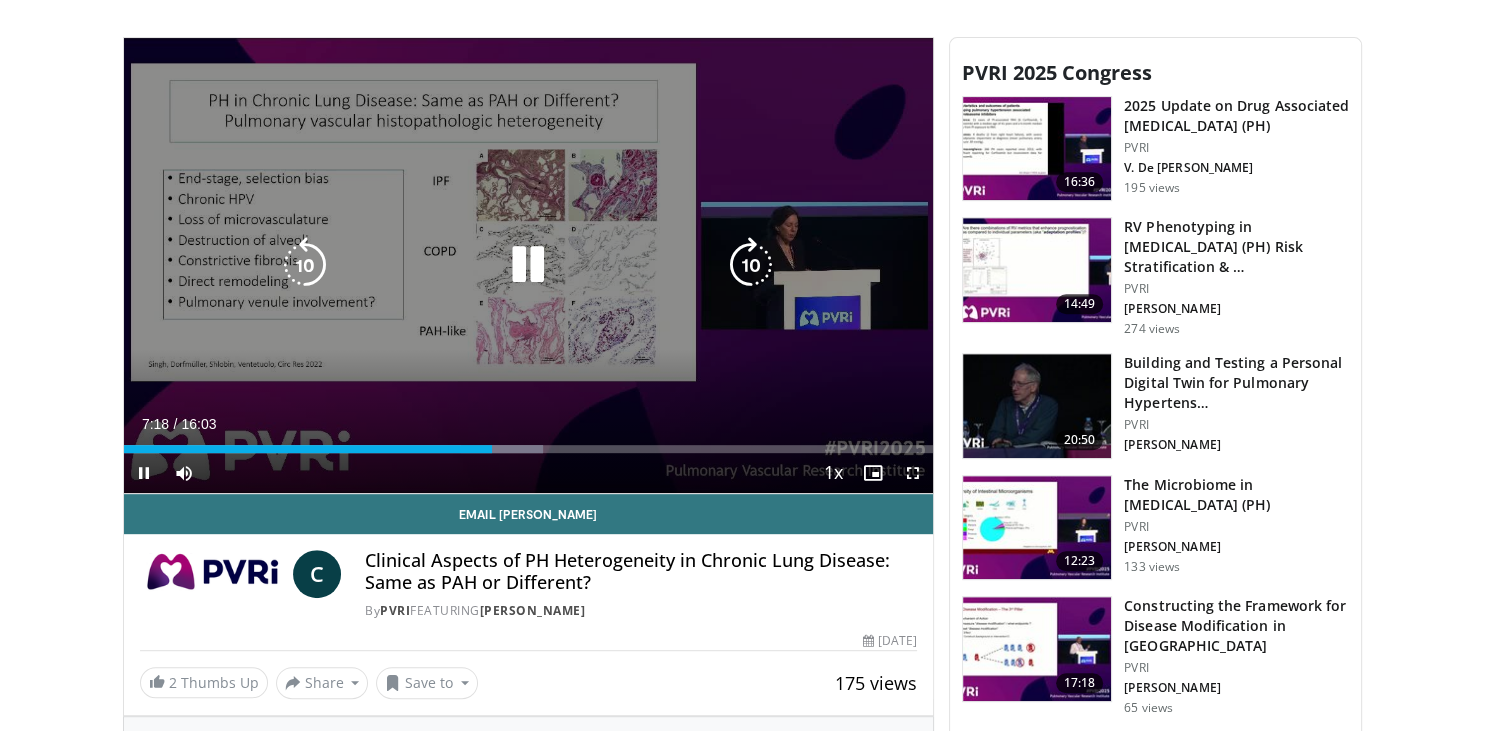 click at bounding box center [528, 265] 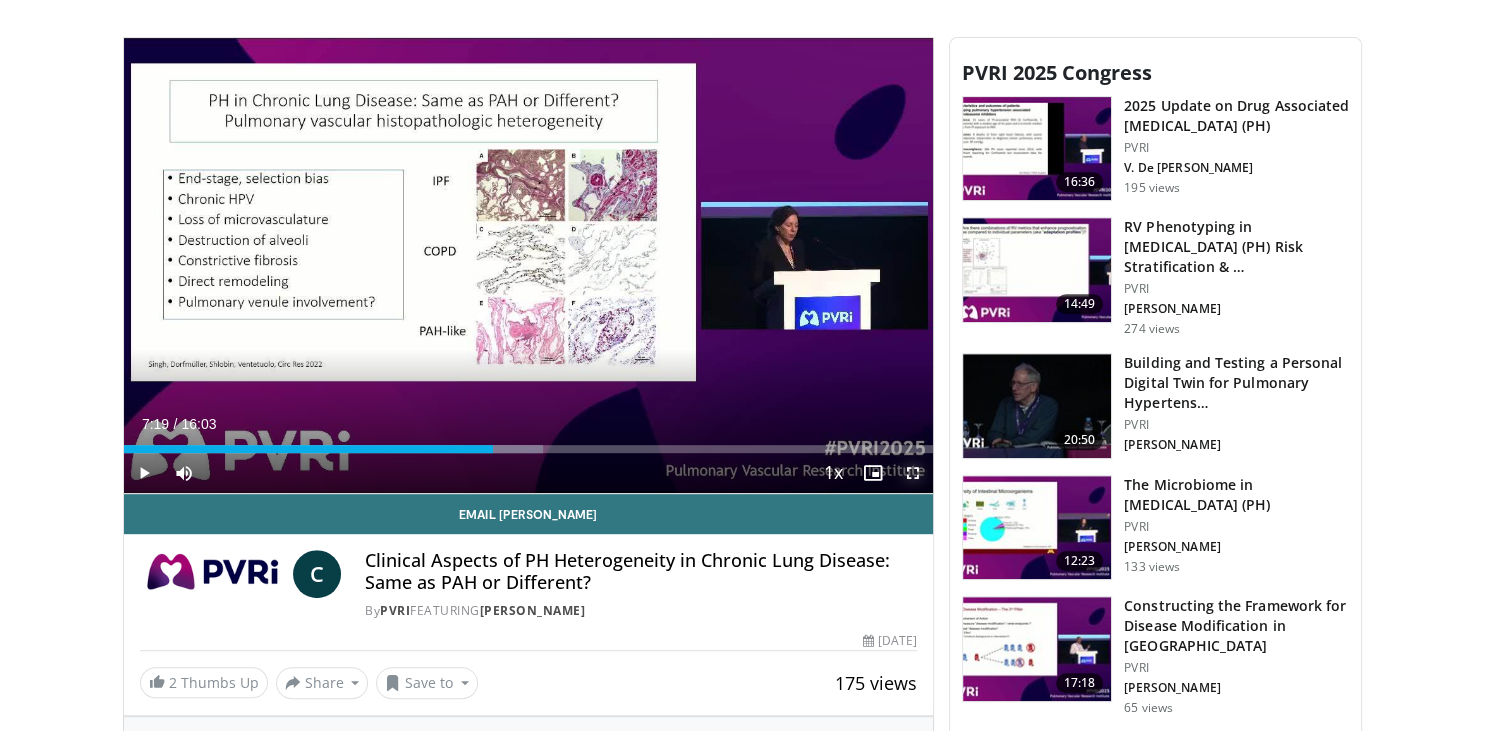 click at bounding box center [913, 473] 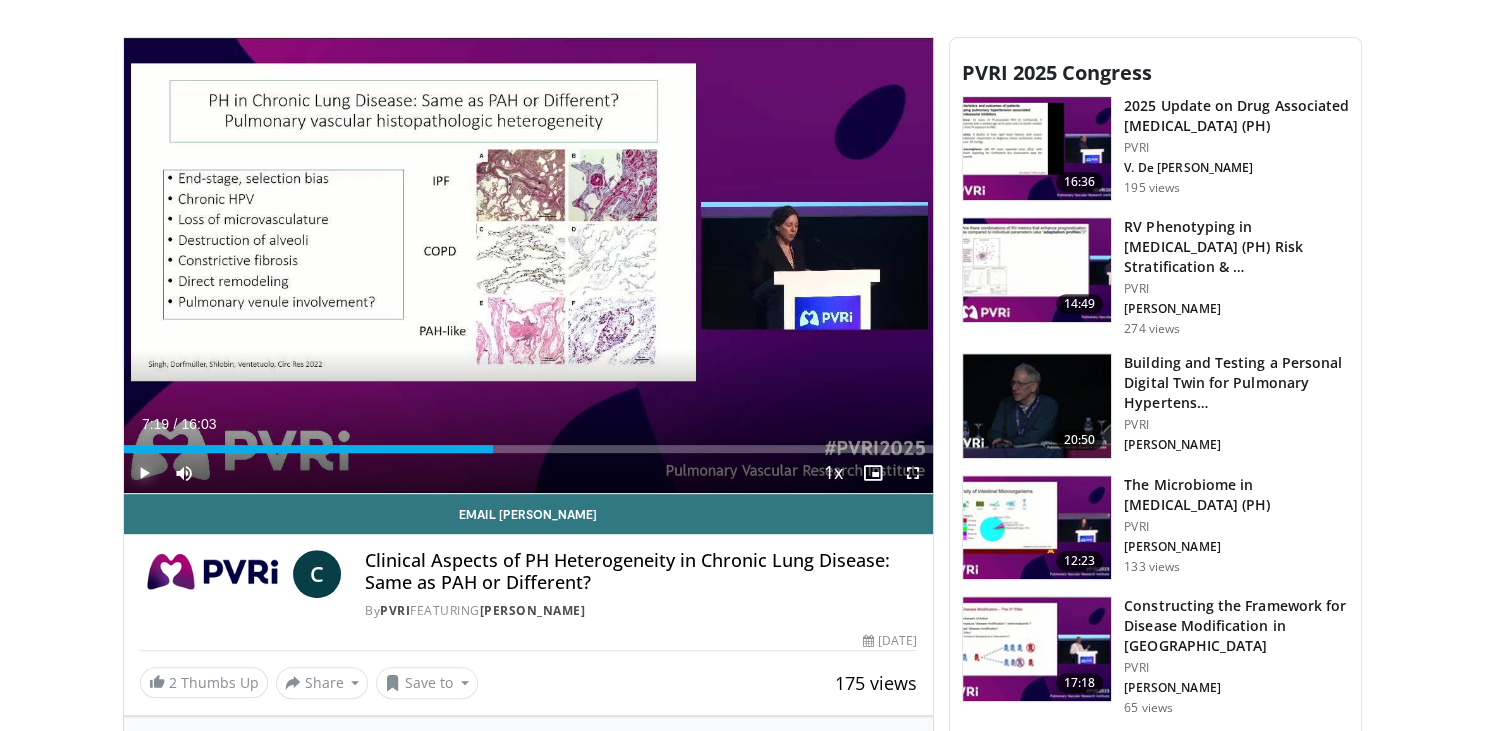 click at bounding box center (144, 473) 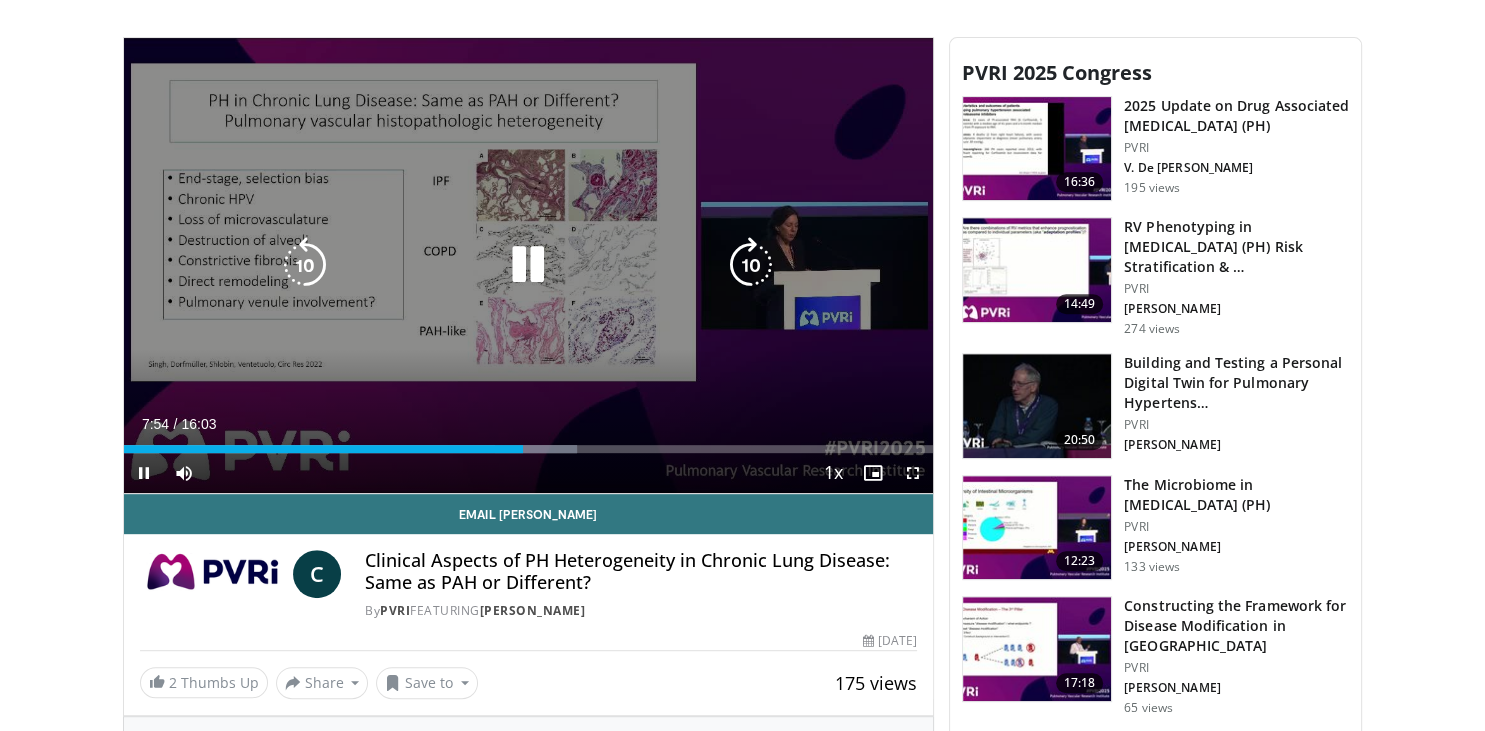 click at bounding box center (528, 265) 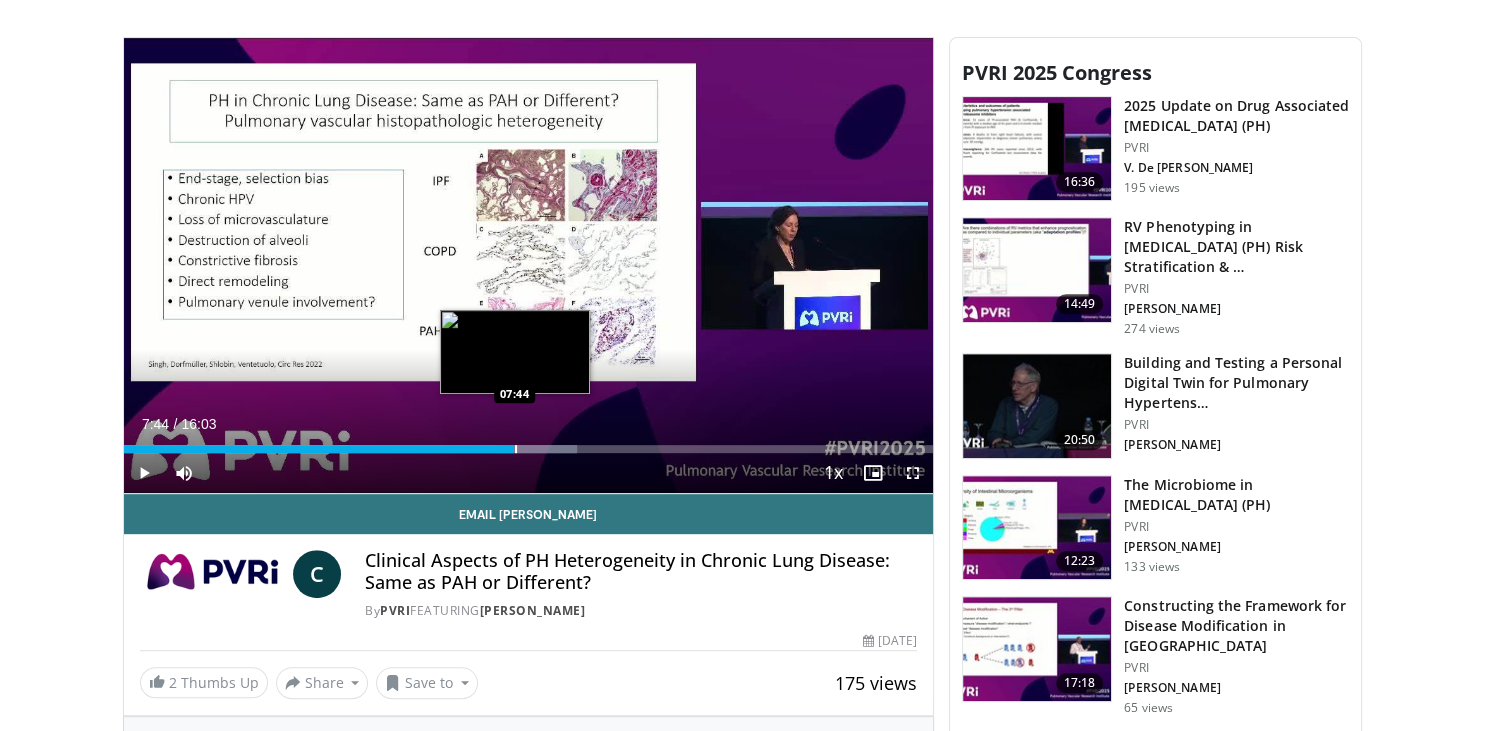 click at bounding box center [516, 449] 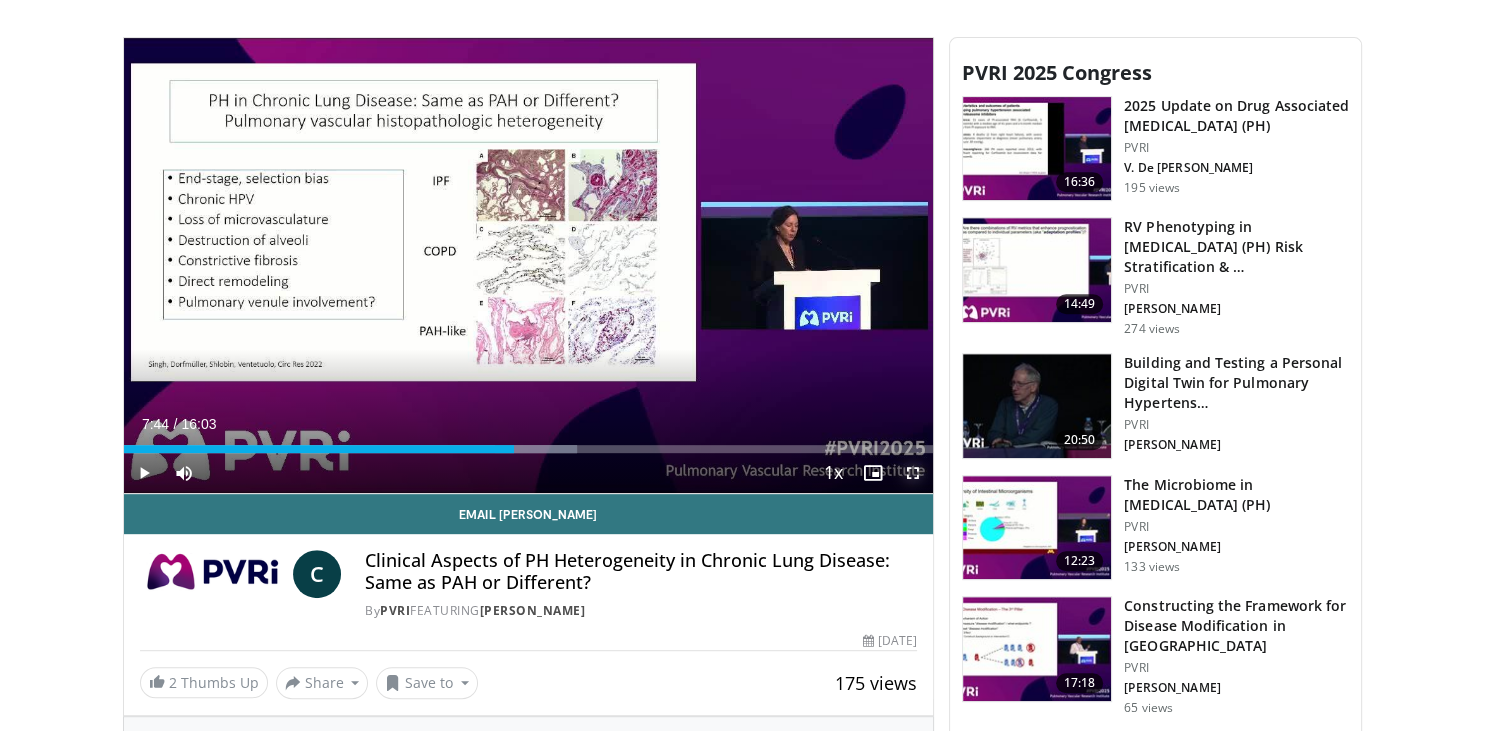click at bounding box center [913, 473] 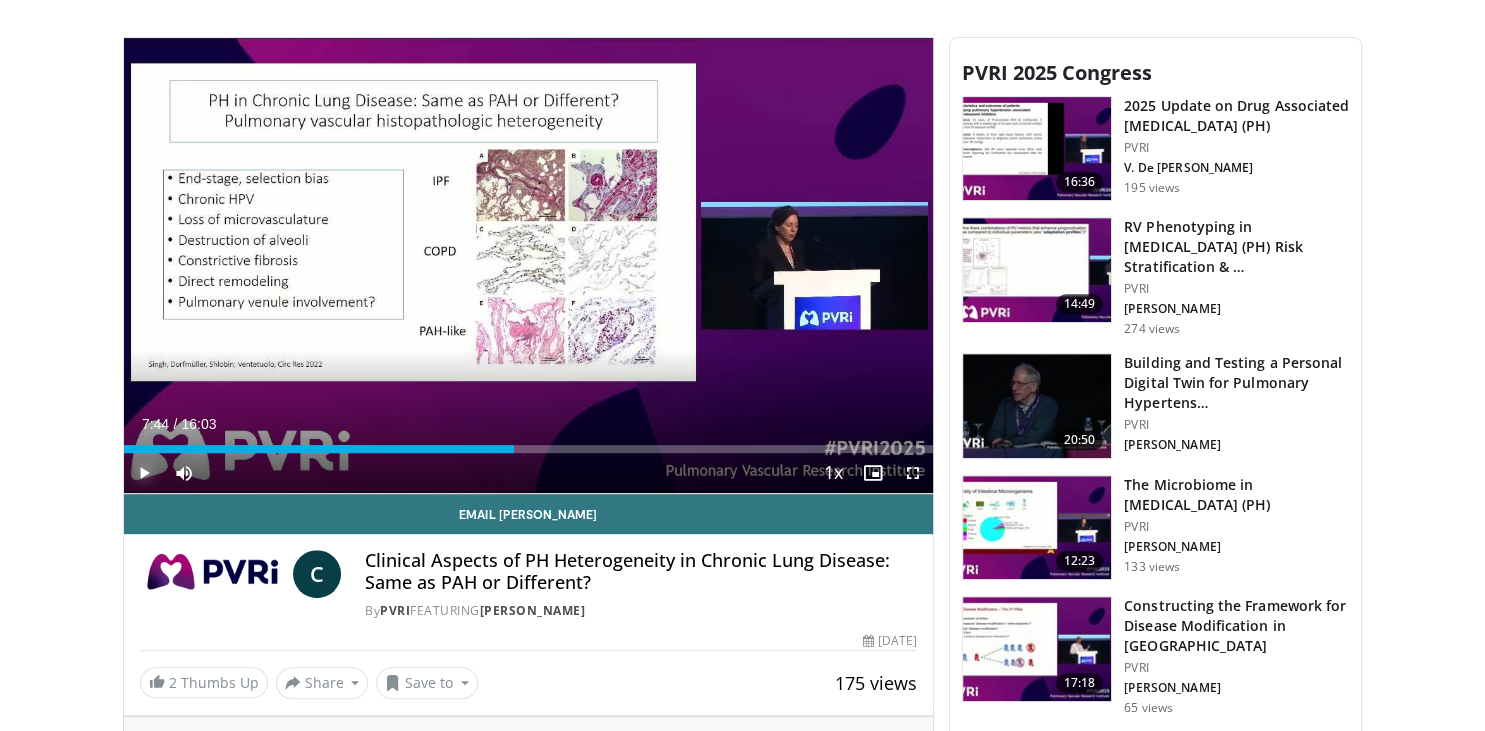click at bounding box center (144, 473) 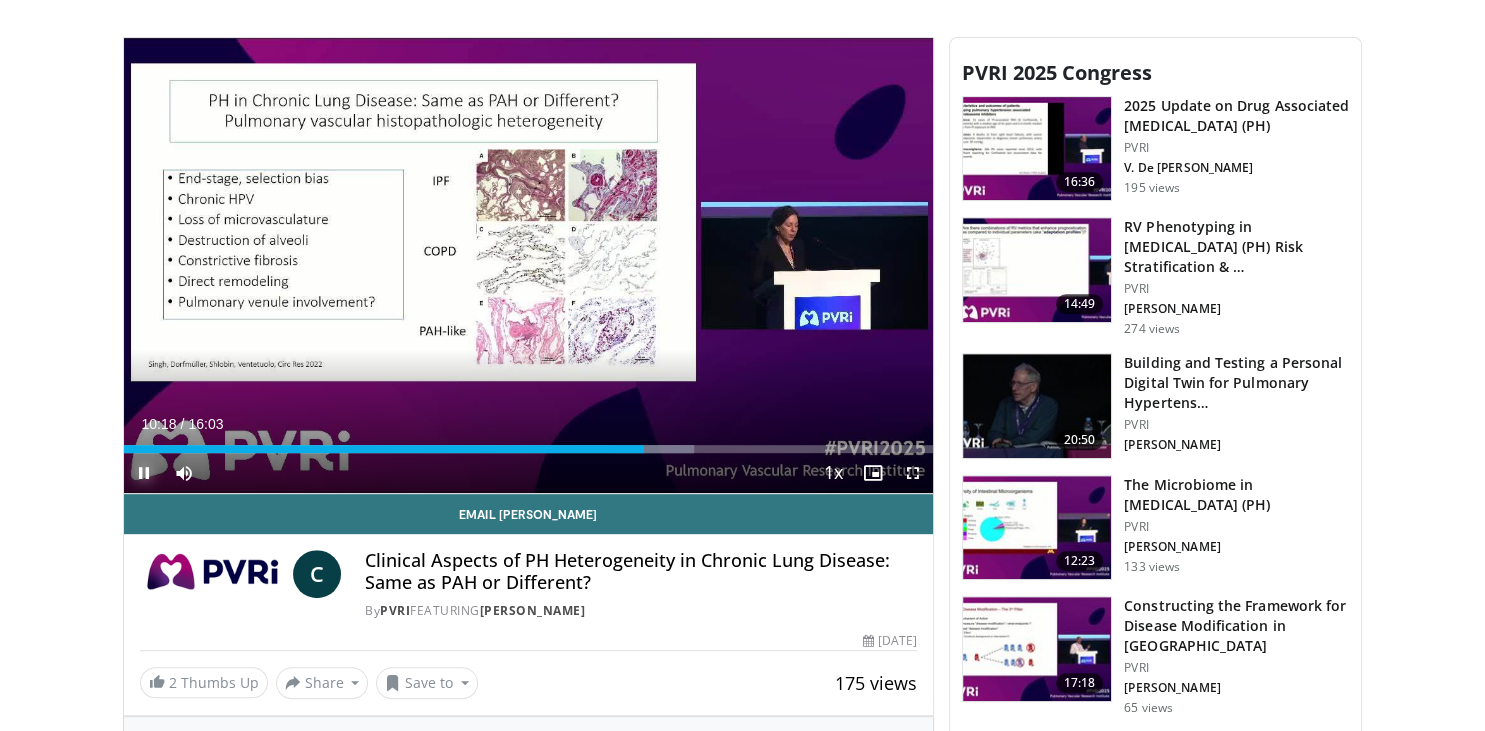 click at bounding box center [144, 473] 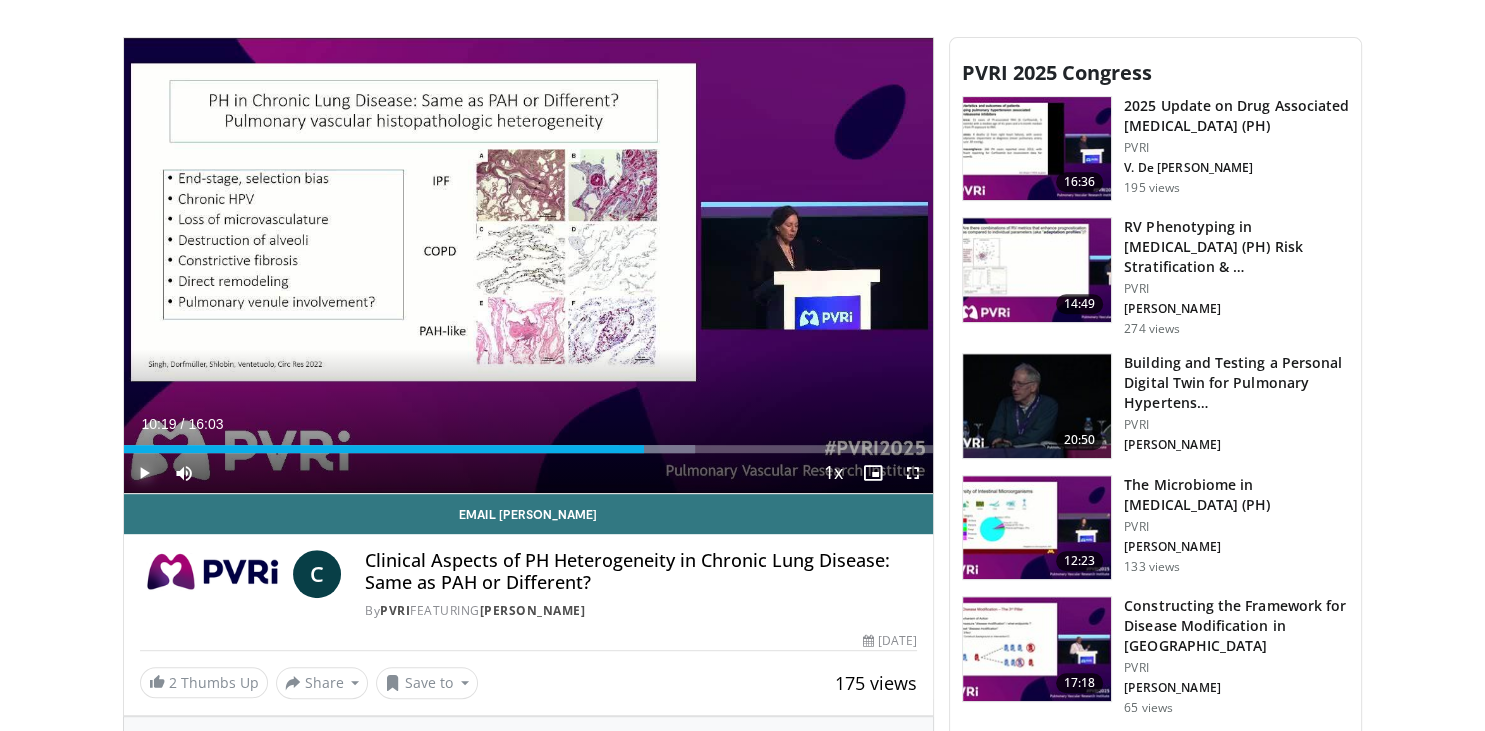 click at bounding box center (144, 473) 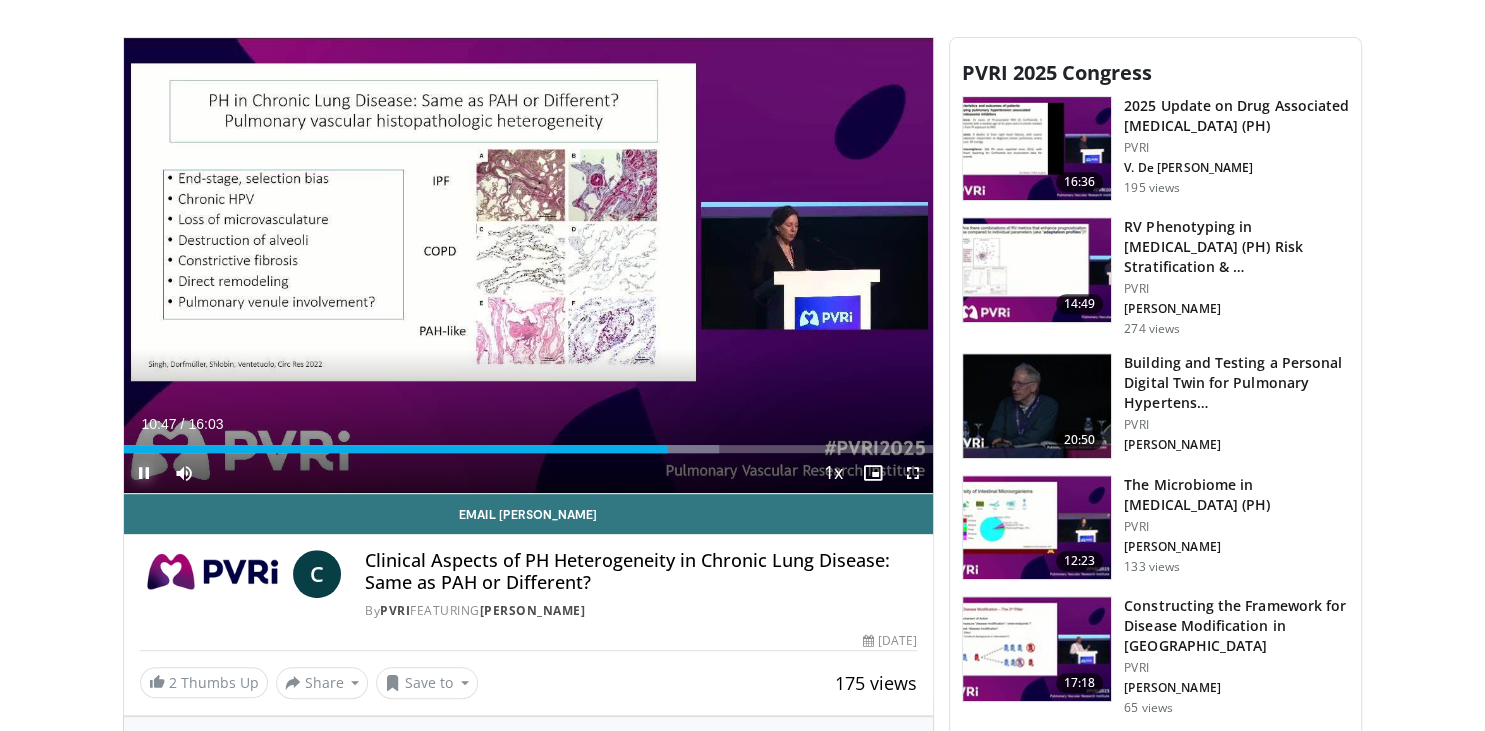 click at bounding box center (144, 473) 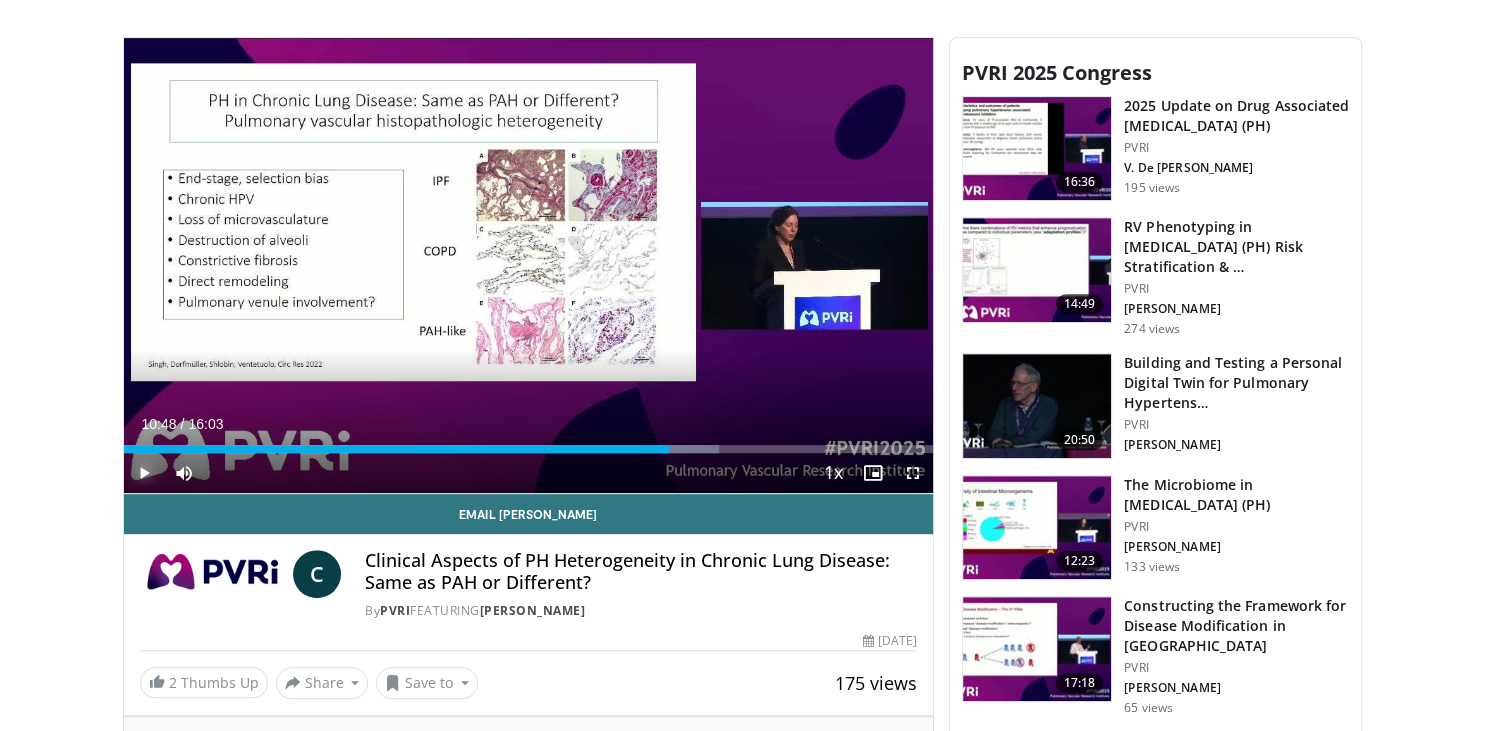 type 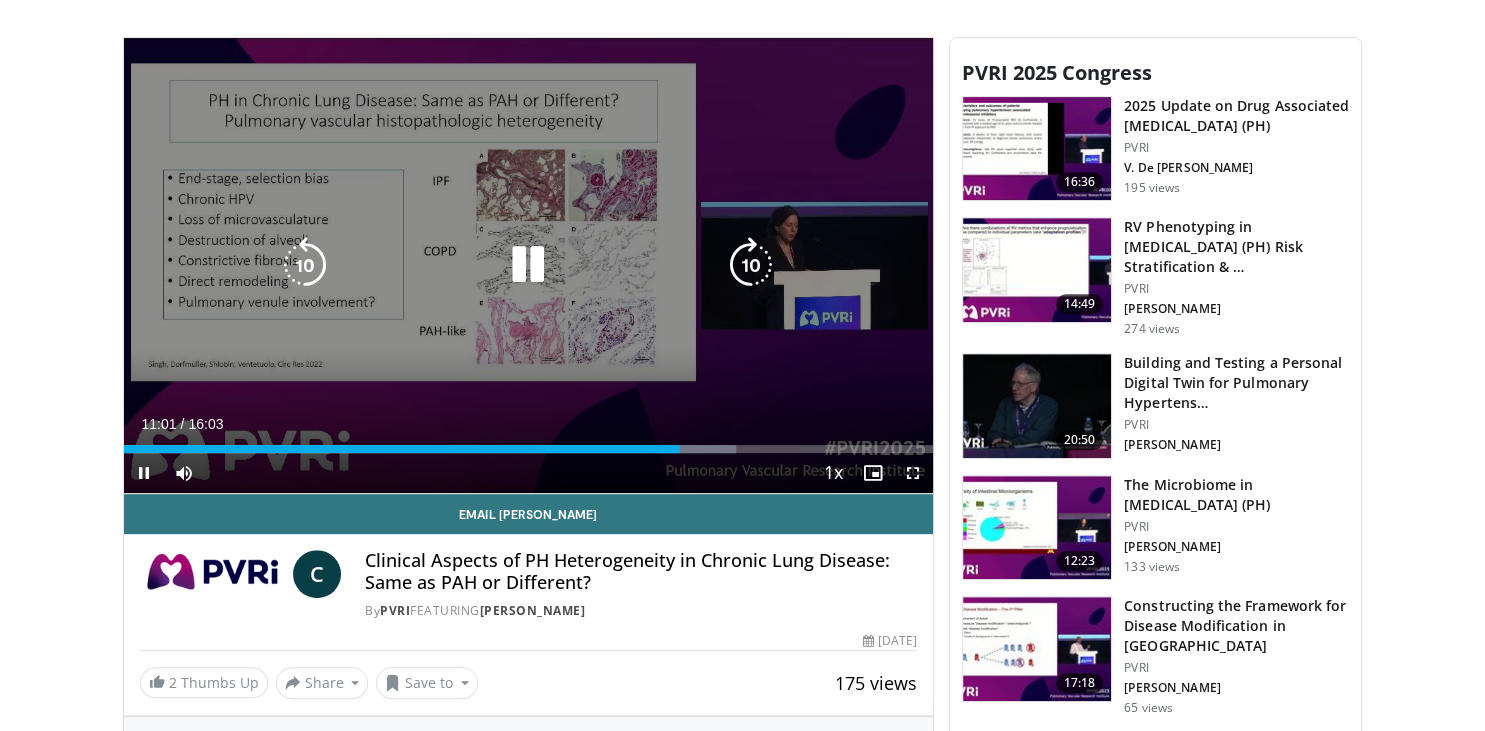 click at bounding box center [305, 265] 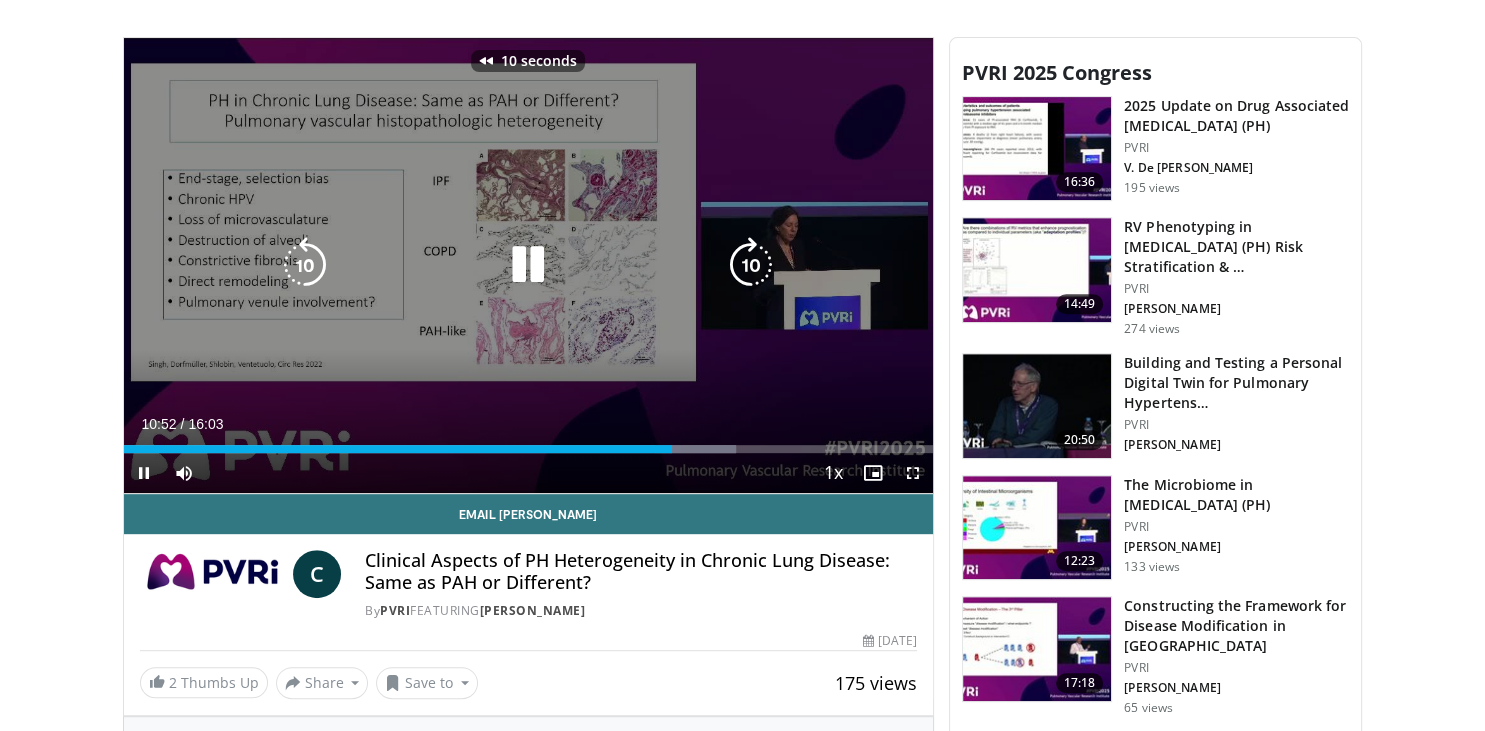click at bounding box center [305, 265] 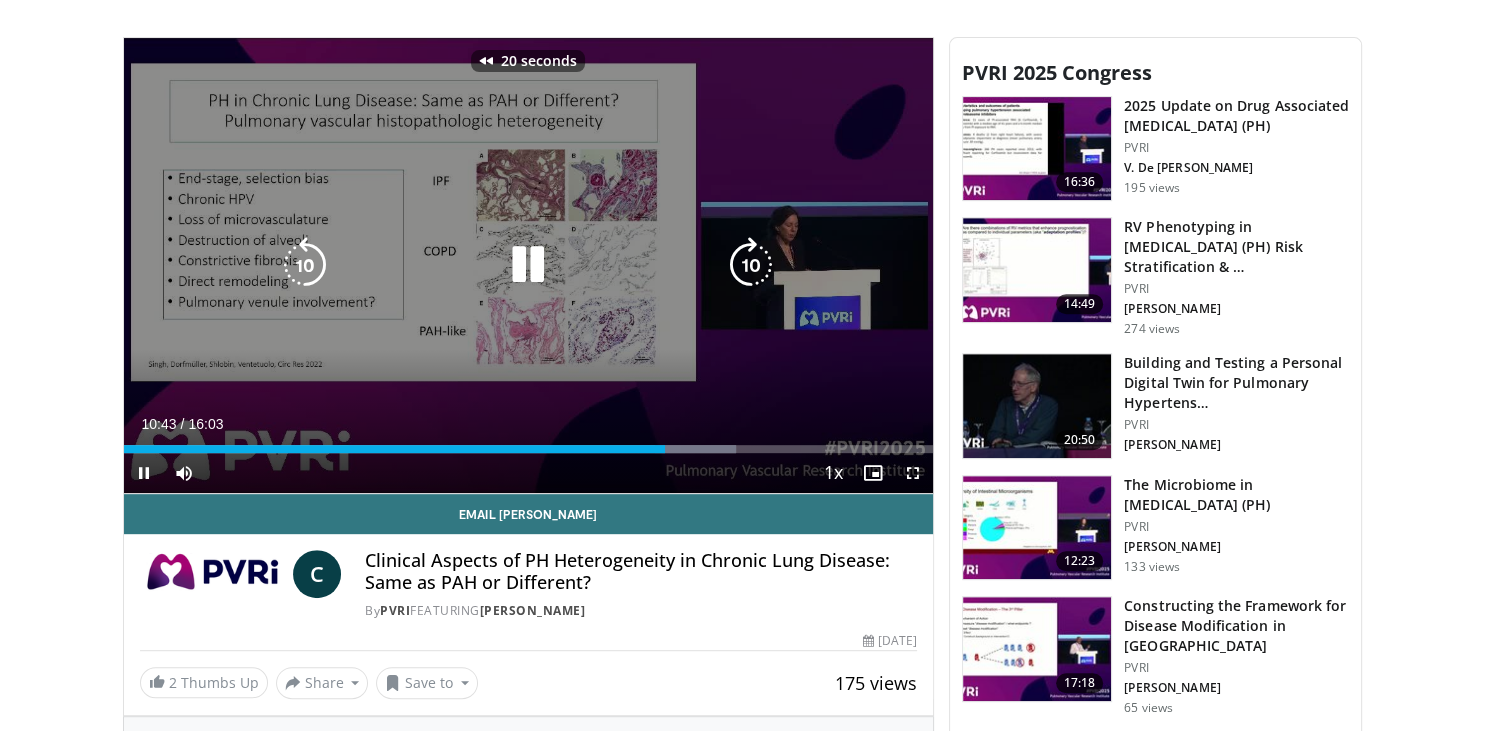click at bounding box center (305, 265) 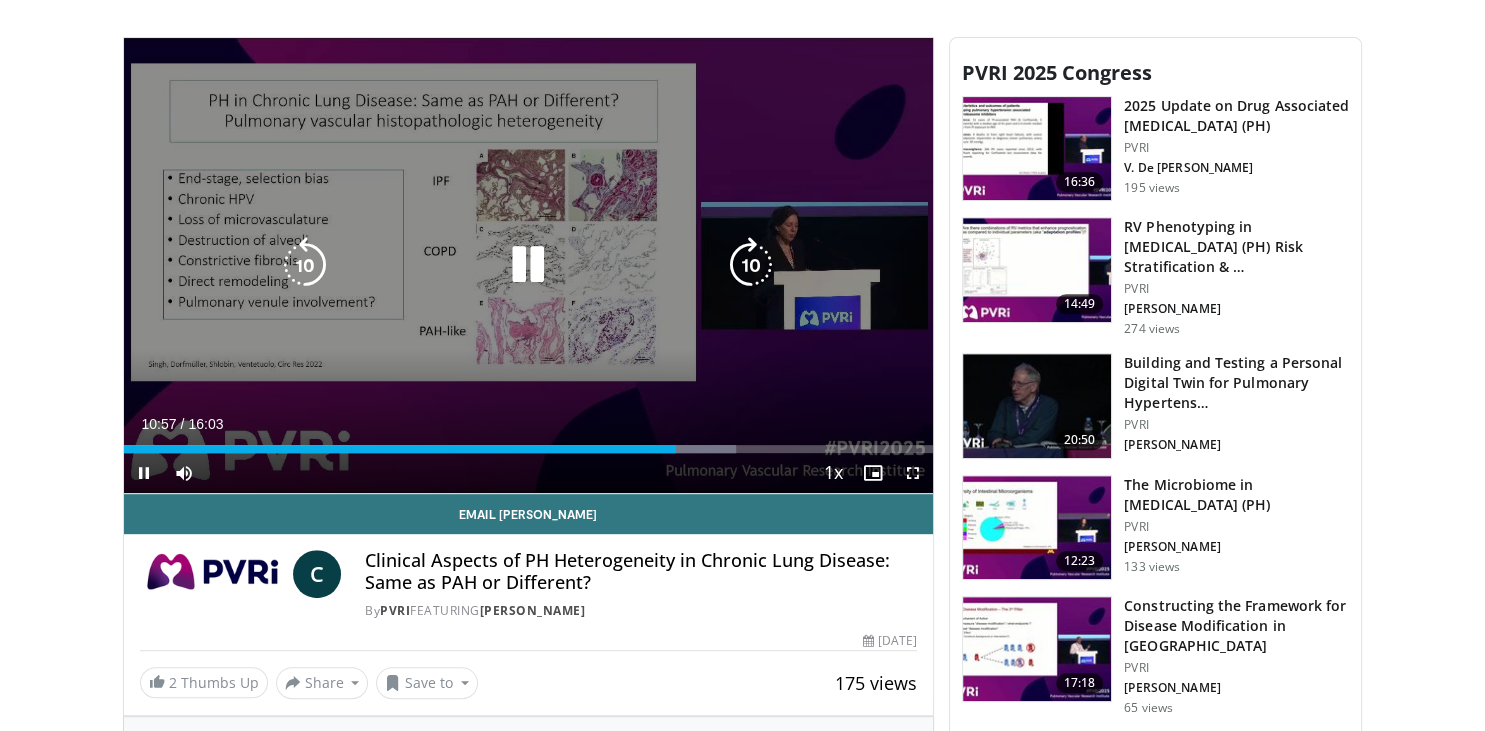 click at bounding box center (528, 265) 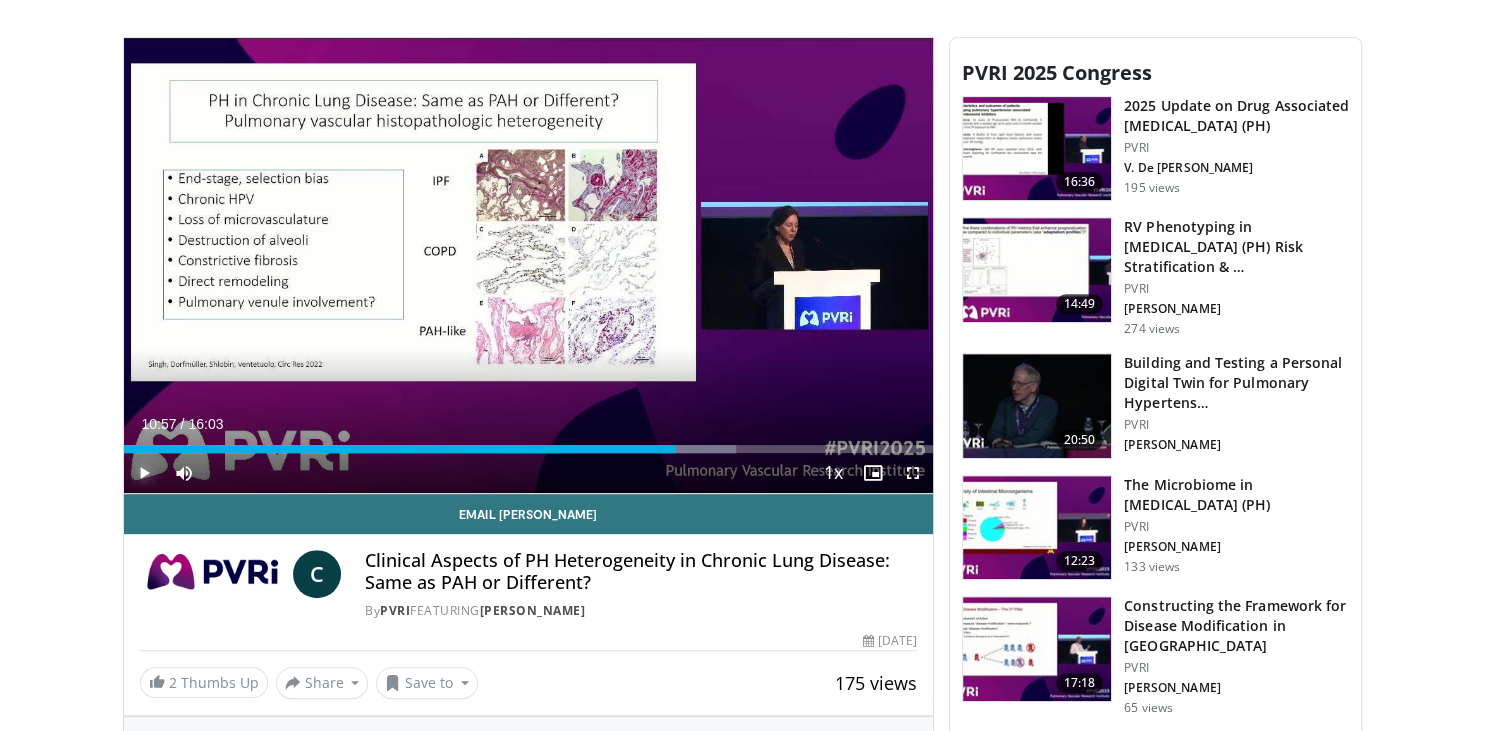click at bounding box center (144, 473) 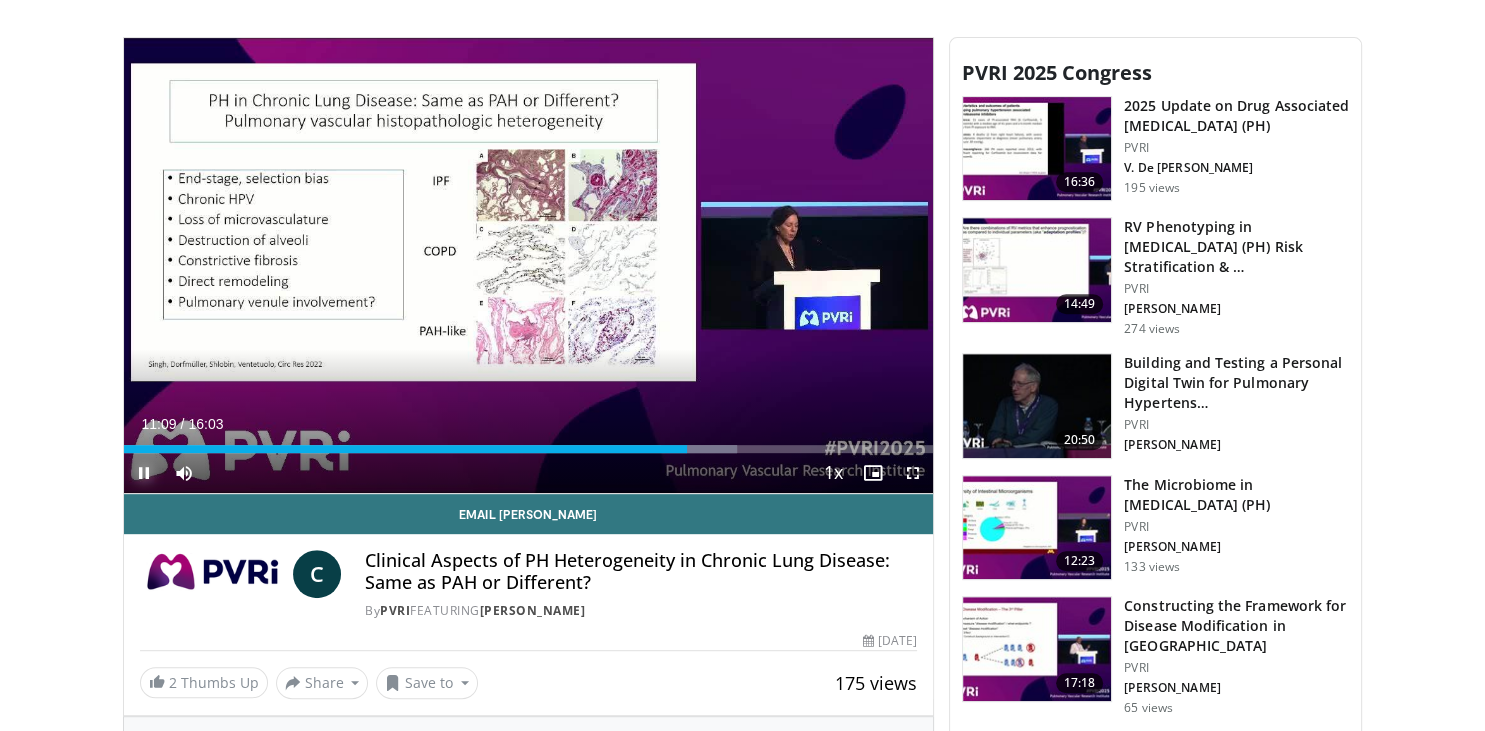 click at bounding box center (144, 473) 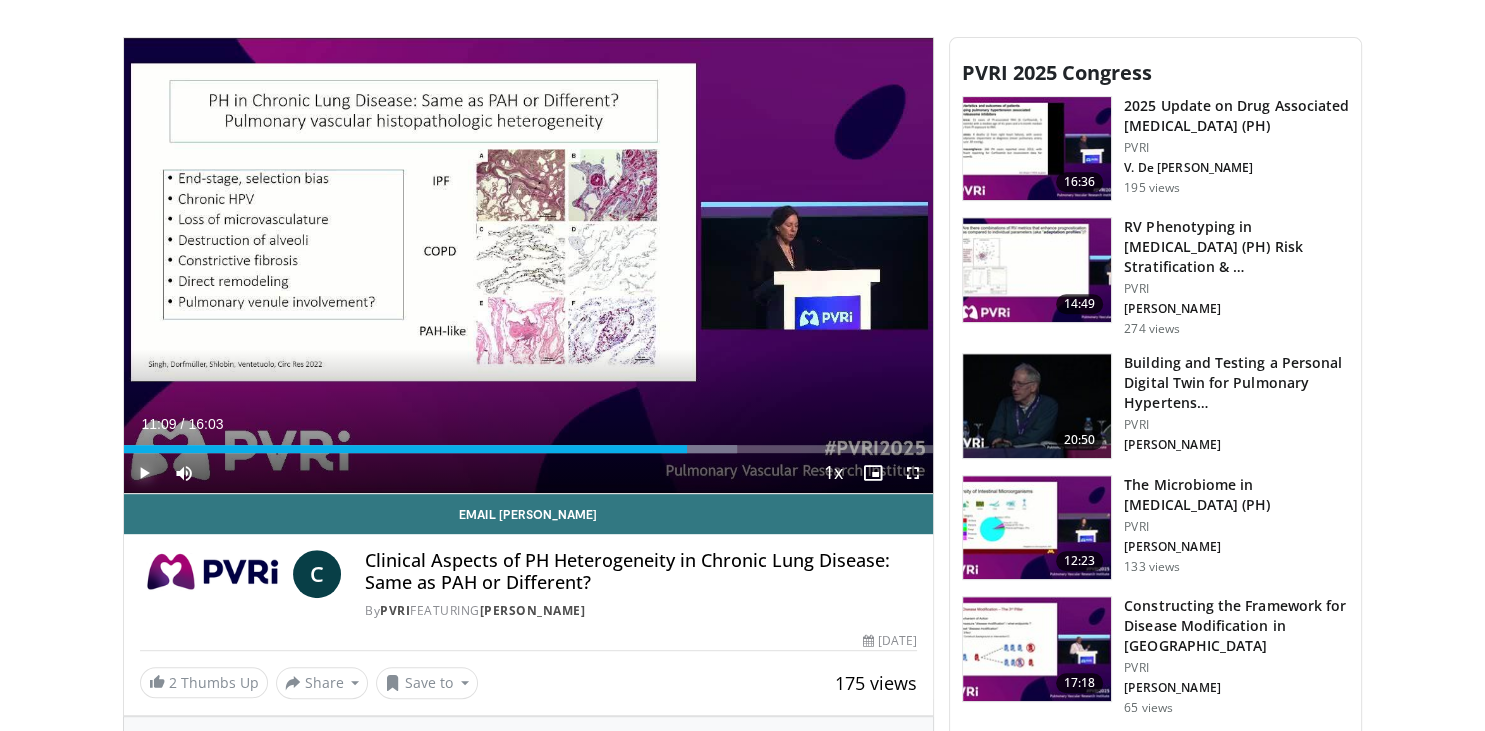 click at bounding box center (144, 473) 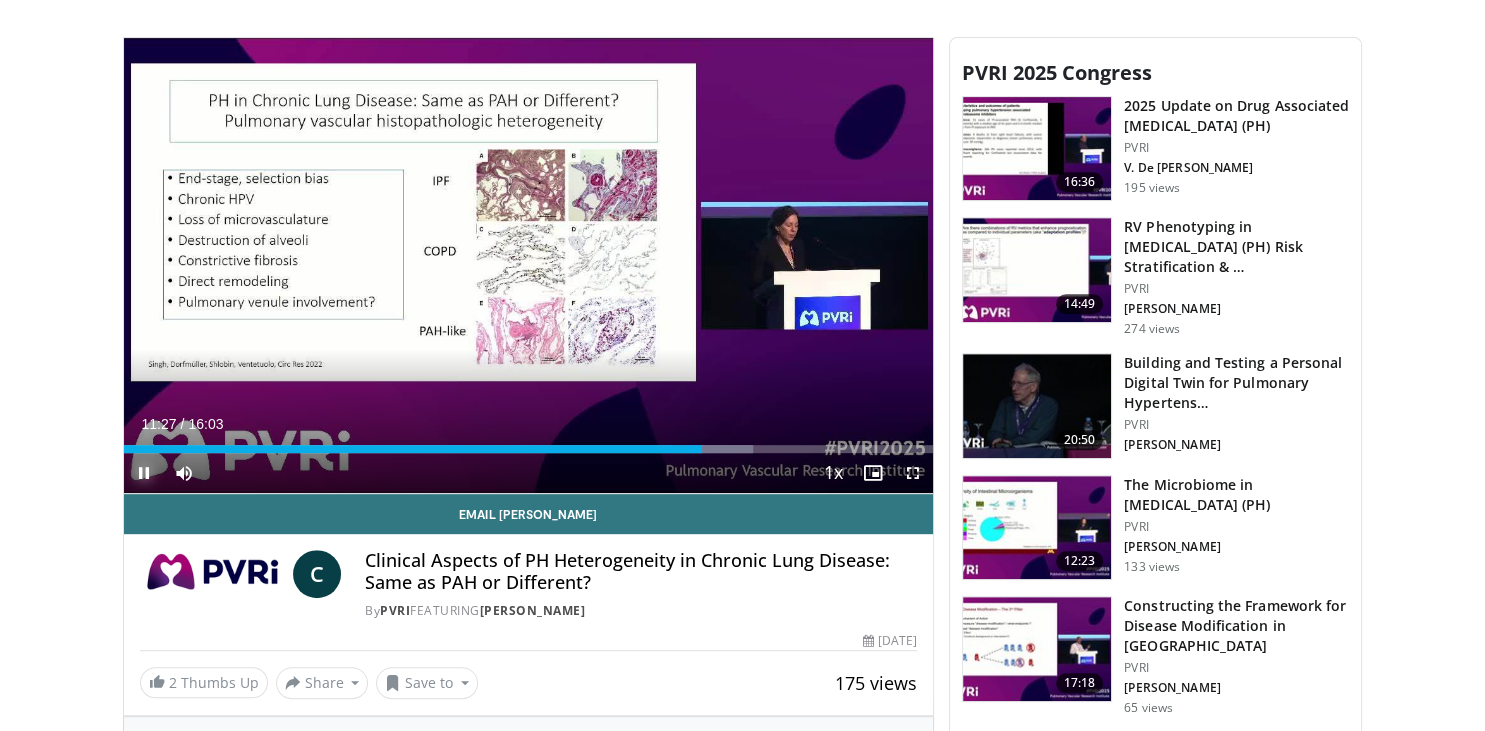 click at bounding box center [144, 473] 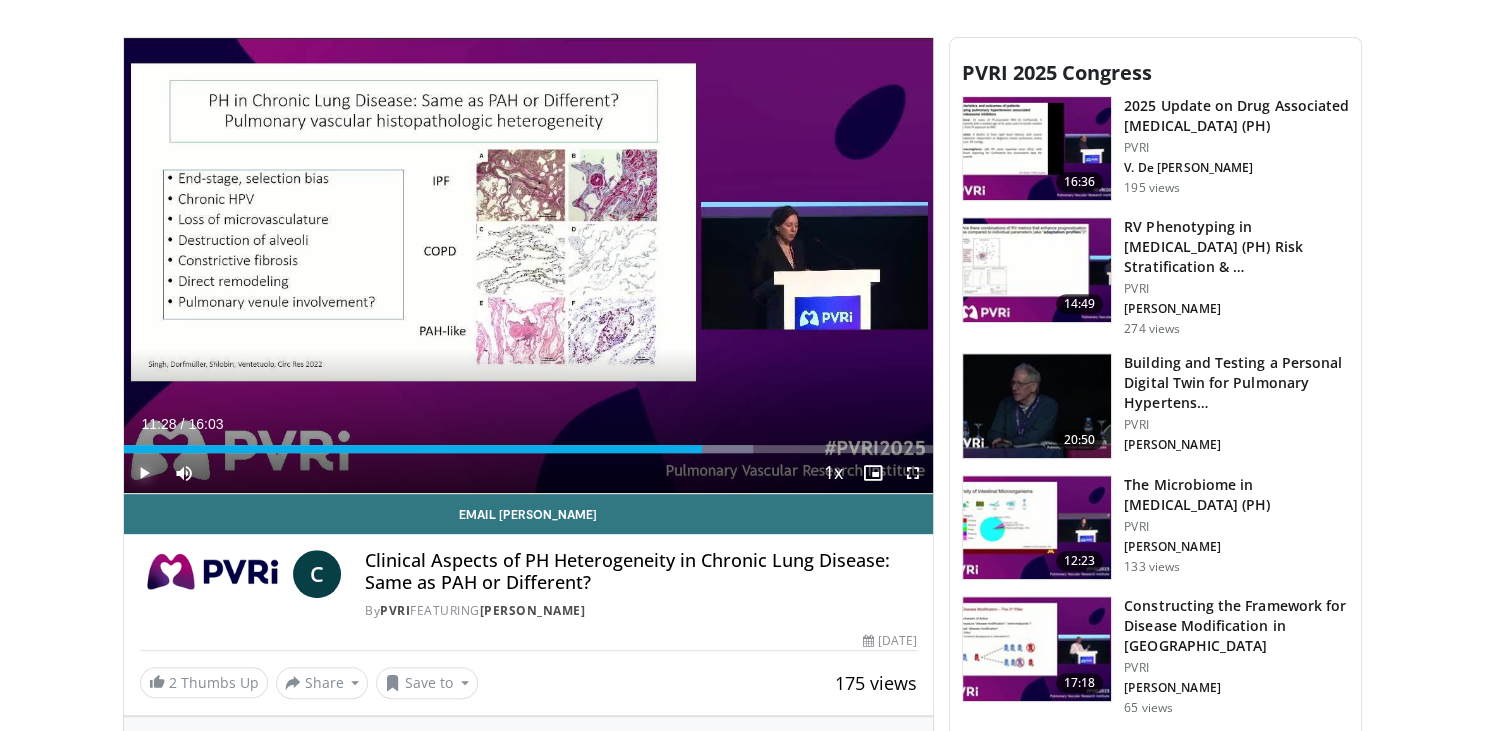 click at bounding box center [144, 473] 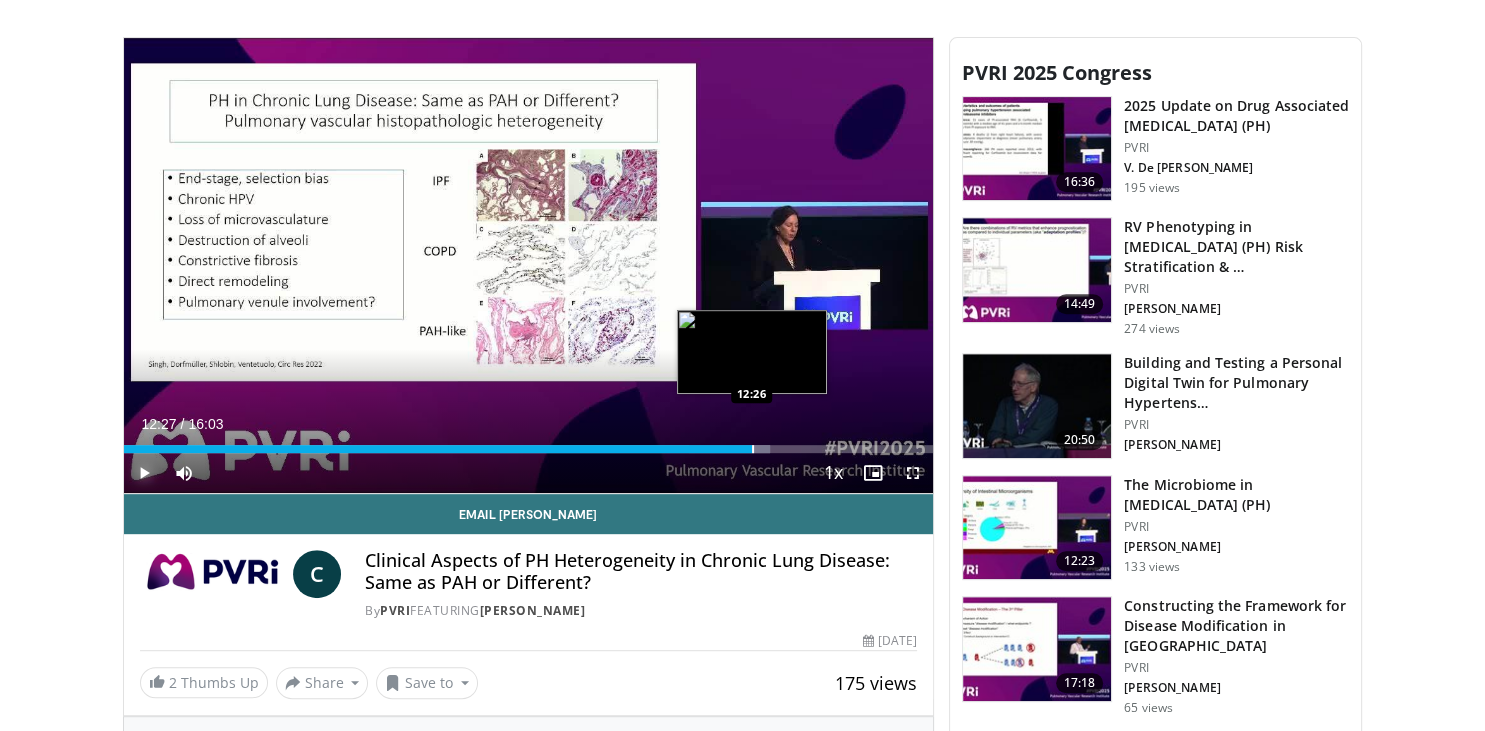 click at bounding box center (753, 449) 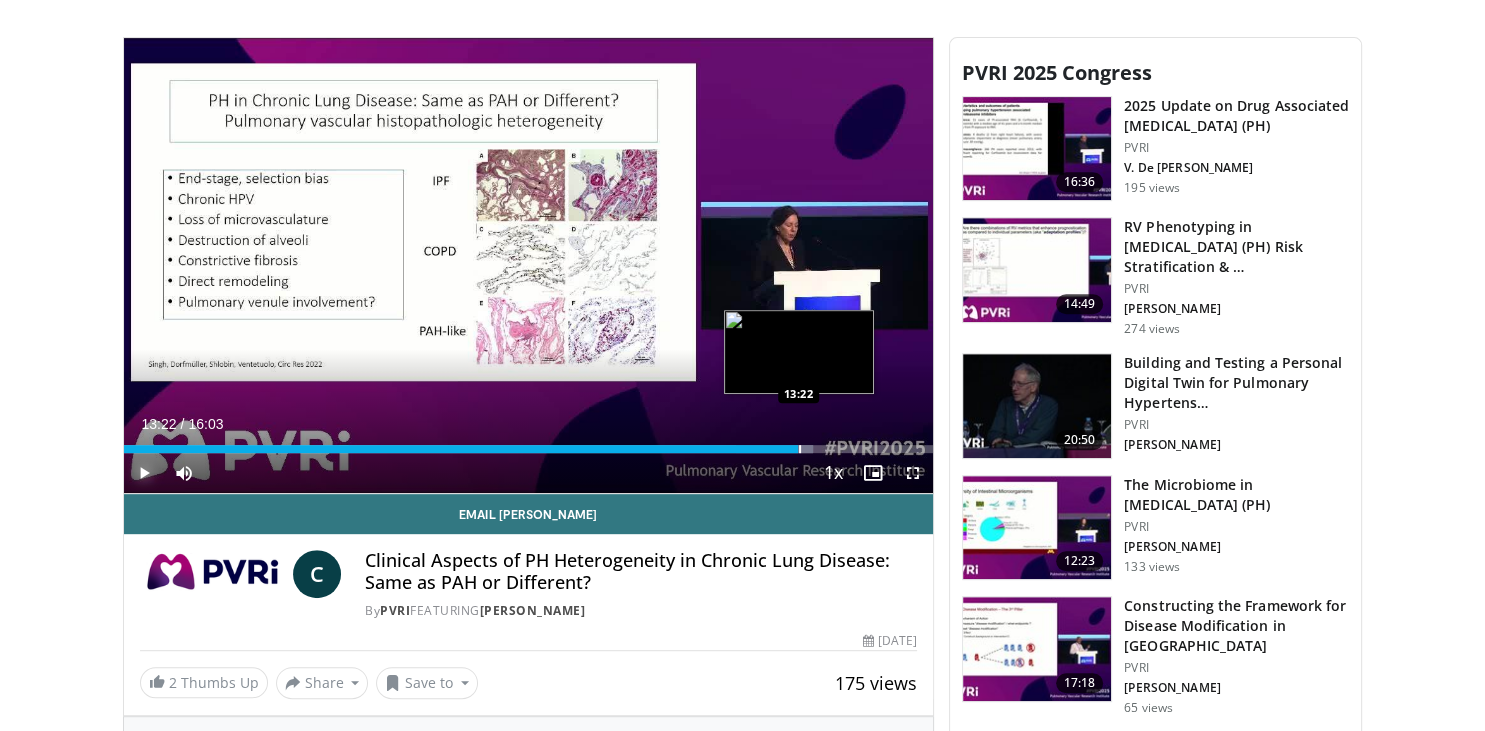 click at bounding box center [800, 449] 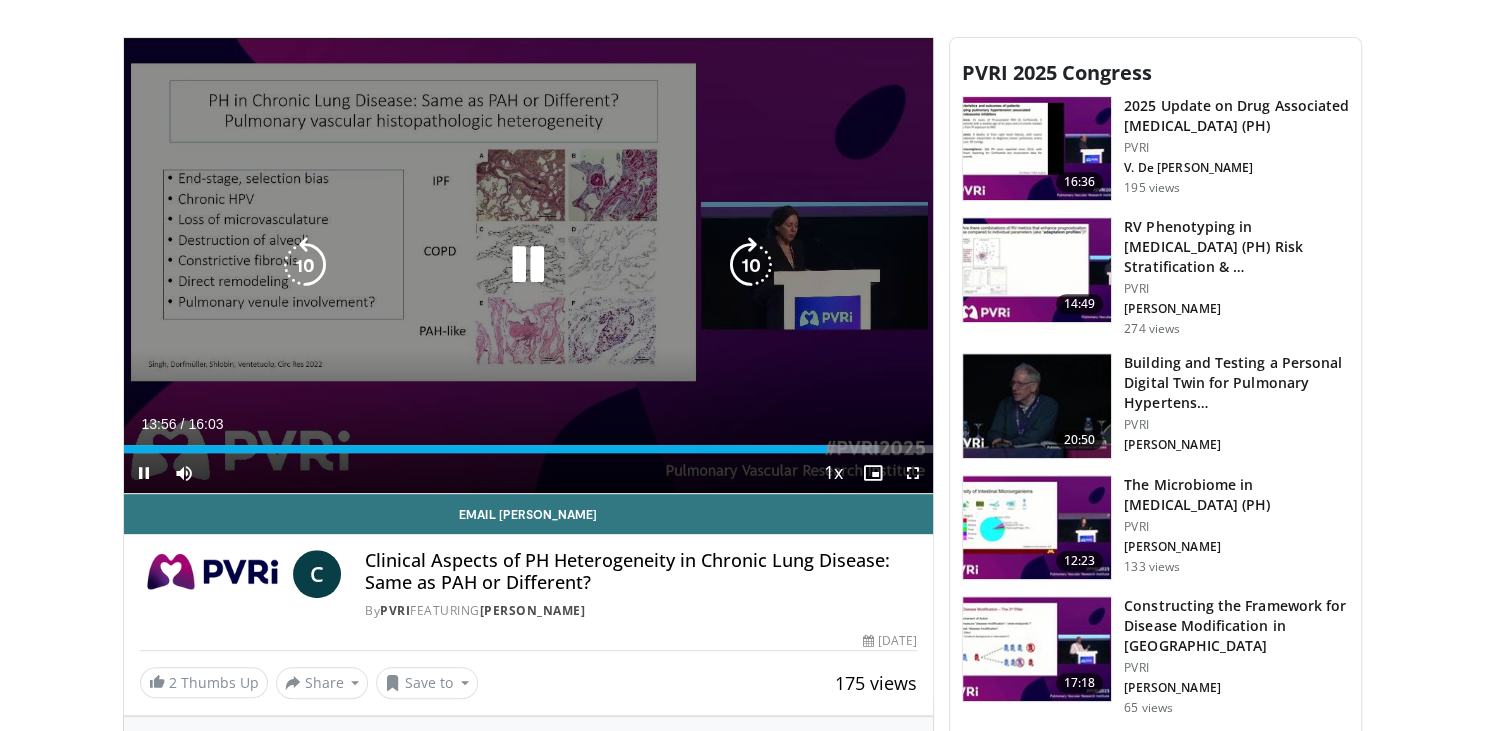 click at bounding box center [528, 265] 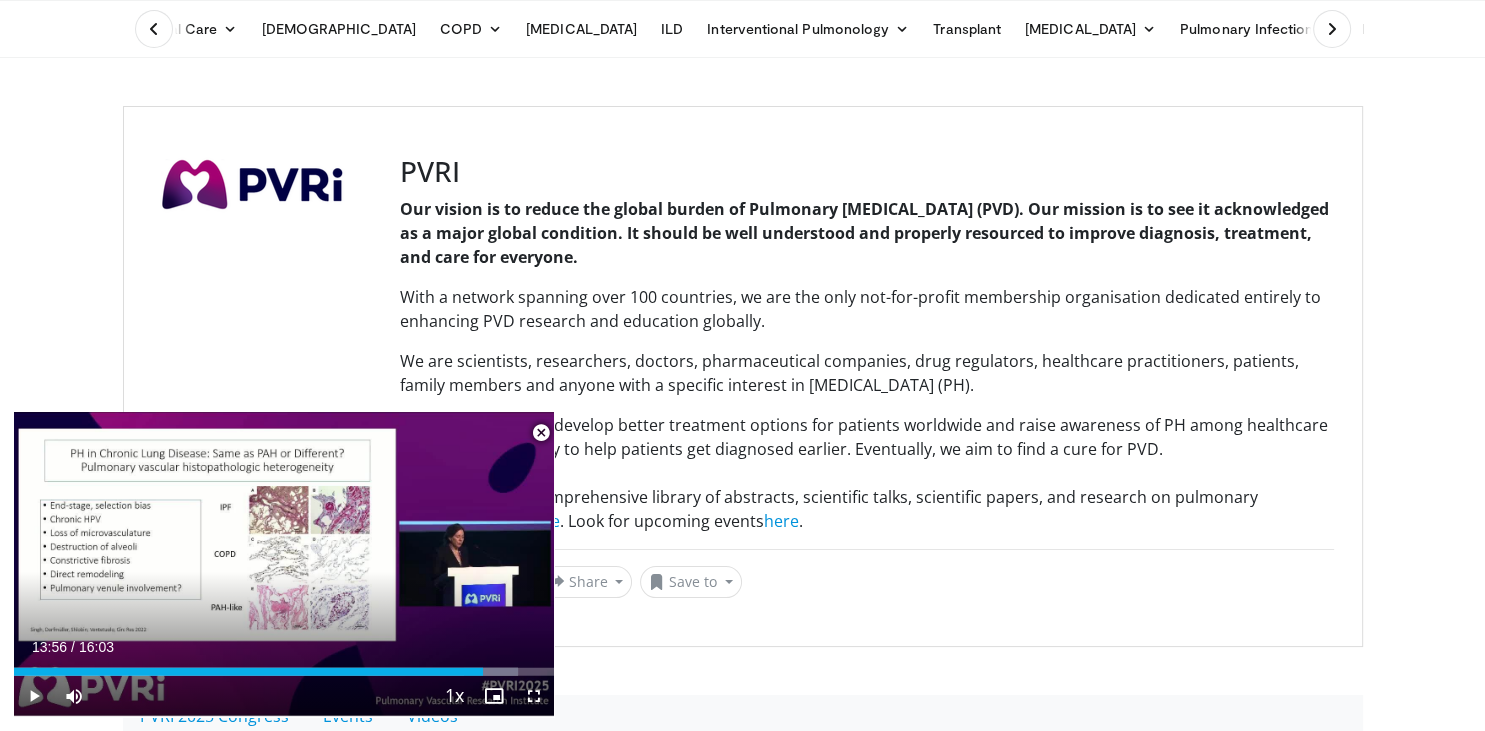 scroll, scrollTop: 0, scrollLeft: 0, axis: both 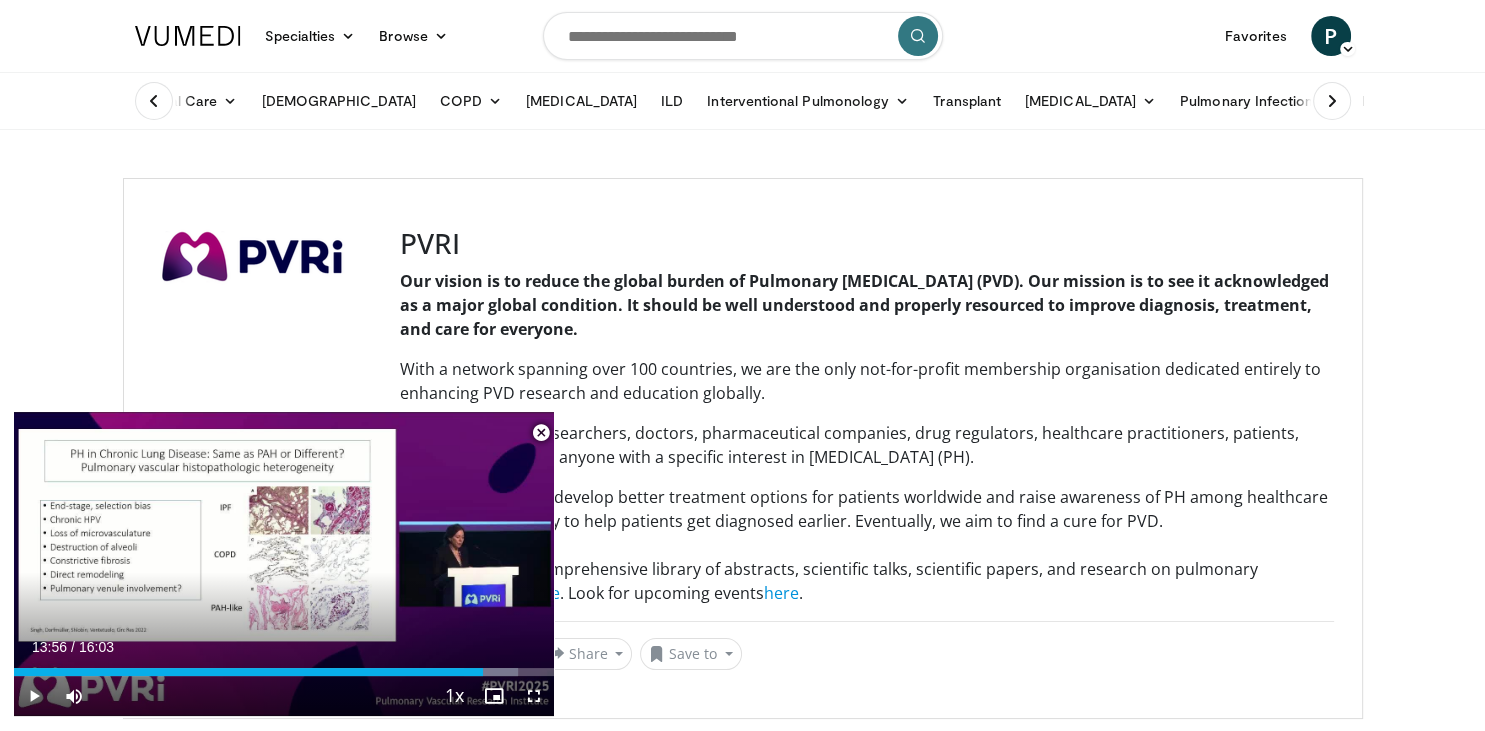 click at bounding box center [743, 36] 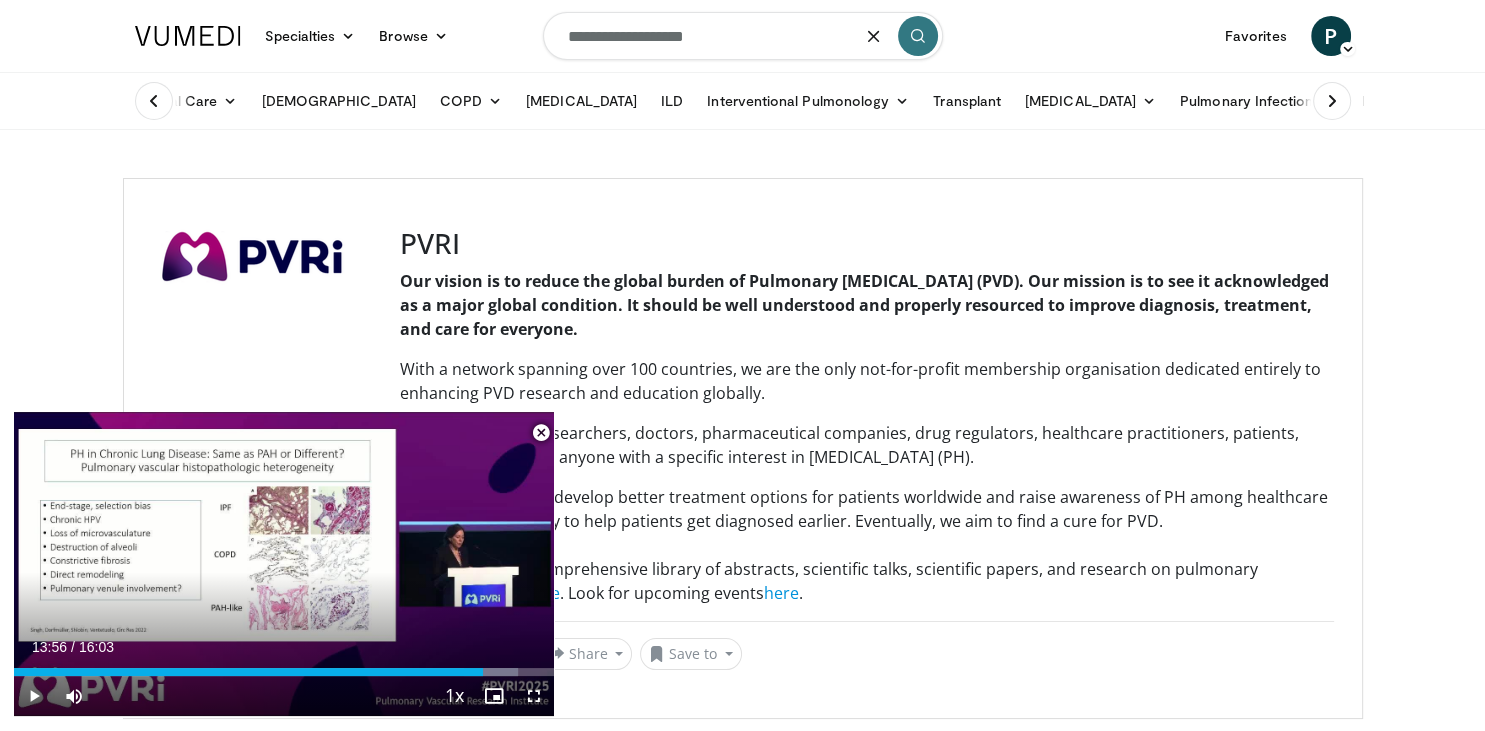 type on "**********" 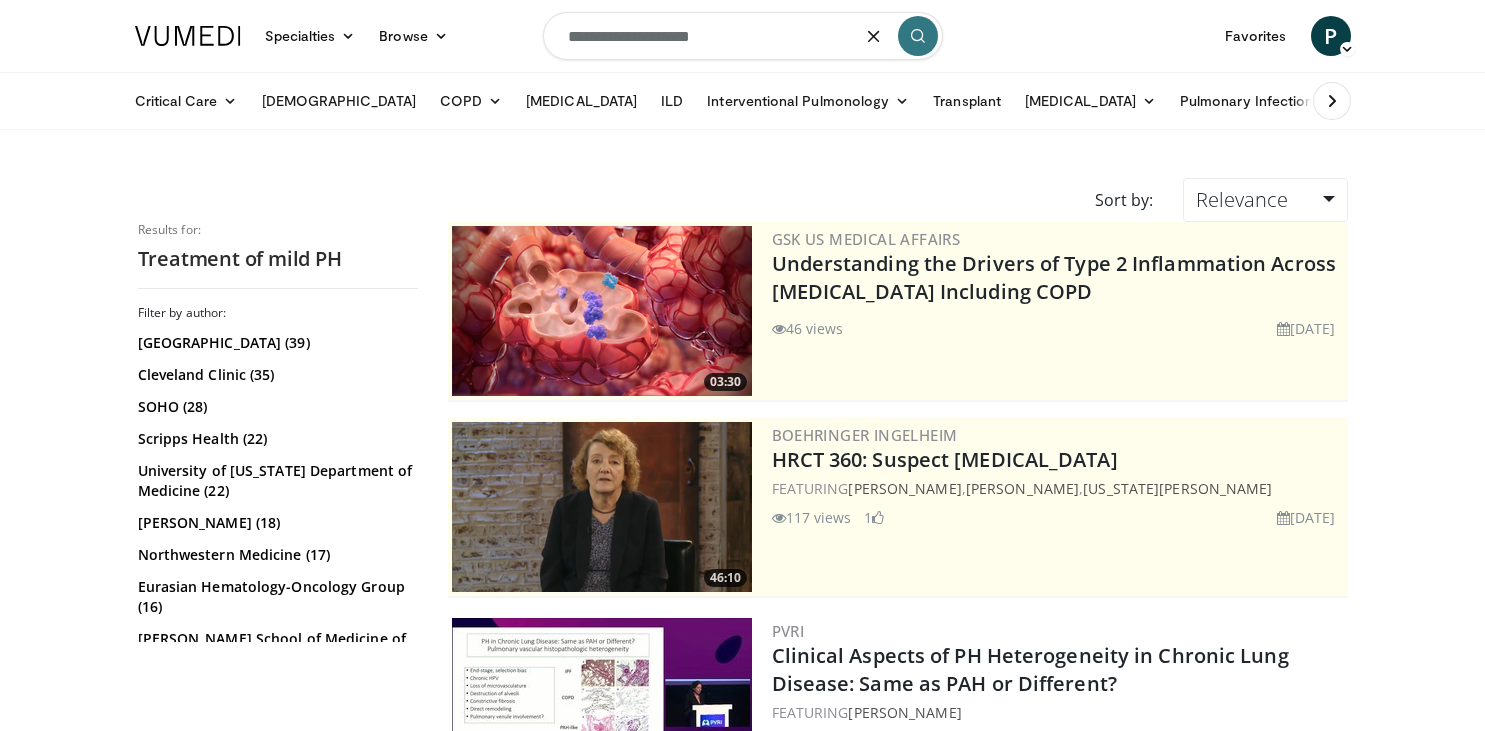 scroll, scrollTop: 0, scrollLeft: 0, axis: both 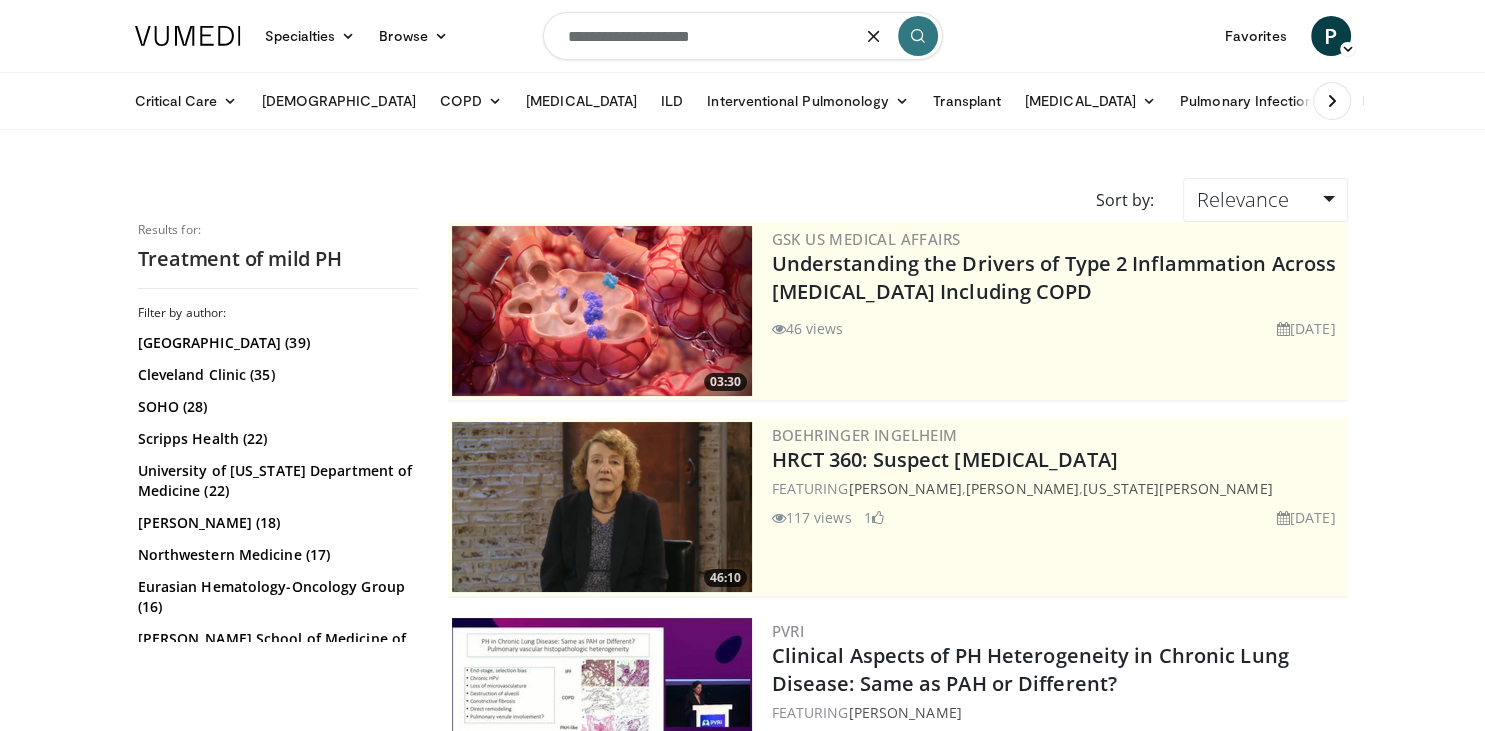 click on "**********" at bounding box center [743, 36] 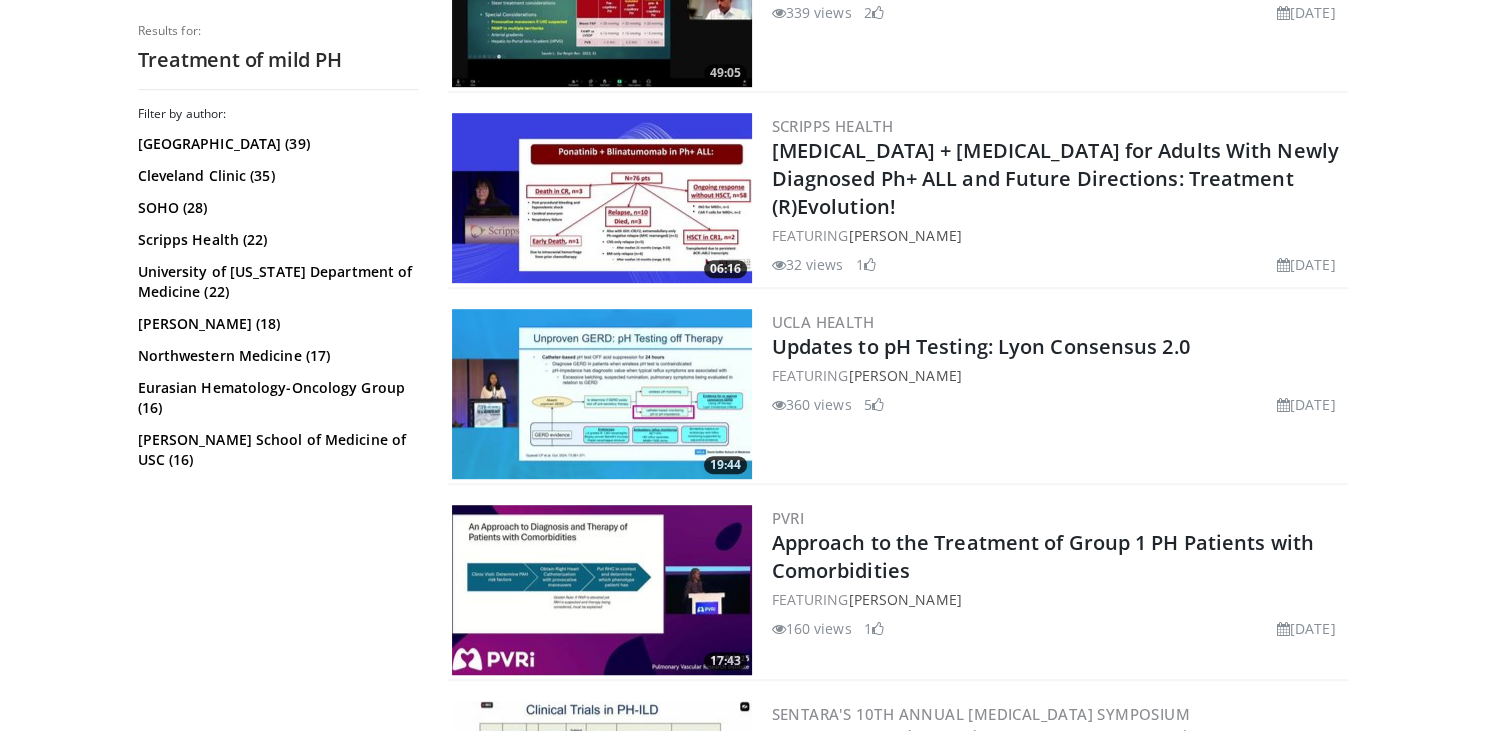 scroll, scrollTop: 0, scrollLeft: 0, axis: both 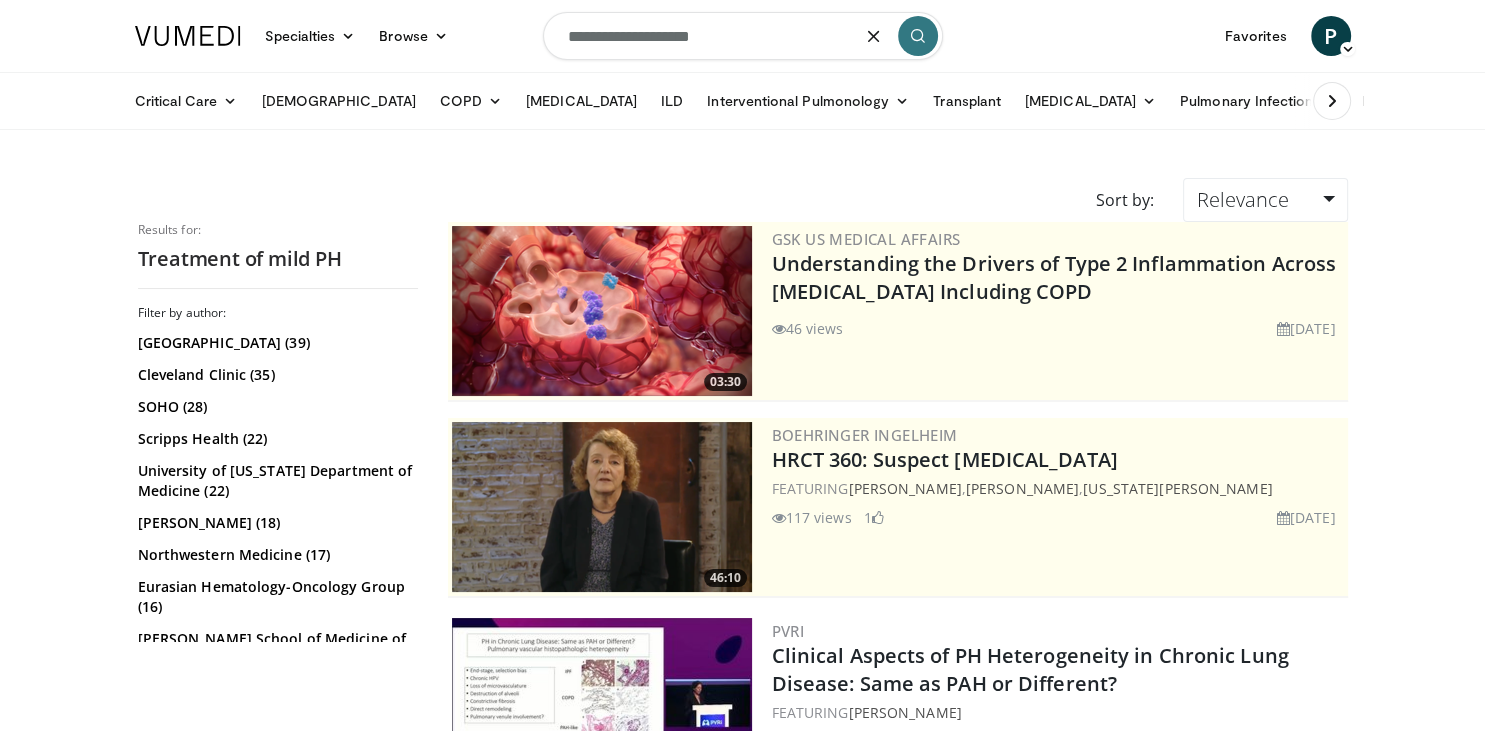 drag, startPoint x: 735, startPoint y: 26, endPoint x: 479, endPoint y: 50, distance: 257.12253 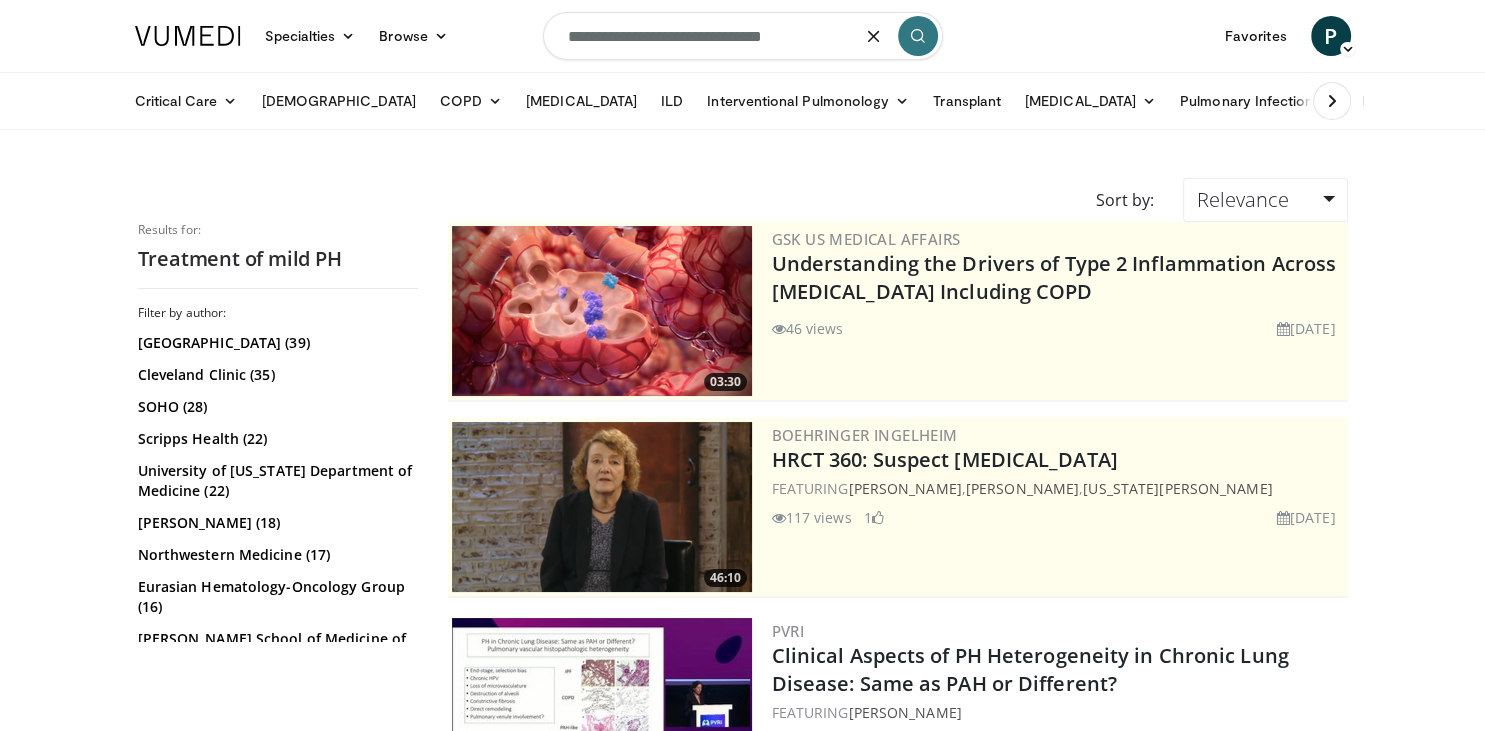 type on "**********" 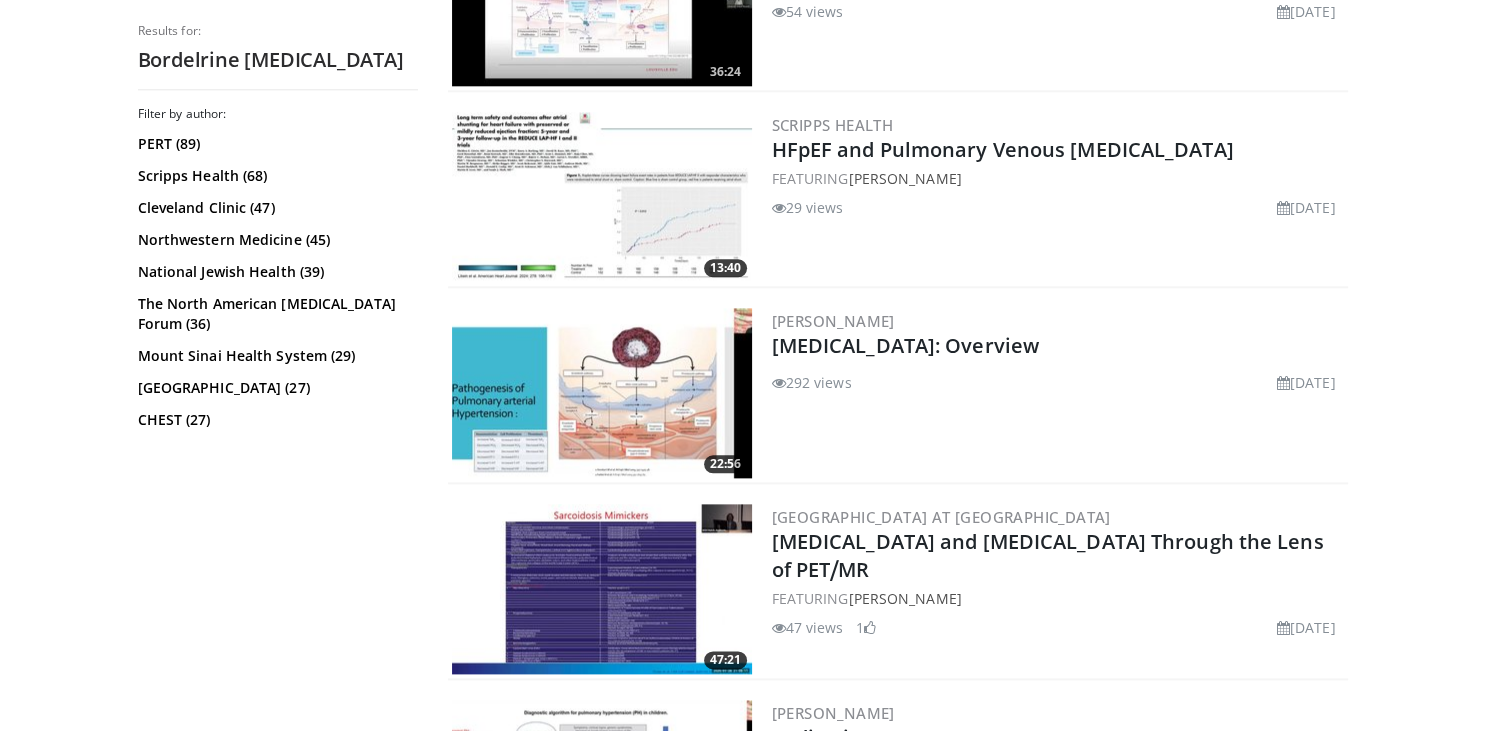 scroll, scrollTop: 2240, scrollLeft: 0, axis: vertical 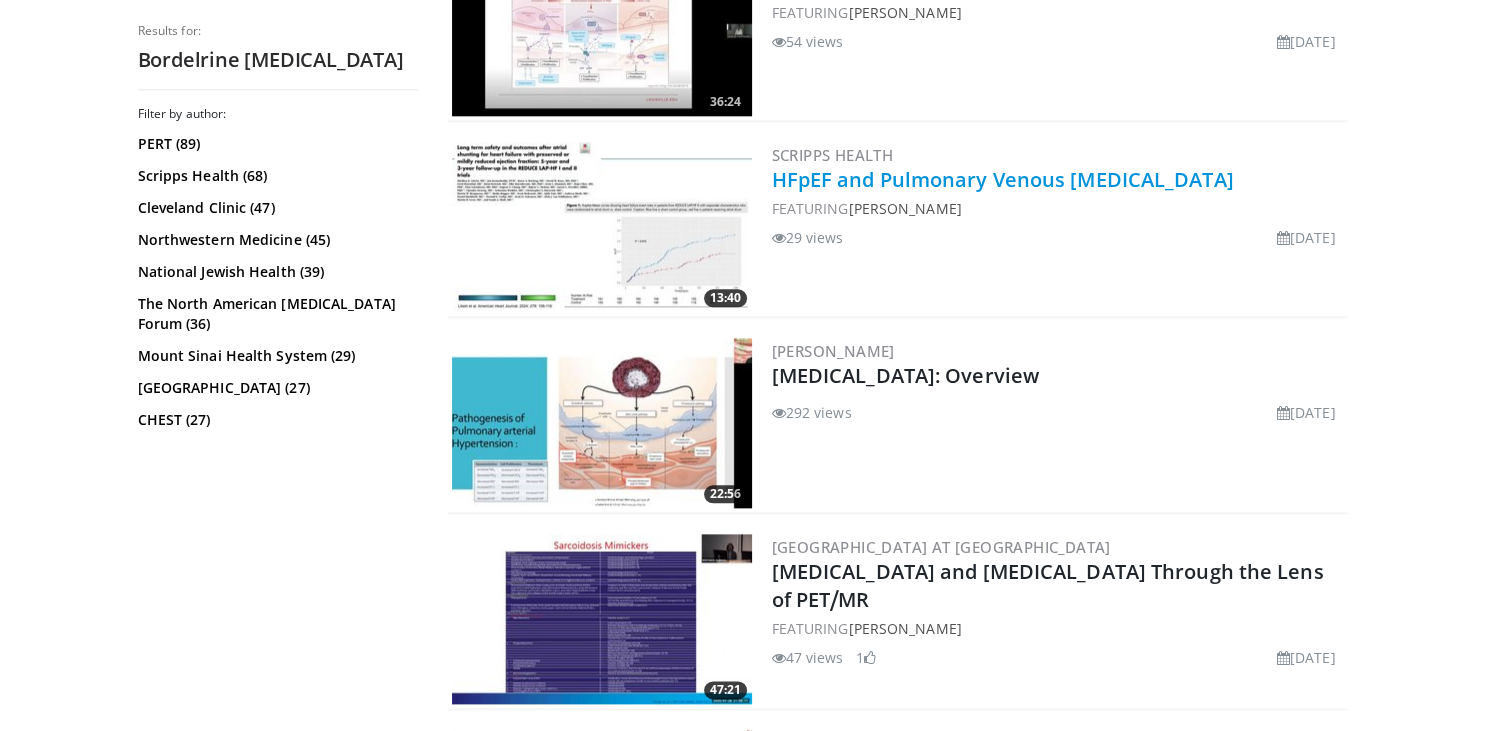 click on "HFpEF and Pulmonary Venous [MEDICAL_DATA]" at bounding box center (1003, 179) 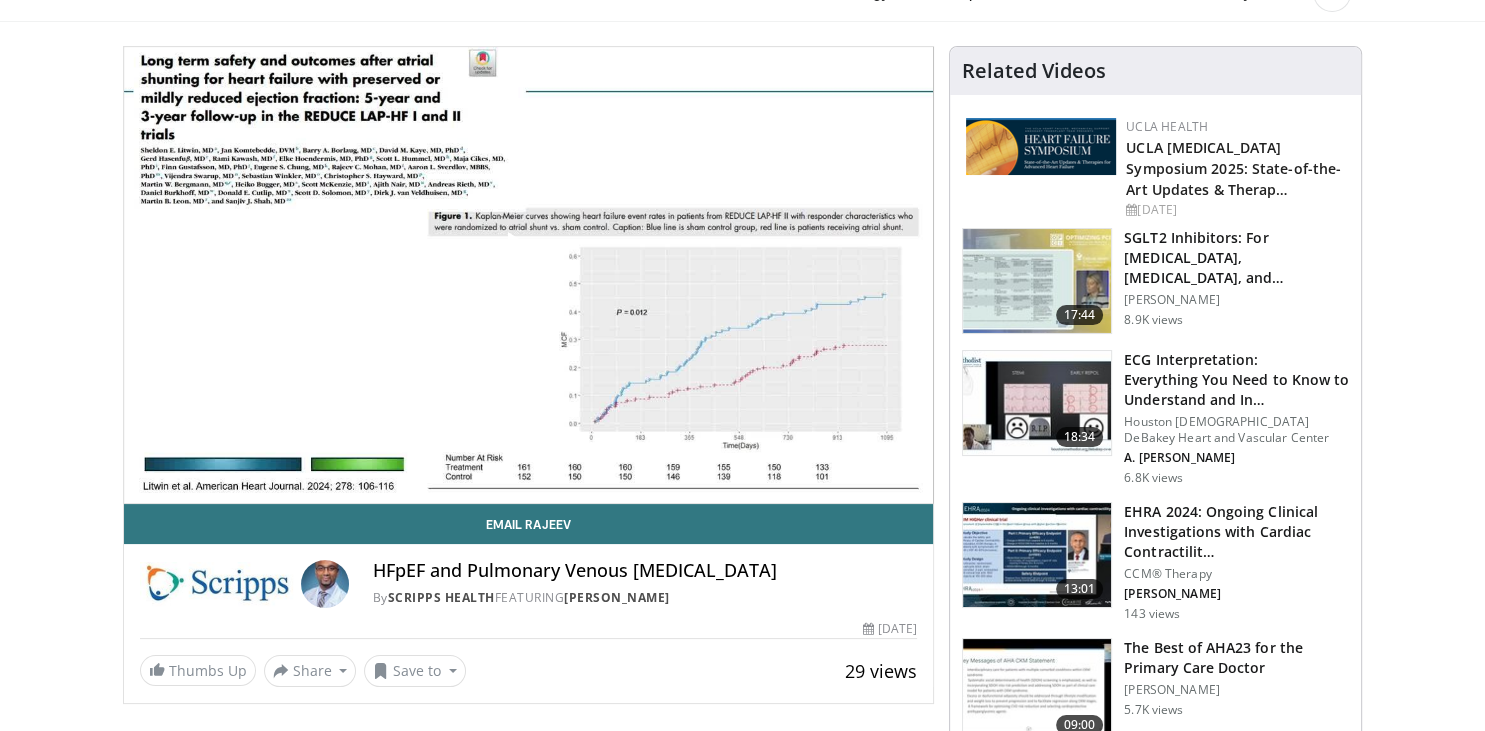 scroll, scrollTop: 103, scrollLeft: 0, axis: vertical 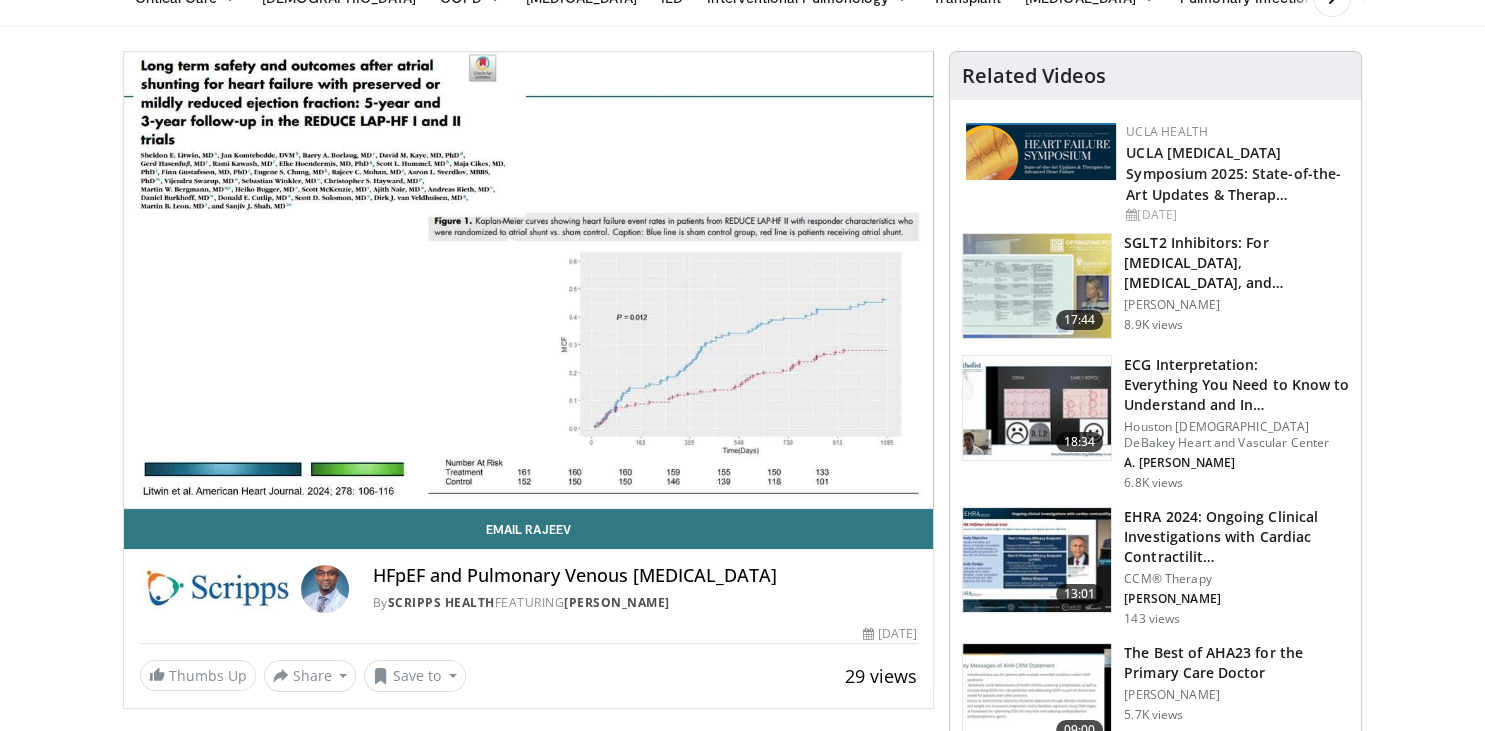 click at bounding box center [528, 280] 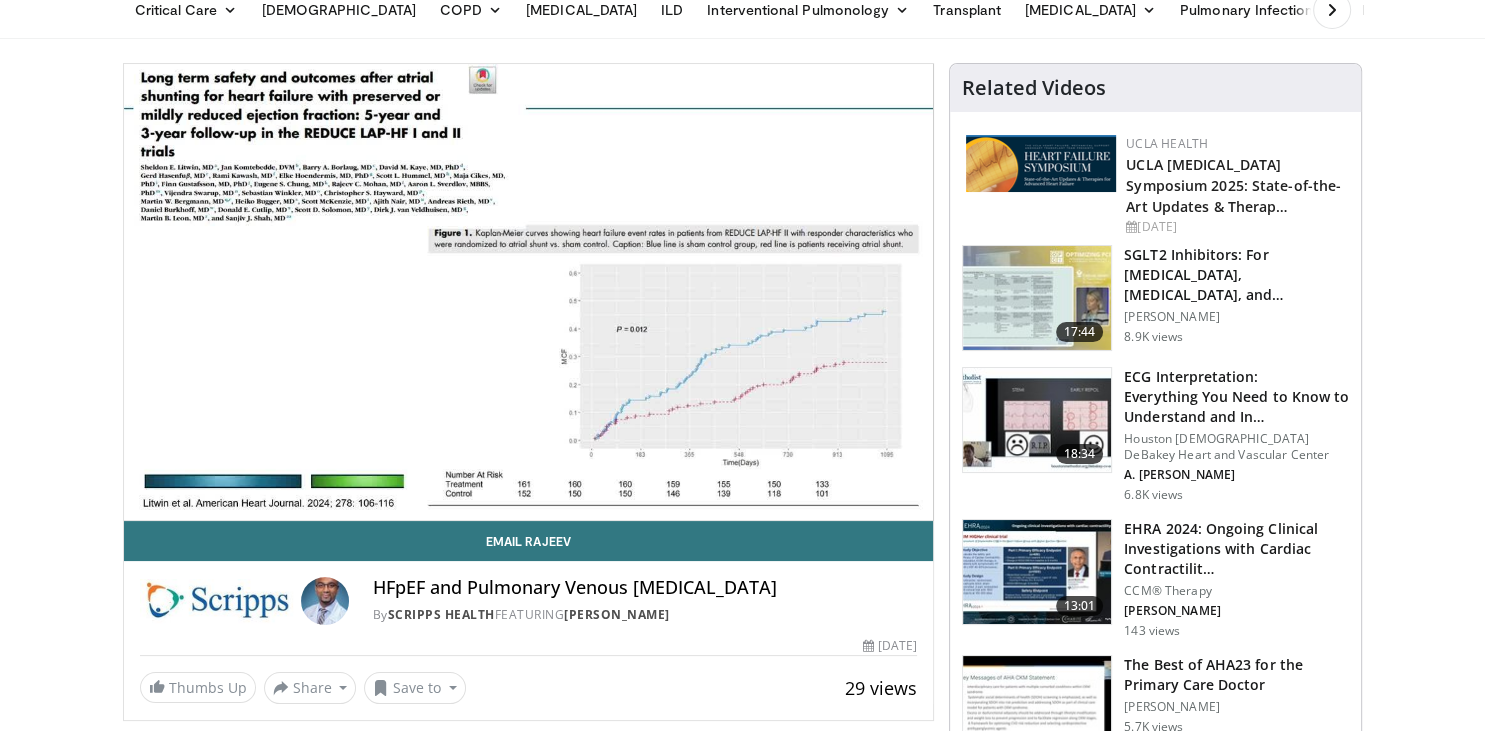 scroll, scrollTop: 83, scrollLeft: 0, axis: vertical 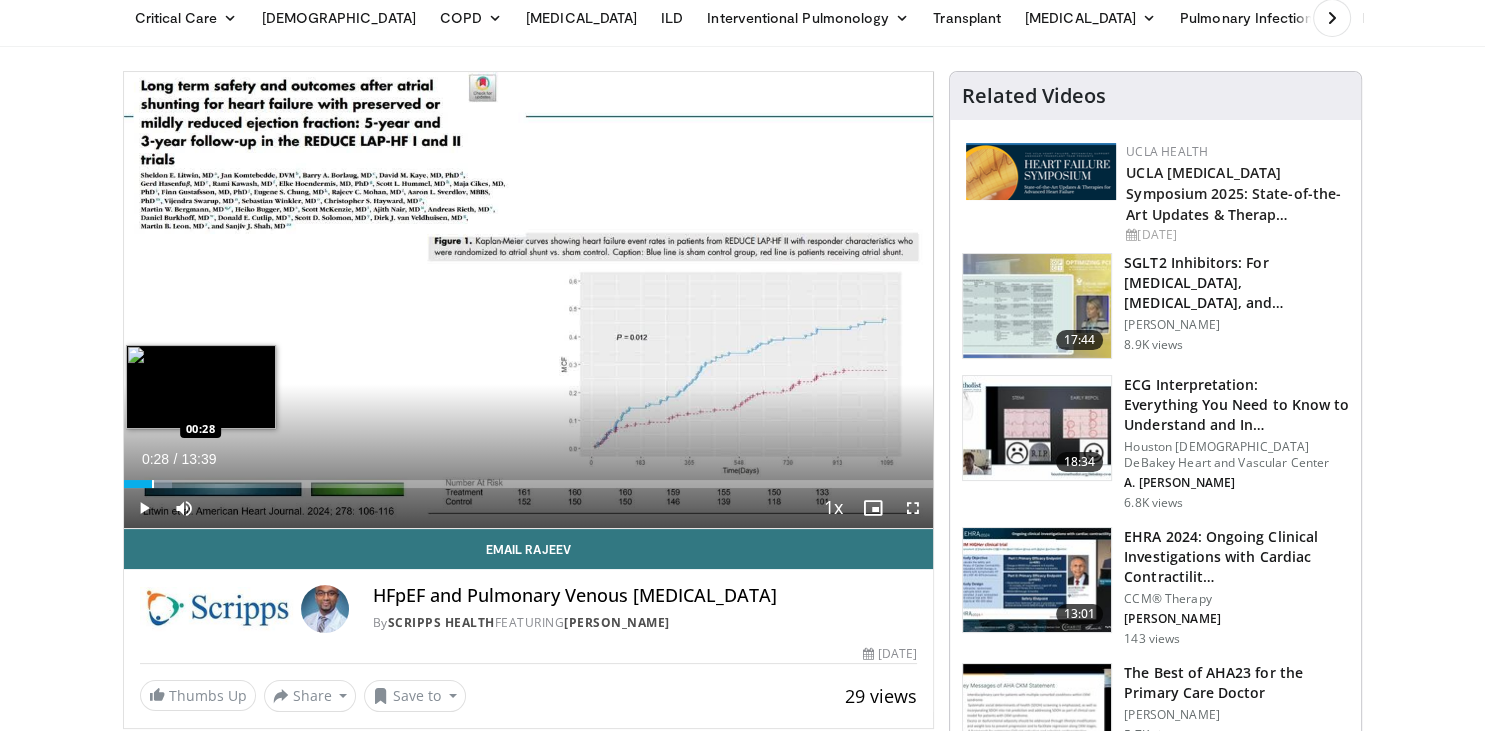 click at bounding box center (153, 484) 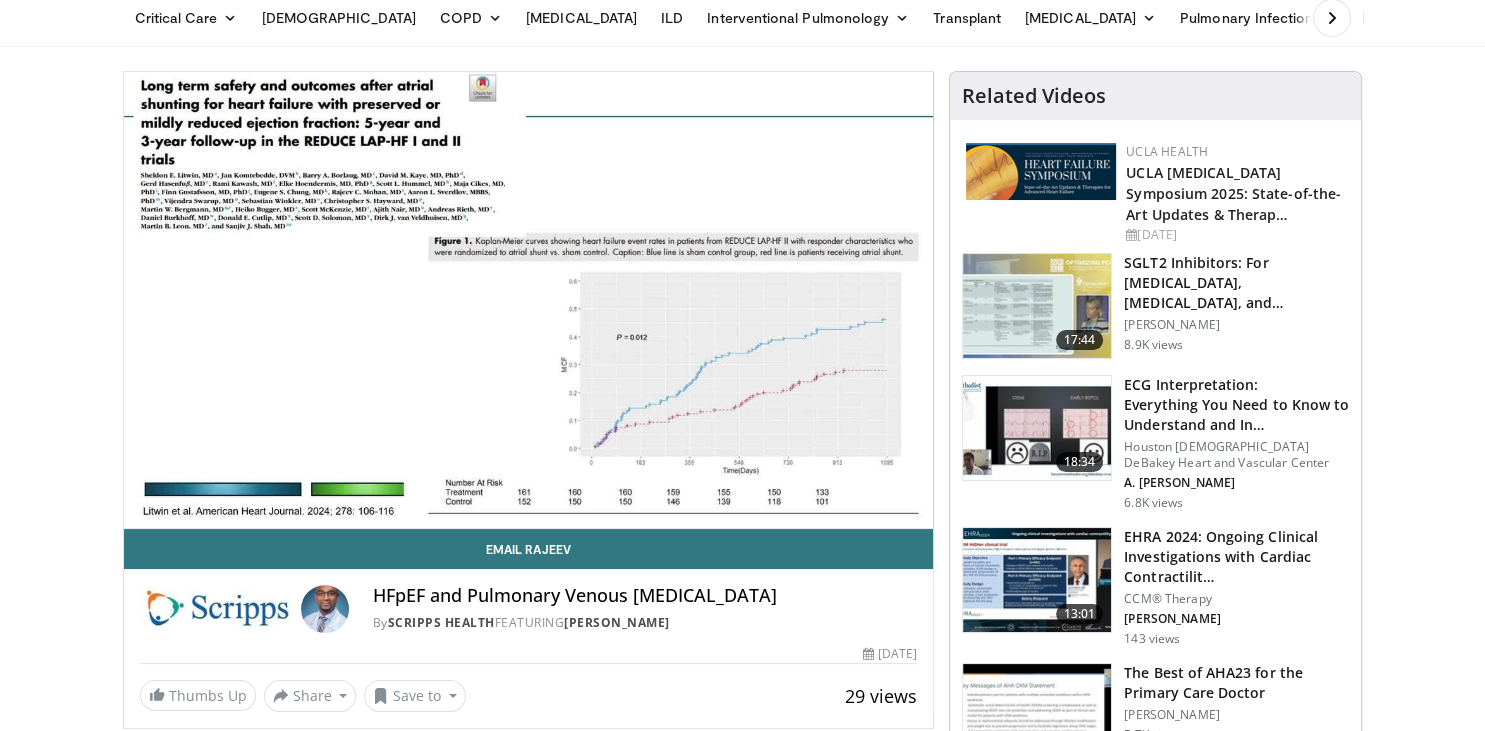 click on "**********" at bounding box center (529, 300) 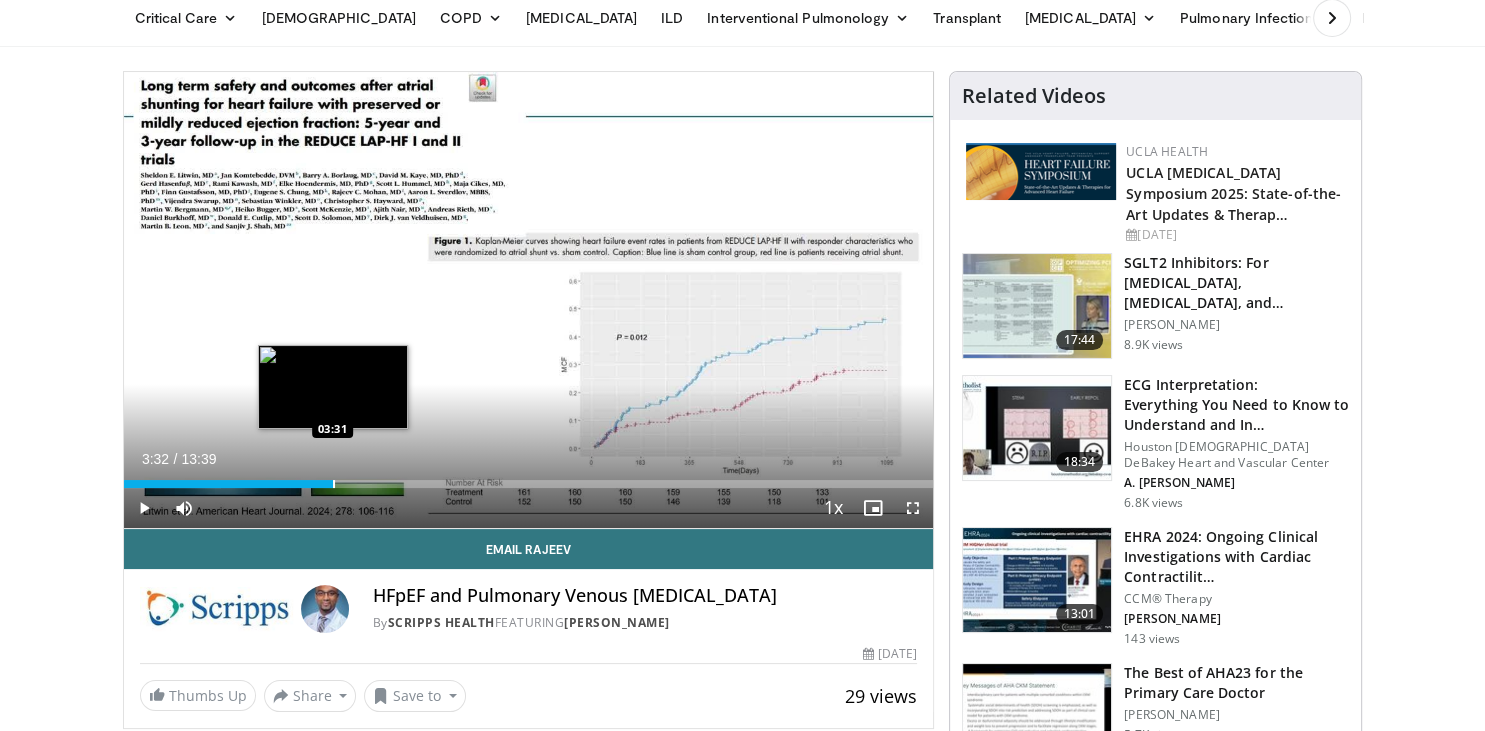 click at bounding box center [334, 484] 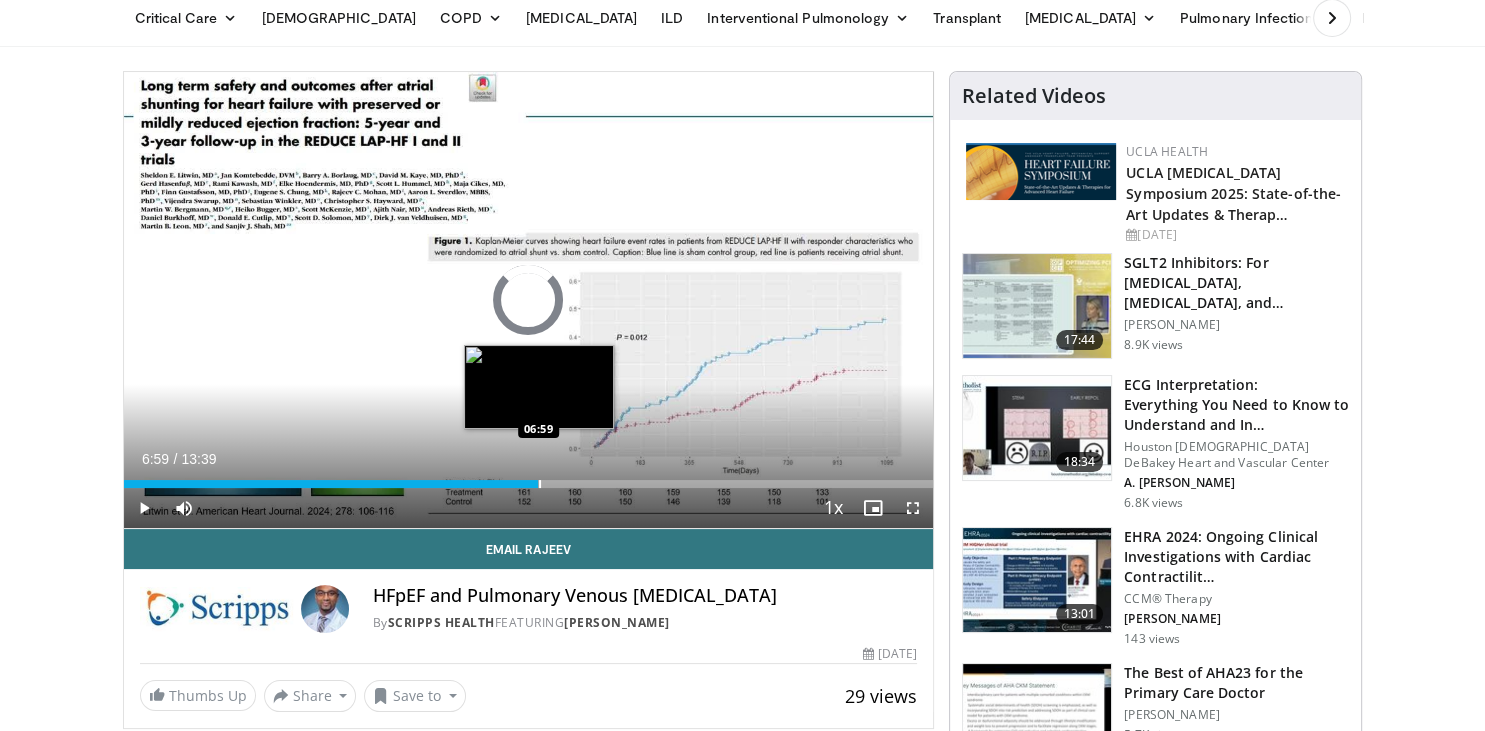 click at bounding box center (540, 484) 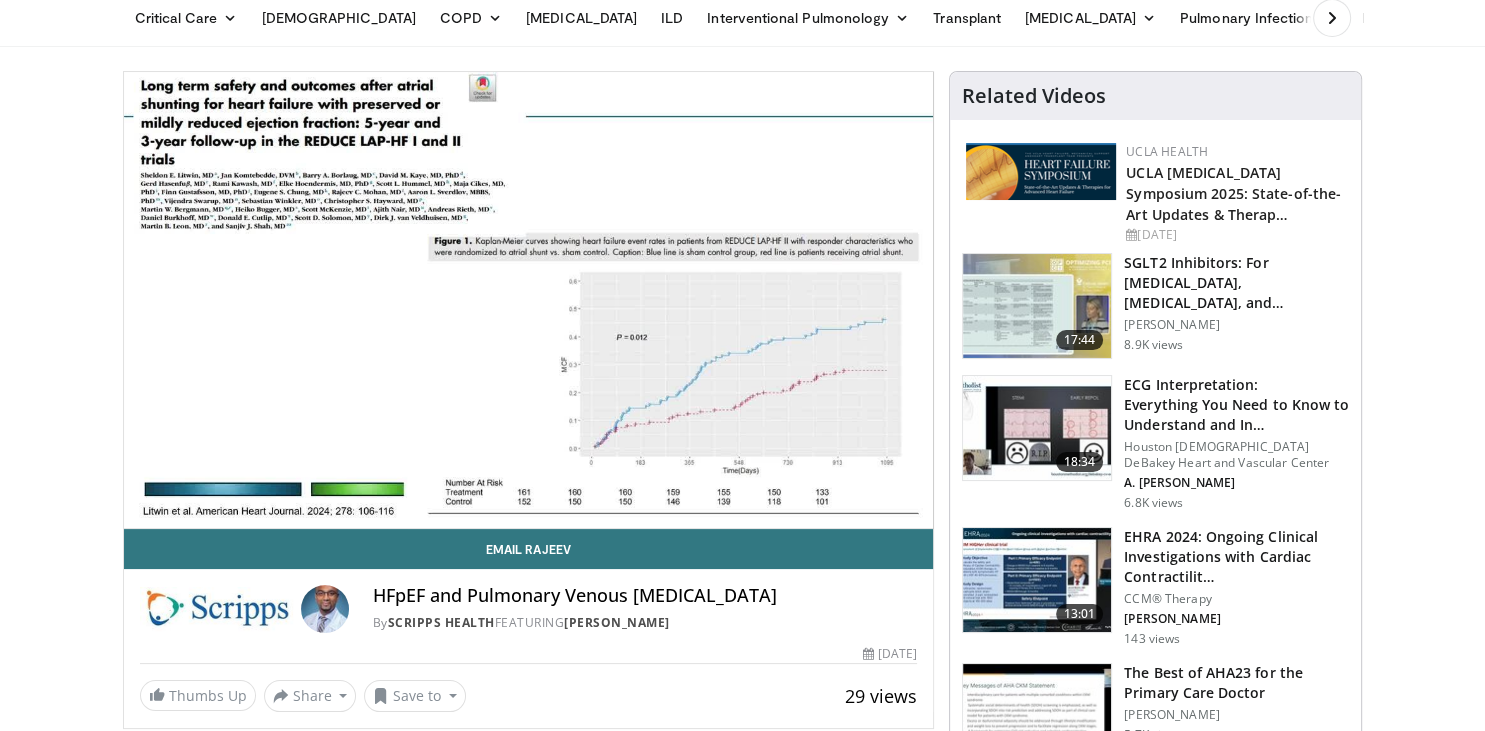 click on "**********" at bounding box center (529, 300) 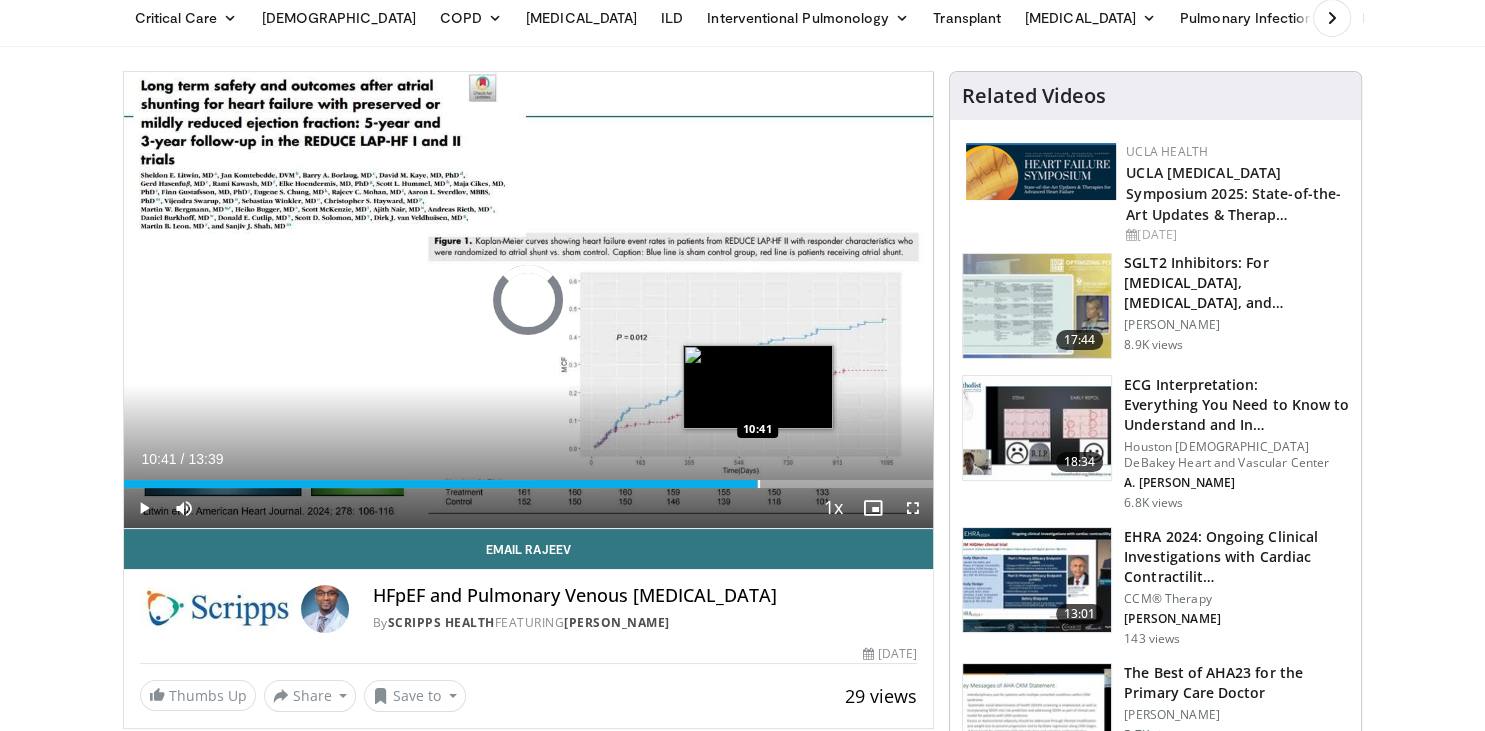 click at bounding box center (759, 484) 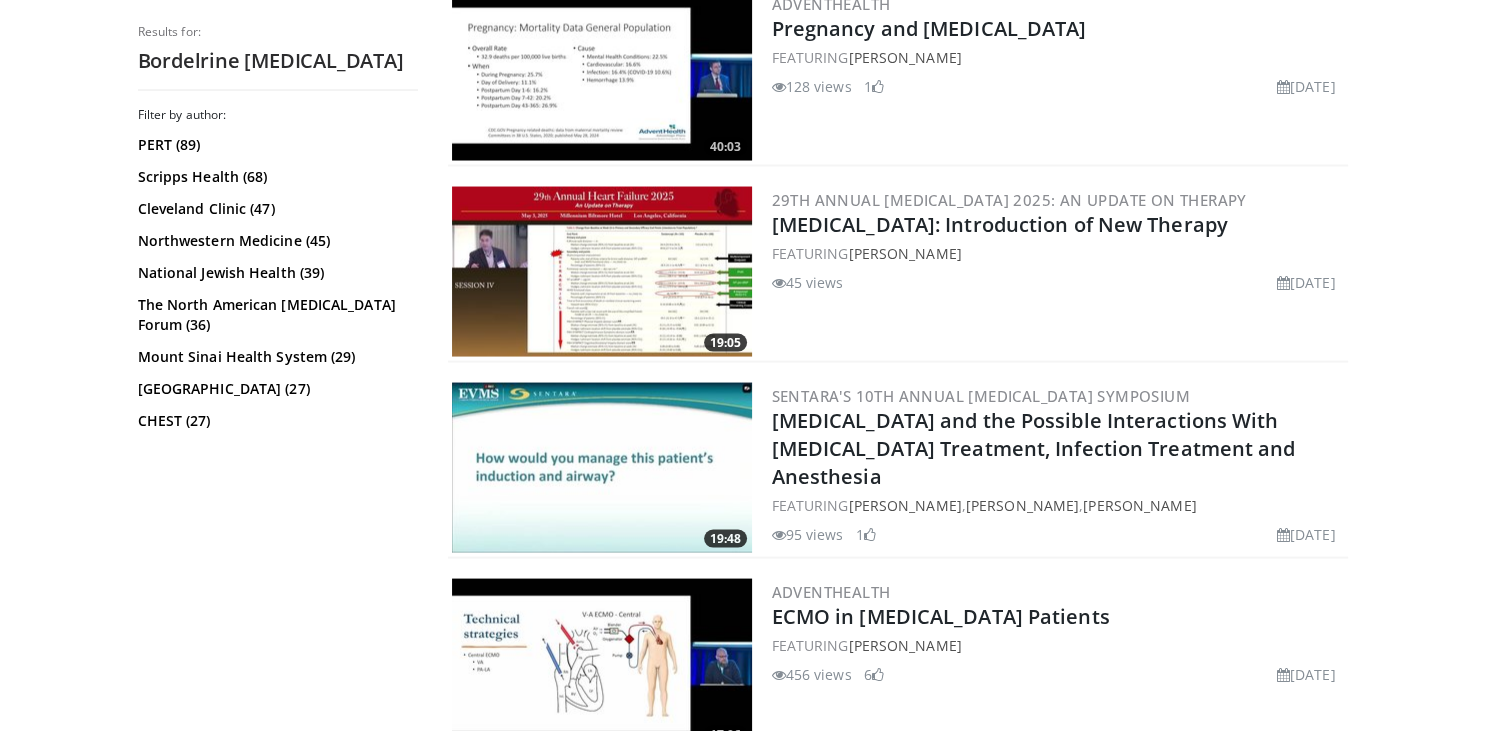 scroll, scrollTop: 3764, scrollLeft: 0, axis: vertical 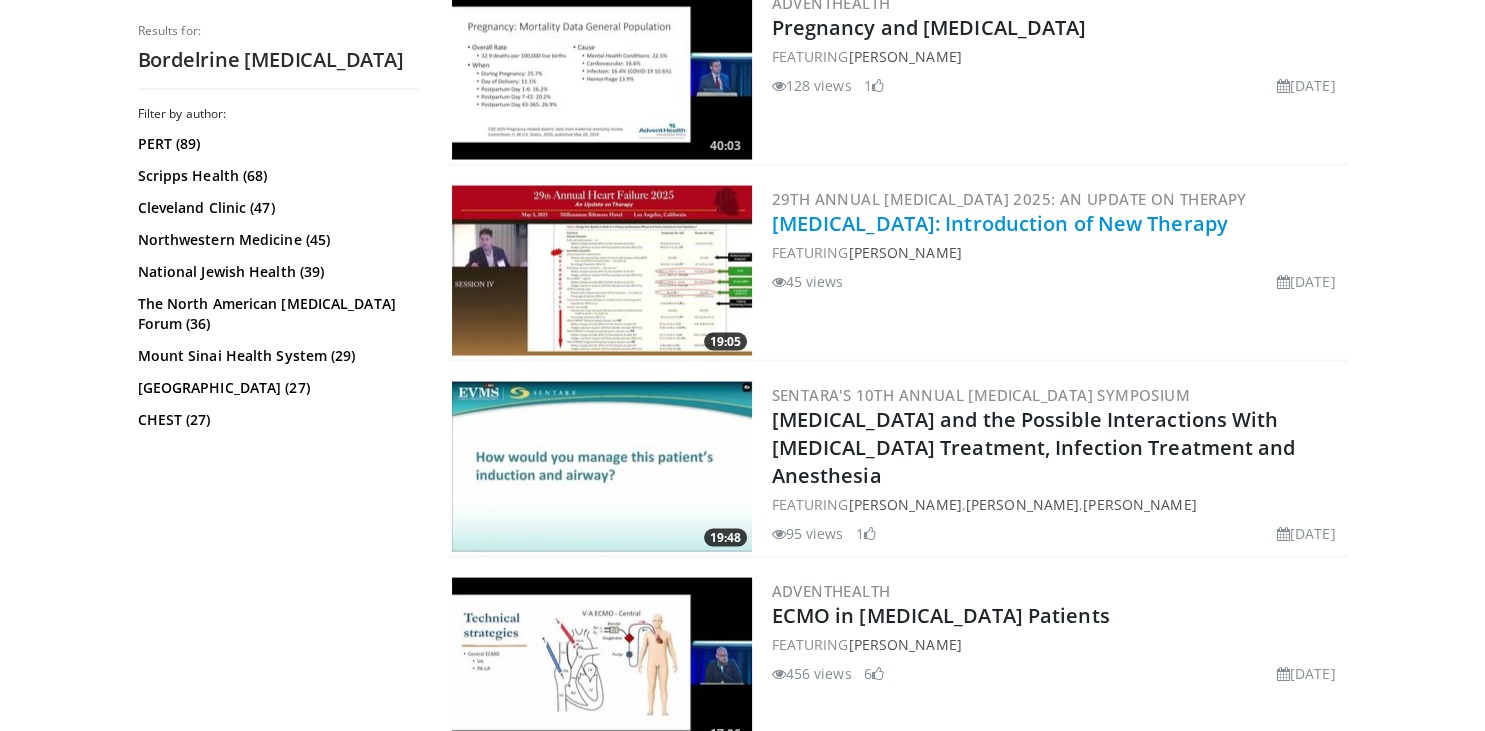 click on "[MEDICAL_DATA]: Introduction of New Therapy" at bounding box center [1000, 223] 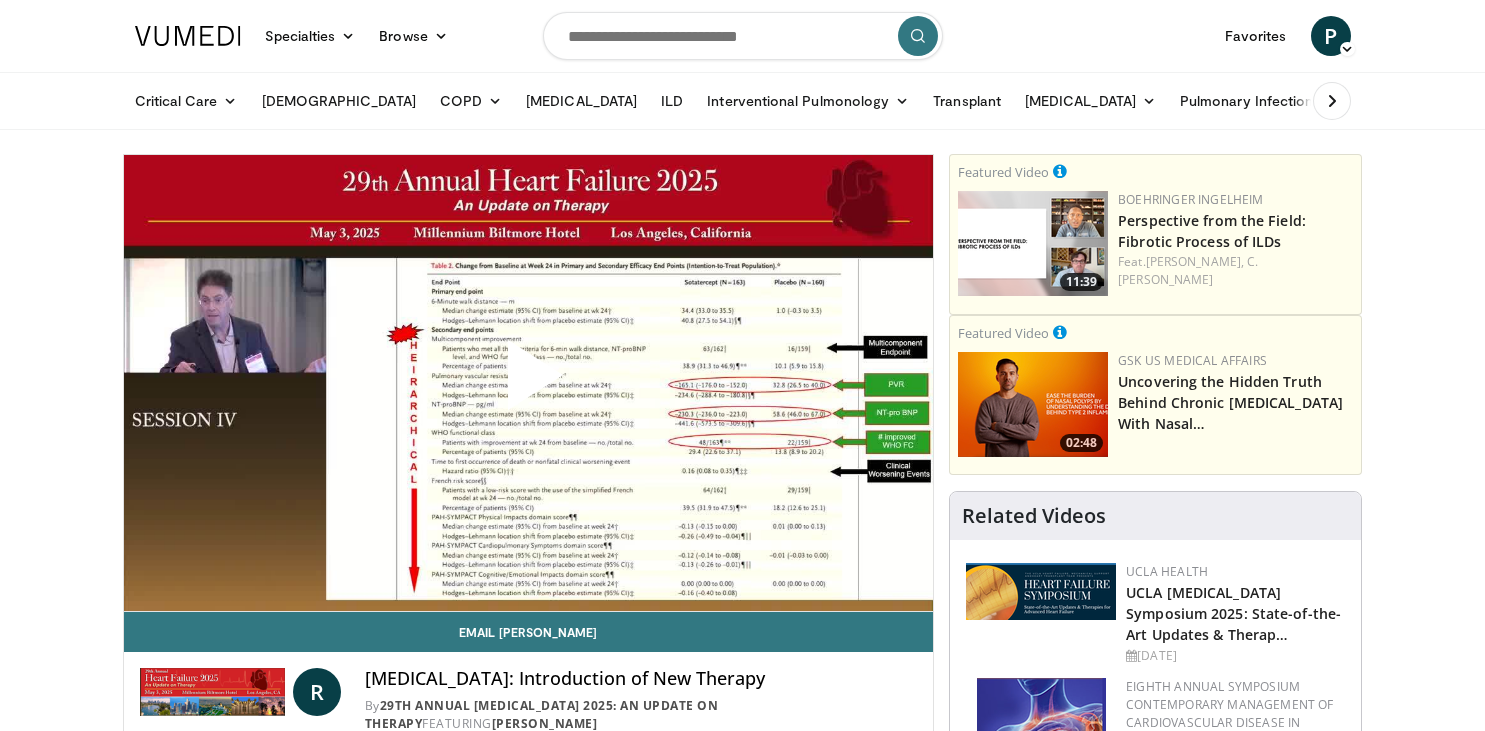 scroll, scrollTop: 0, scrollLeft: 0, axis: both 